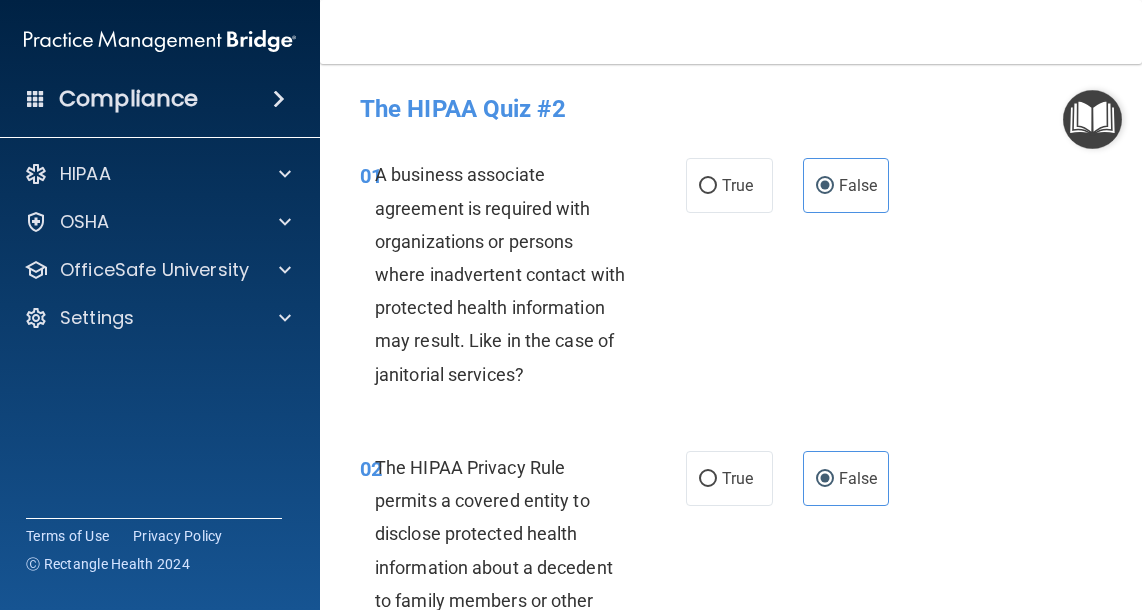 scroll, scrollTop: 0, scrollLeft: 0, axis: both 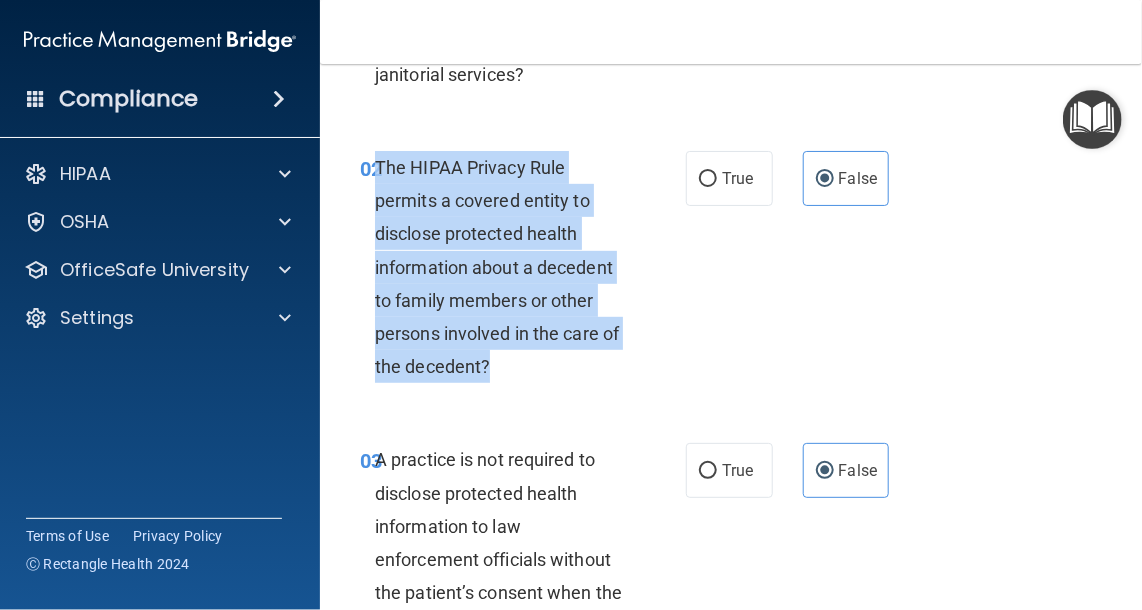 drag, startPoint x: 508, startPoint y: 373, endPoint x: 377, endPoint y: 168, distance: 243.28172 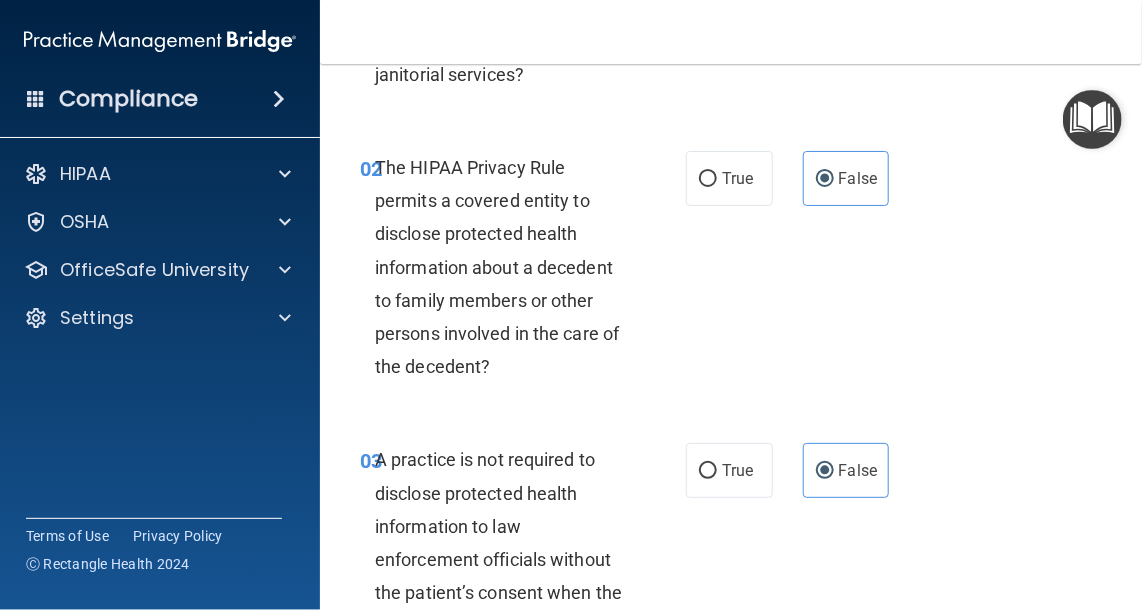 drag, startPoint x: 325, startPoint y: 346, endPoint x: 355, endPoint y: 343, distance: 30.149628 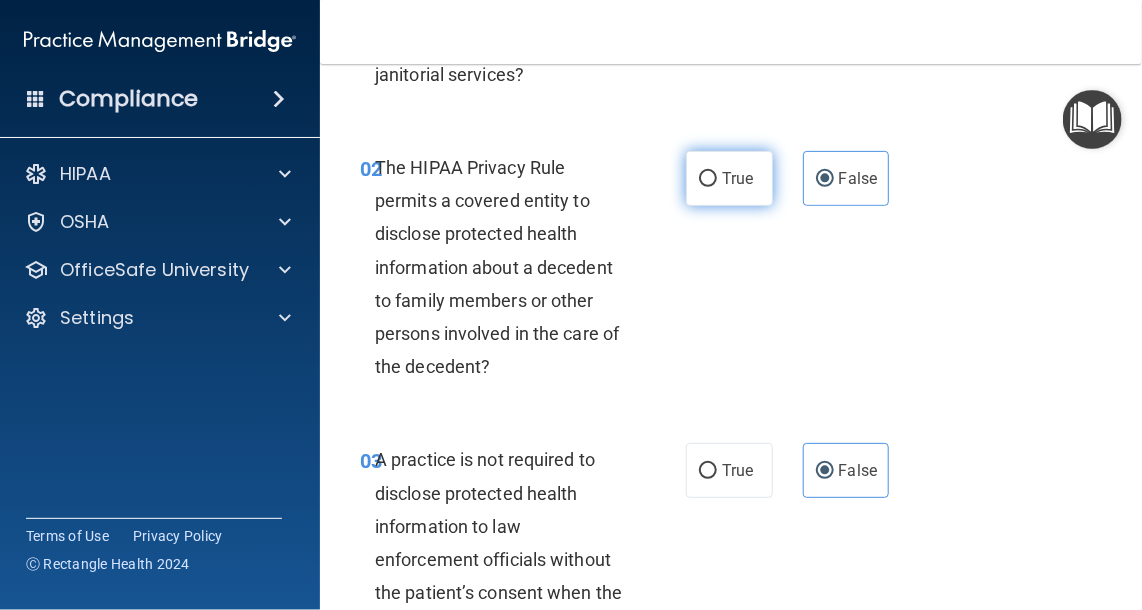 click on "True" at bounding box center [729, 178] 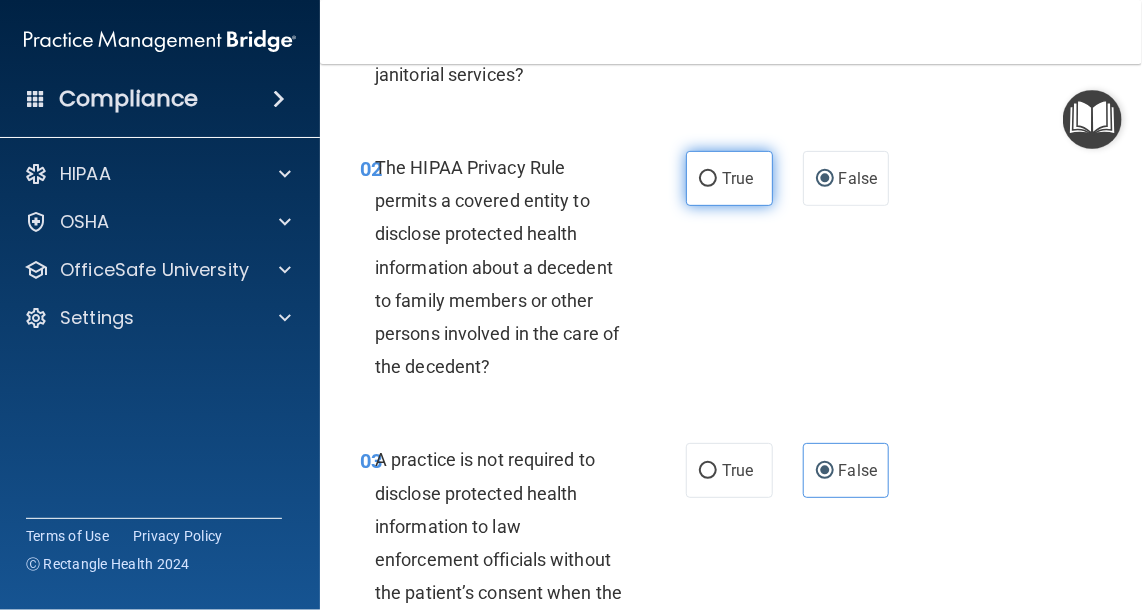 click on "True" at bounding box center [708, 179] 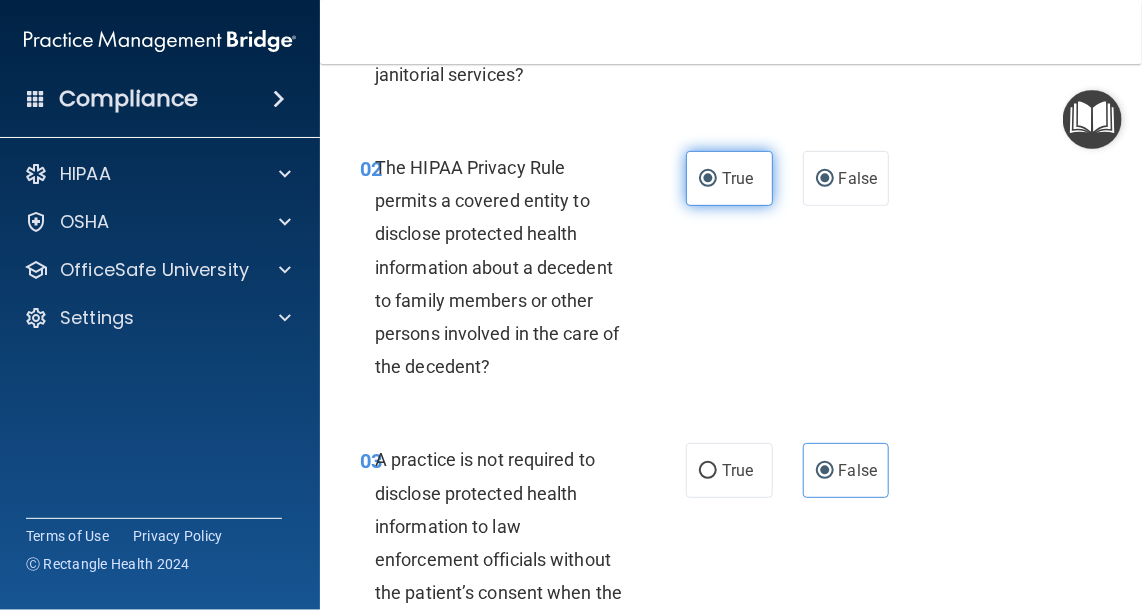 radio on "false" 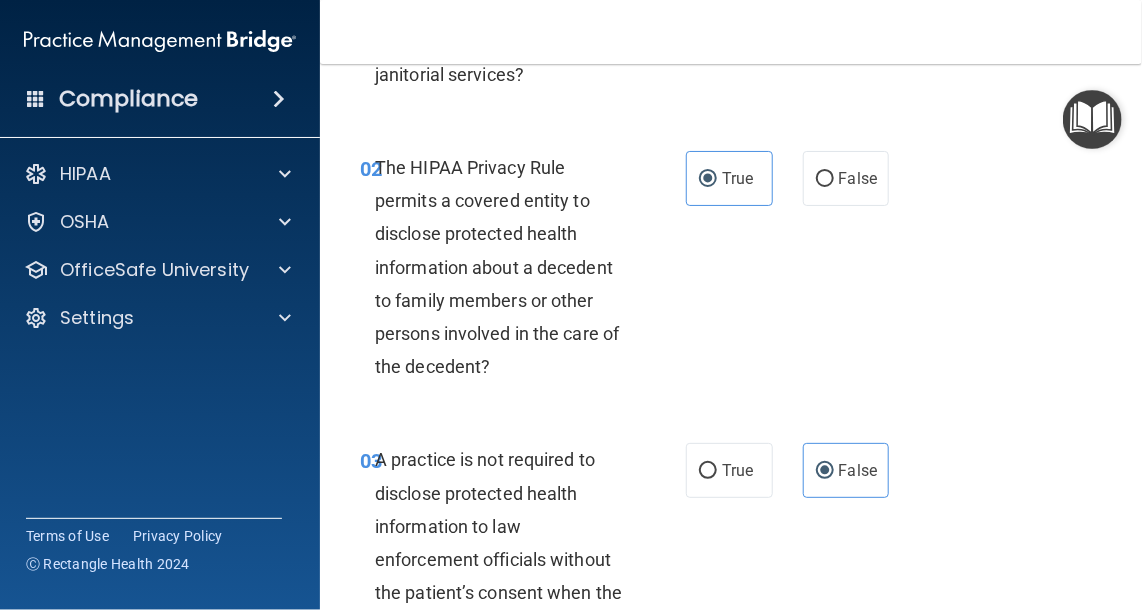 scroll, scrollTop: 500, scrollLeft: 0, axis: vertical 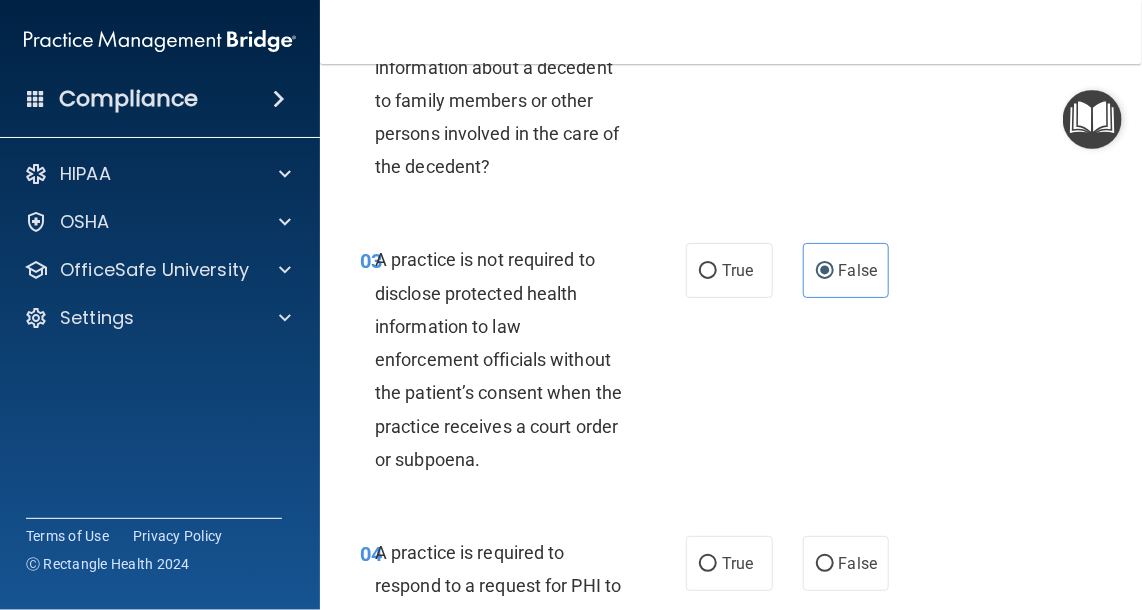 click on "A practice is not required to disclose protected health information to law enforcement officials without the patient’s consent when the practice receives  a court order or subpoena." at bounding box center (508, 359) 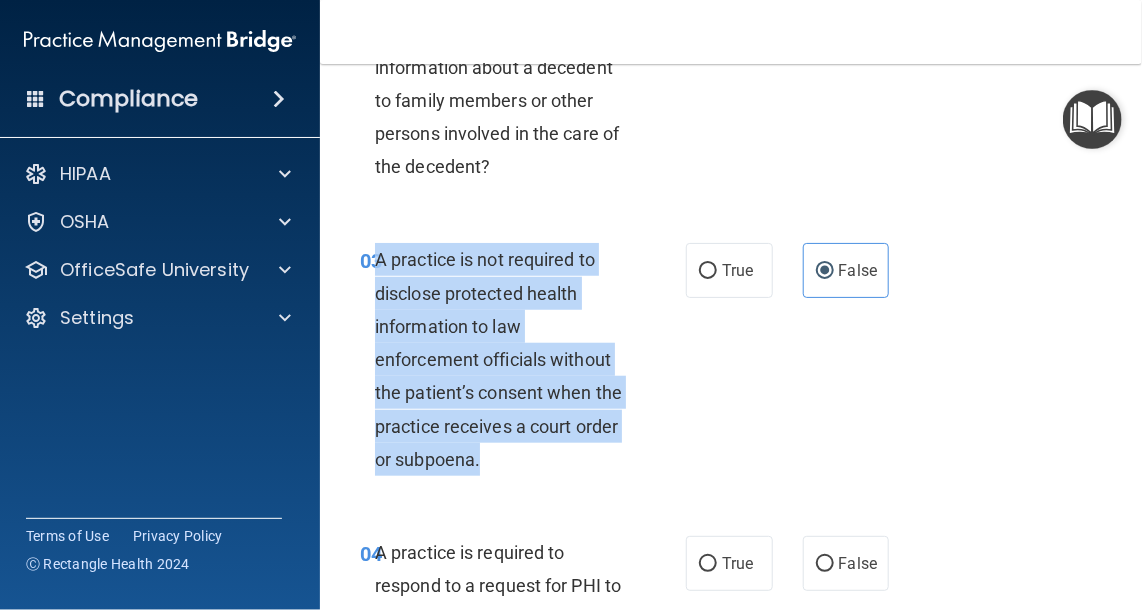 drag, startPoint x: 503, startPoint y: 469, endPoint x: 379, endPoint y: 267, distance: 237.02321 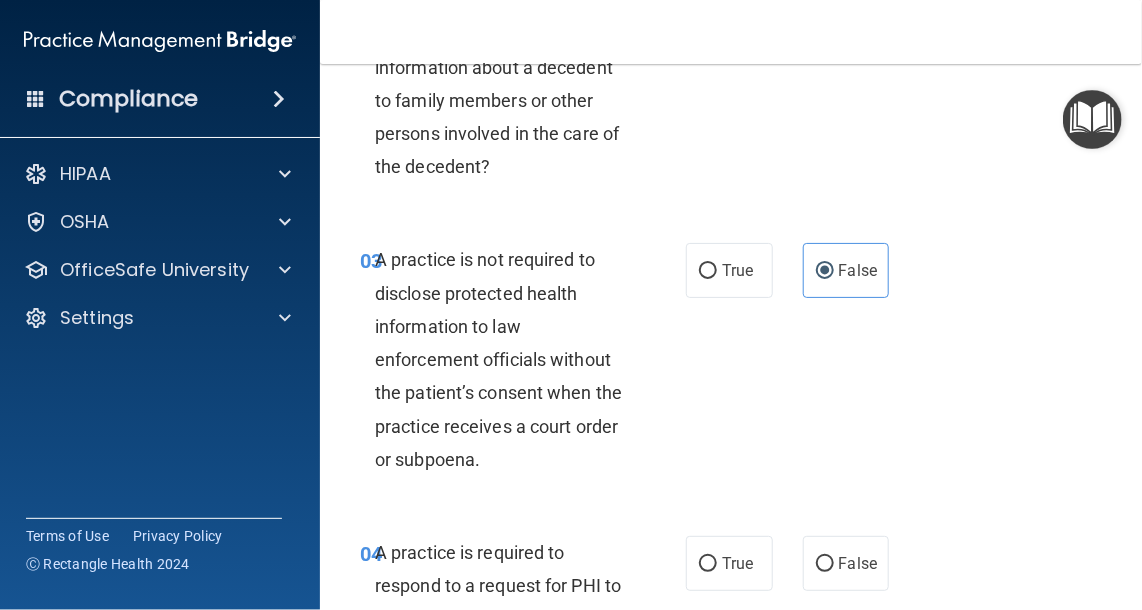 click on "Compliance
HIPAA
Documents and Policies                 Report an Incident               Business Associates               Emergency Planning               Resources                 HIPAA Risk Assessment
OSHA
Documents               Safety Data Sheets               Self-Assessment                Injury and Illness Report                Resources
PCI
PCI Compliance                Merchant Savings Calculator
OfficeSafe University
HIPAA Training                   OSHA Training                   Continuing Education
Settings
My Account               My Users" at bounding box center (160, 305) 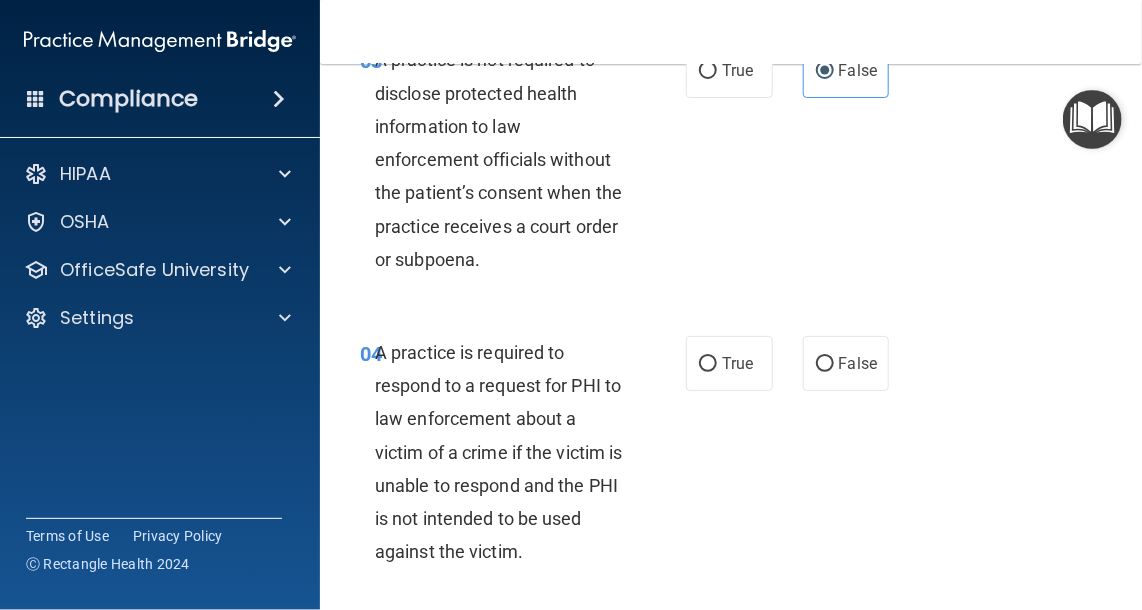 scroll, scrollTop: 800, scrollLeft: 0, axis: vertical 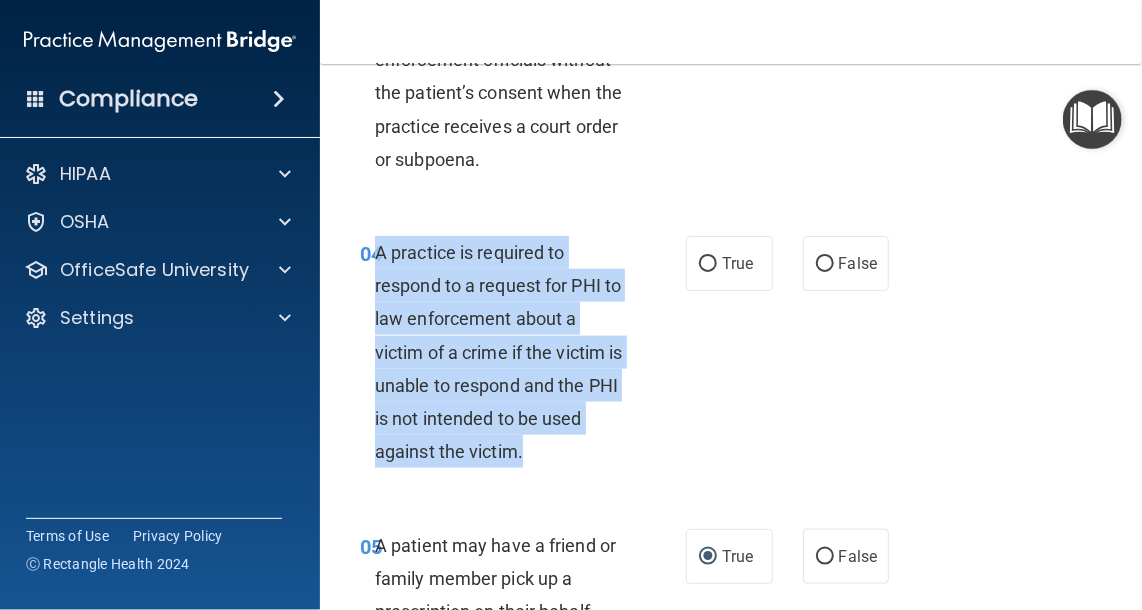 drag, startPoint x: 540, startPoint y: 453, endPoint x: 376, endPoint y: 251, distance: 260.19223 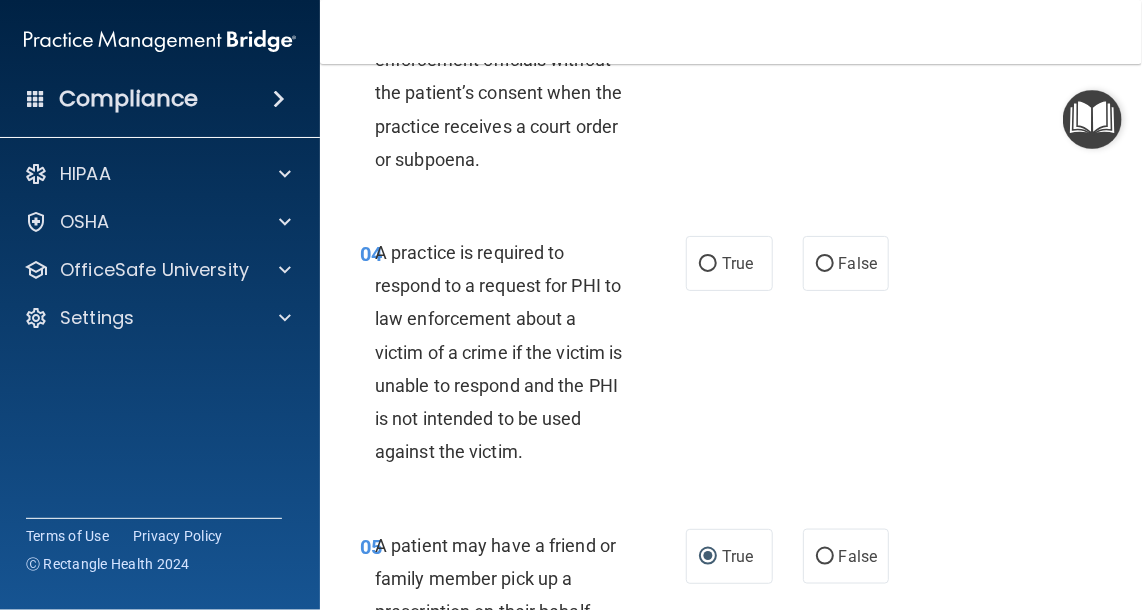 click on "Compliance
HIPAA
Documents and Policies                 Report an Incident               Business Associates               Emergency Planning               Resources                 HIPAA Risk Assessment
OSHA
Documents               Safety Data Sheets               Self-Assessment                Injury and Illness Report                Resources
PCI
PCI Compliance                Merchant Savings Calculator
OfficeSafe University
HIPAA Training                   OSHA Training                   Continuing Education
Settings
My Account               My Users" at bounding box center (160, 305) 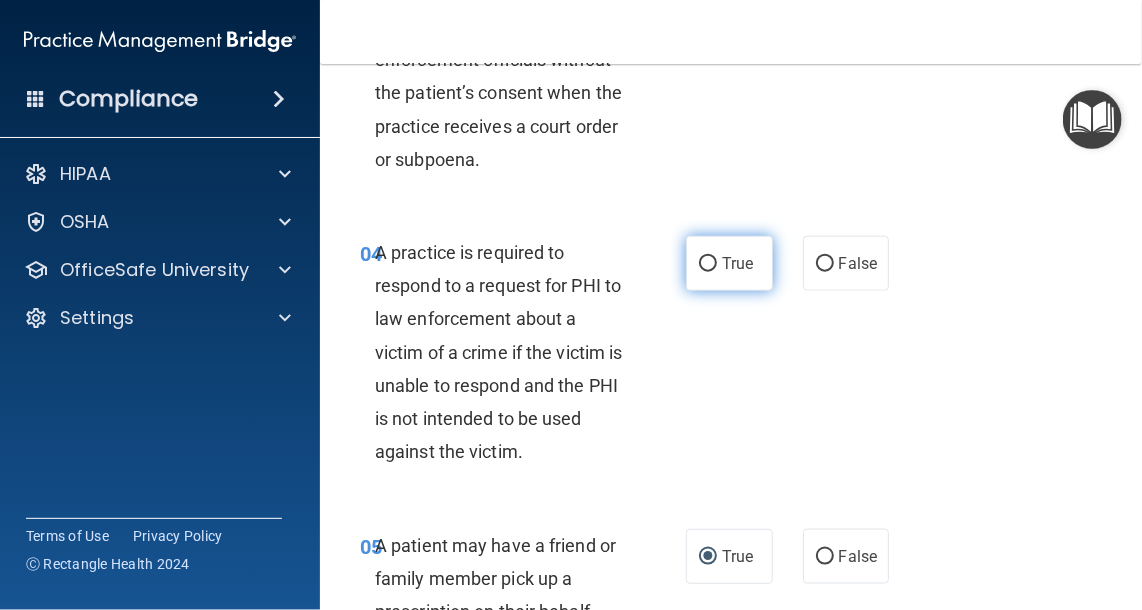 click on "True" at bounding box center [729, 263] 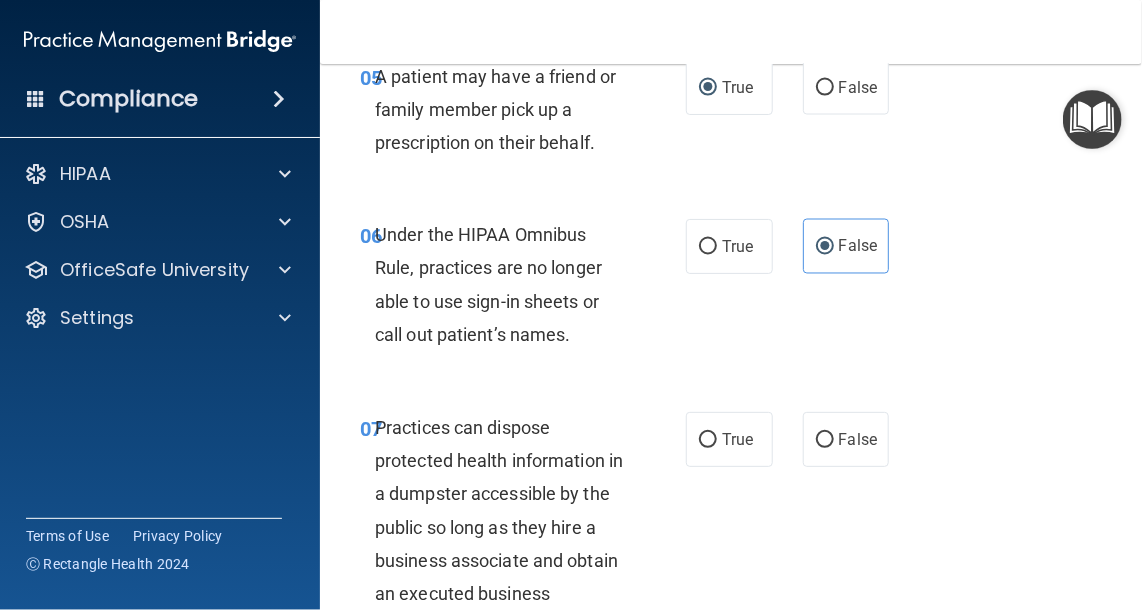 scroll, scrollTop: 1224, scrollLeft: 0, axis: vertical 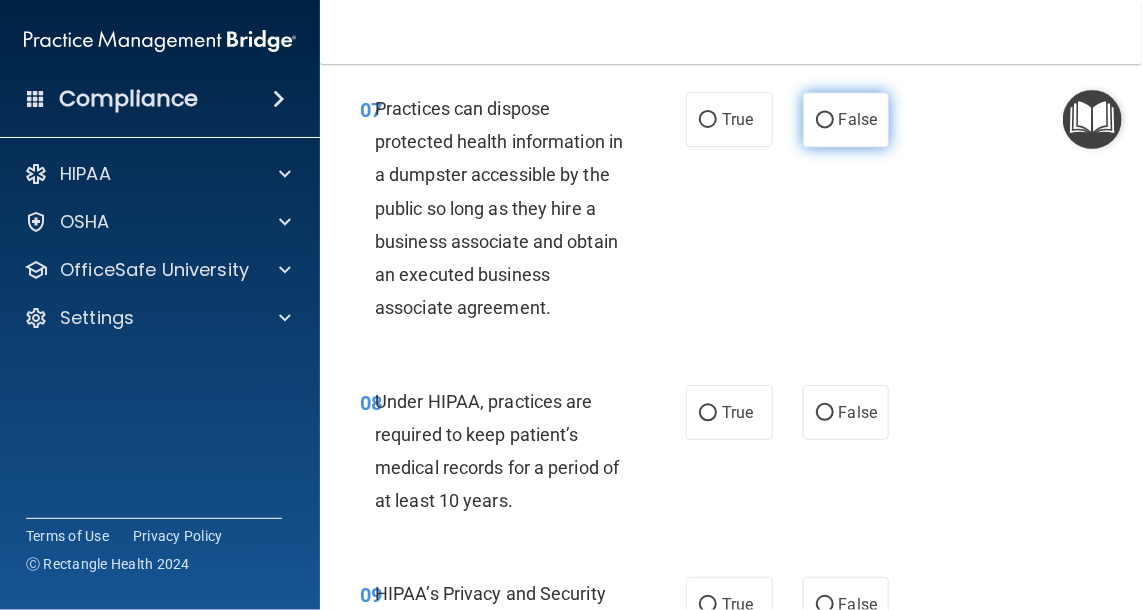 click on "False" at bounding box center (858, 119) 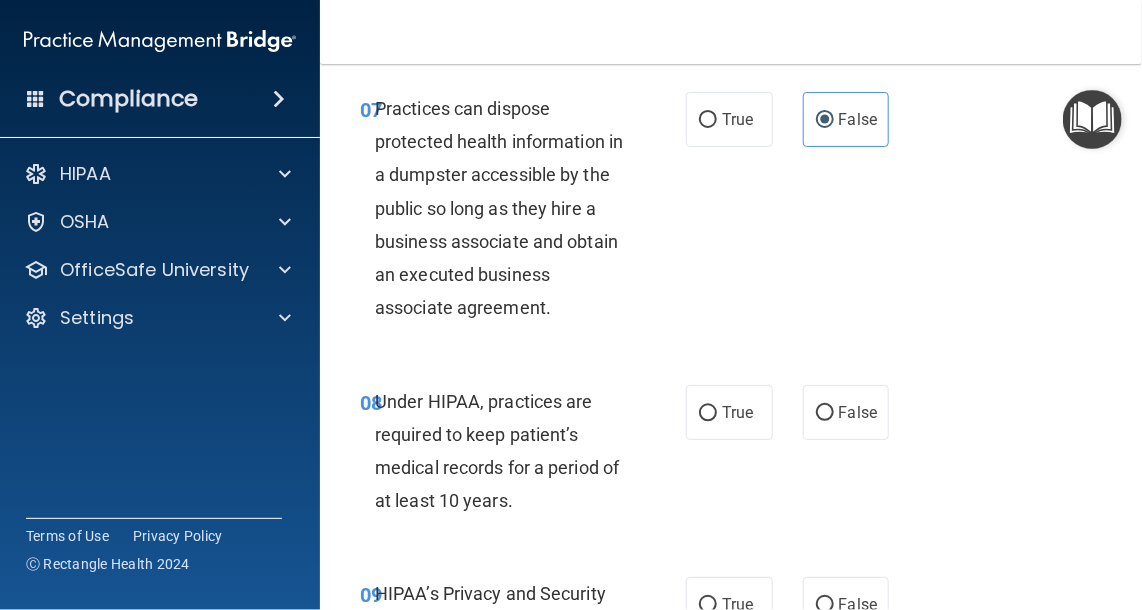 click on "08       Under HIPAA, practices are required to keep patient’s medical records for a period of at least 10 years." at bounding box center [523, 456] 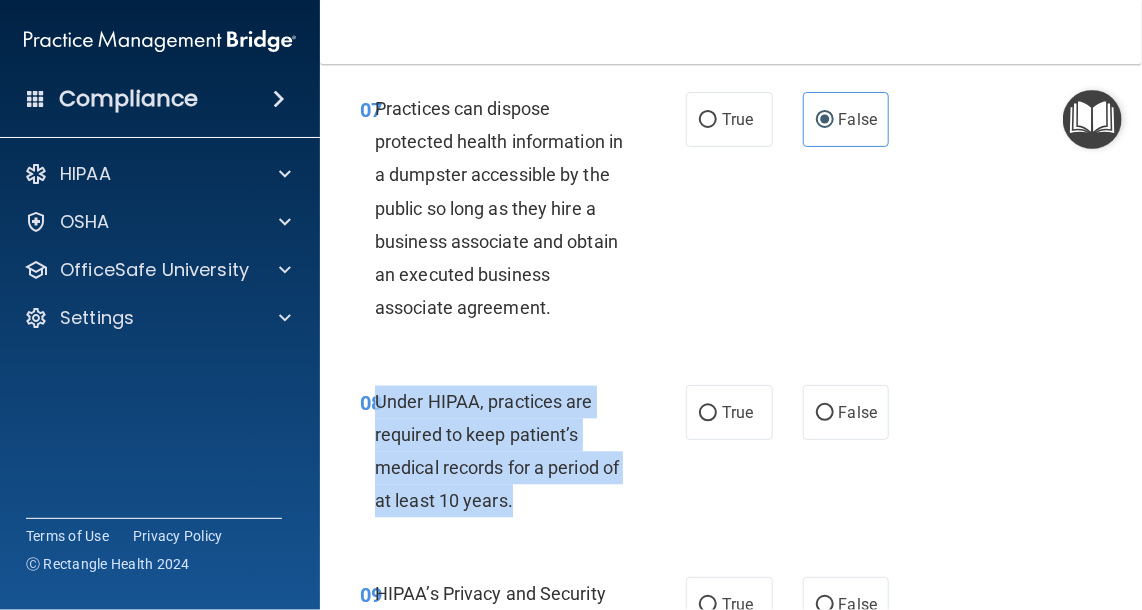drag, startPoint x: 533, startPoint y: 499, endPoint x: 377, endPoint y: 400, distance: 184.76201 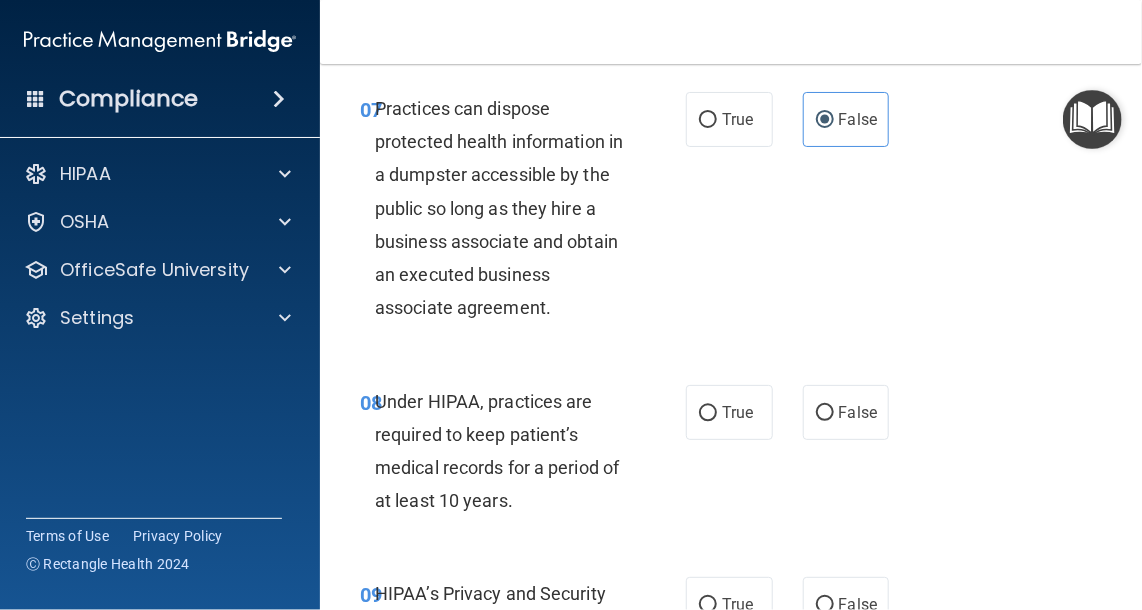click on "Compliance
HIPAA
Documents and Policies                 Report an Incident               Business Associates               Emergency Planning               Resources                 HIPAA Risk Assessment
OSHA
Documents               Safety Data Sheets               Self-Assessment                Injury and Illness Report                Resources
PCI
PCI Compliance                Merchant Savings Calculator
OfficeSafe University
HIPAA Training                   OSHA Training                   Continuing Education
Settings
My Account               My Users" at bounding box center (160, 305) 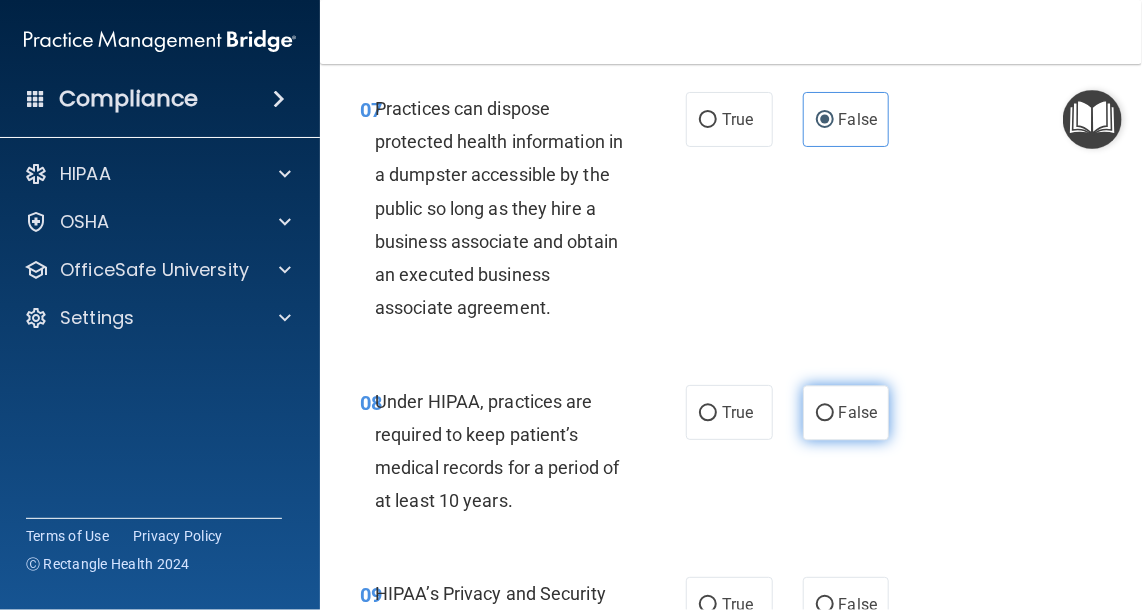 click on "False" at bounding box center (825, 413) 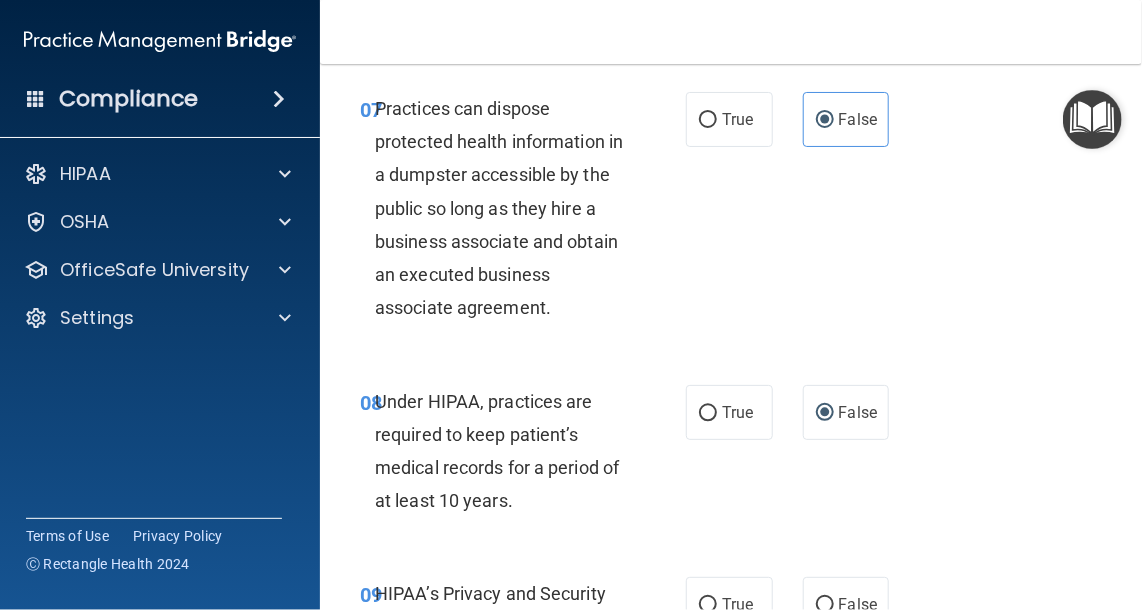 scroll, scrollTop: 1889, scrollLeft: 0, axis: vertical 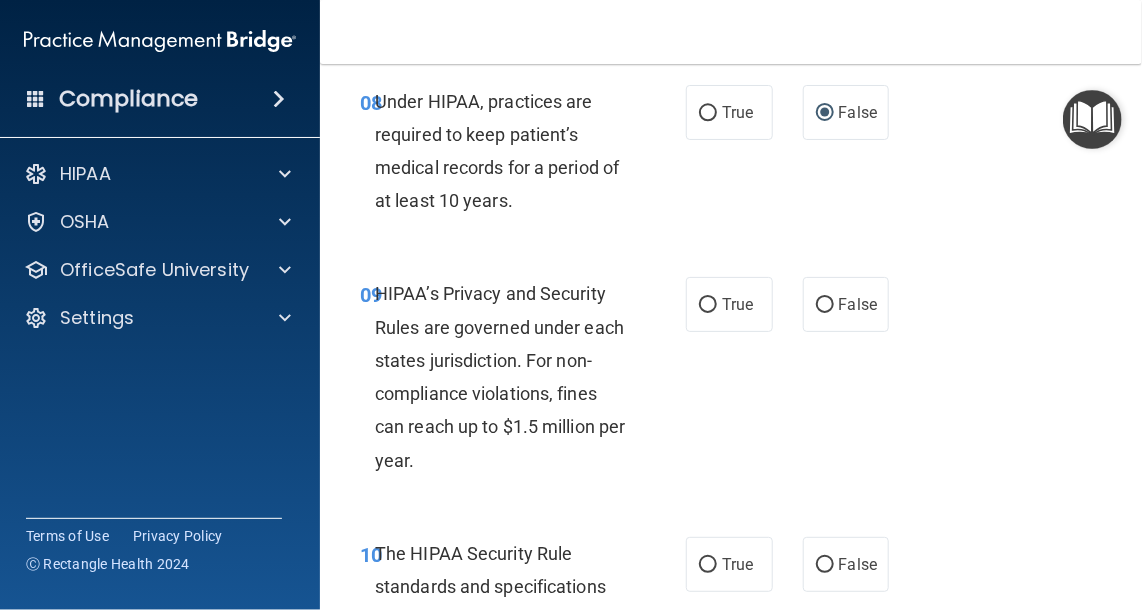 click on "HIPAA’s Privacy and Security Rules are governed under each states jurisdiction.  For non-compliance violations, fines can reach up to $1.5 million per year." at bounding box center [508, 376] 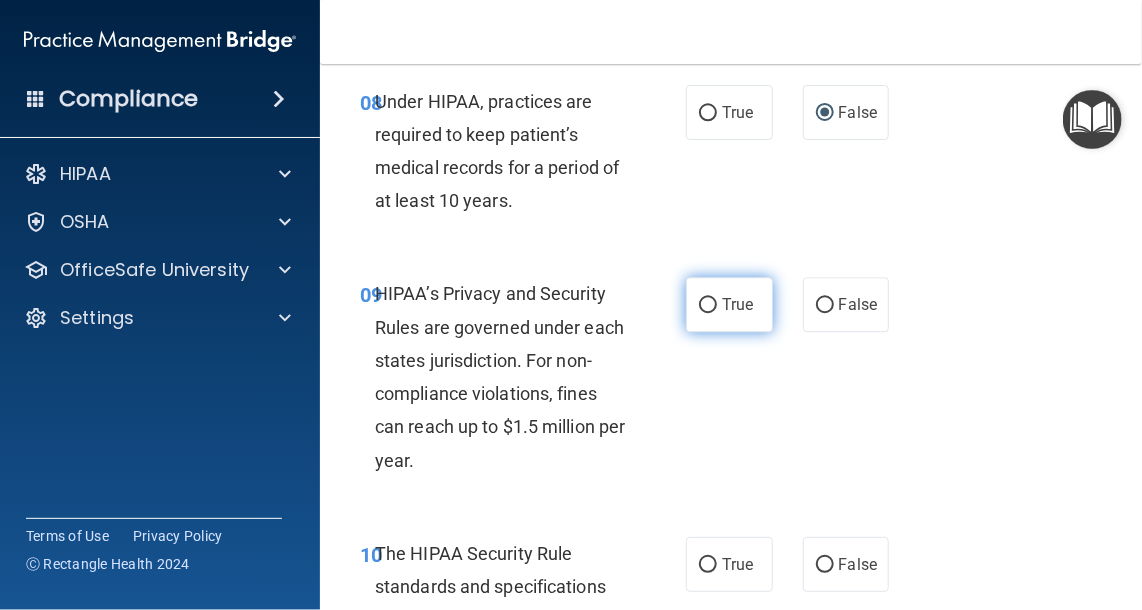 click on "True" at bounding box center (737, 304) 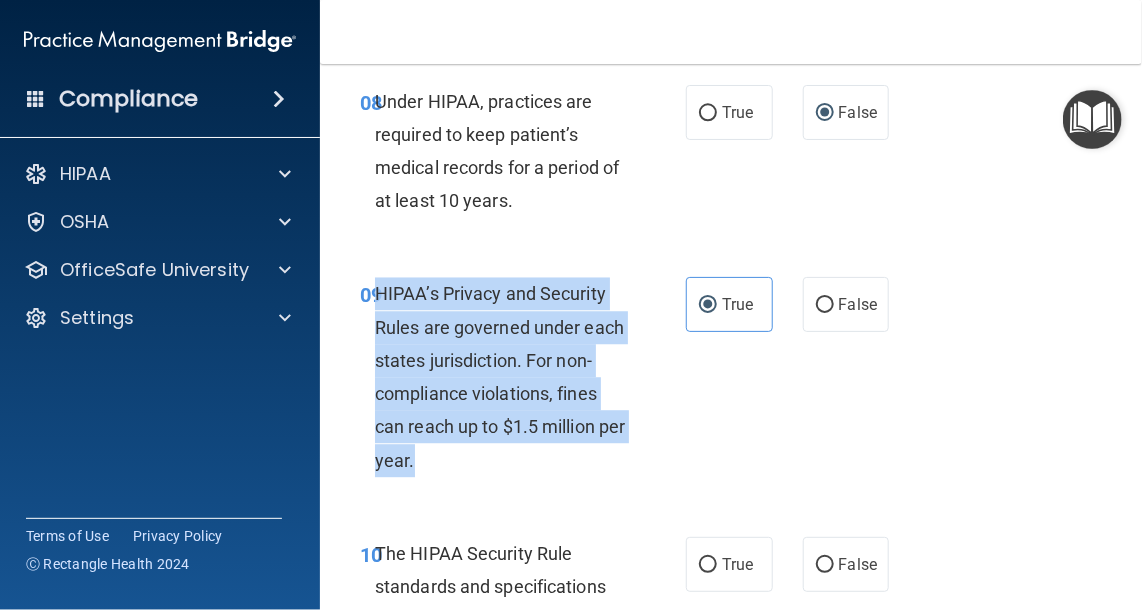 drag, startPoint x: 528, startPoint y: 455, endPoint x: 376, endPoint y: 293, distance: 222.1441 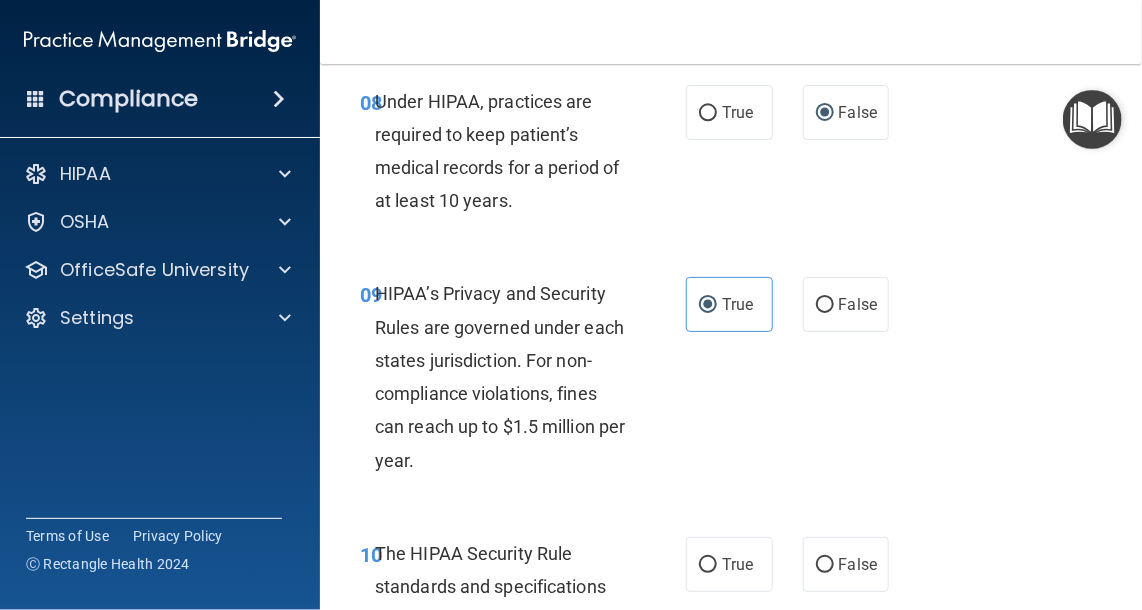 drag, startPoint x: 372, startPoint y: 294, endPoint x: 334, endPoint y: 364, distance: 79.64923 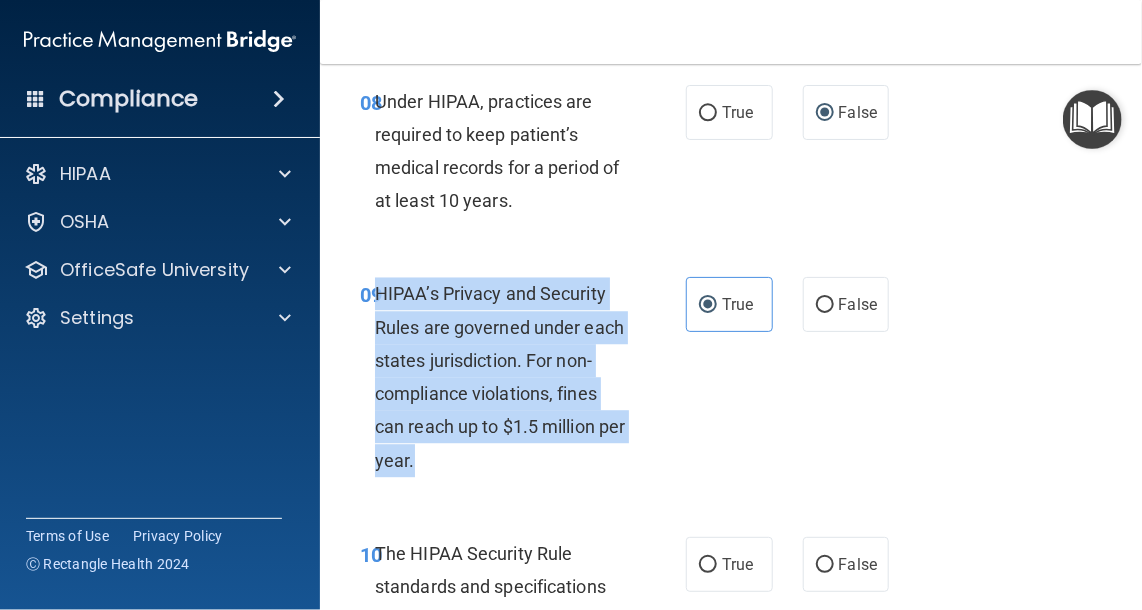 drag, startPoint x: 508, startPoint y: 465, endPoint x: 377, endPoint y: 300, distance: 210.67986 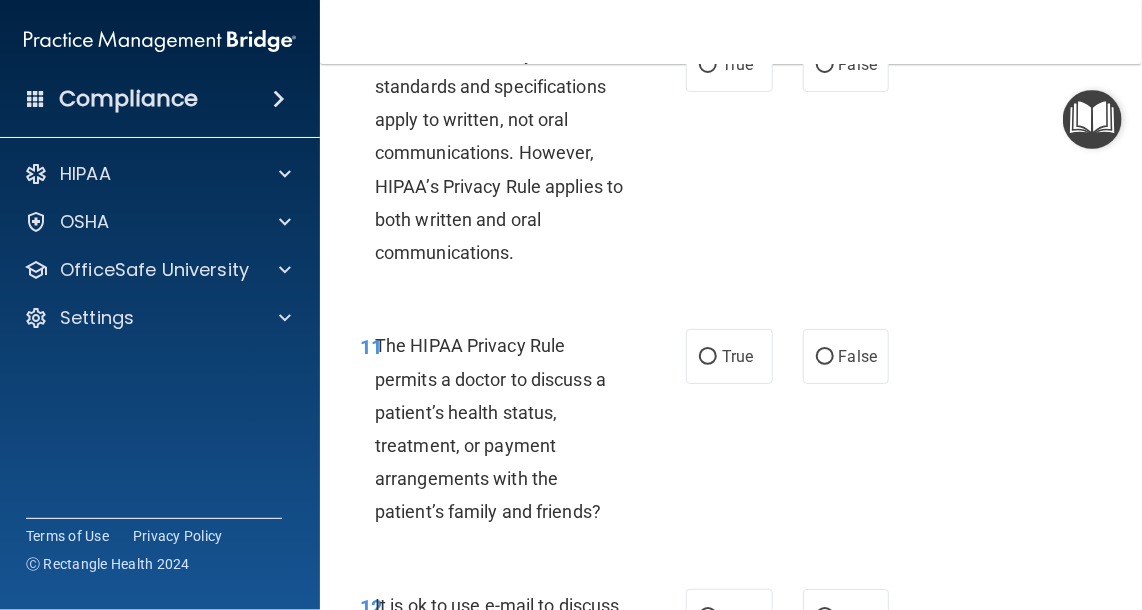 scroll, scrollTop: 2289, scrollLeft: 0, axis: vertical 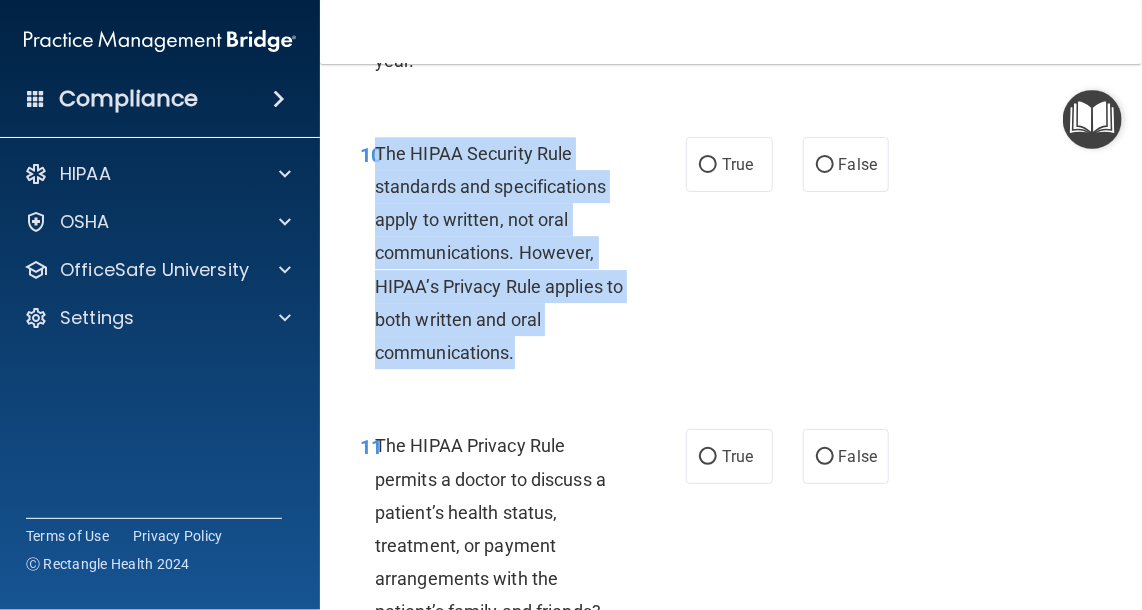 drag, startPoint x: 515, startPoint y: 354, endPoint x: 376, endPoint y: 153, distance: 244.38084 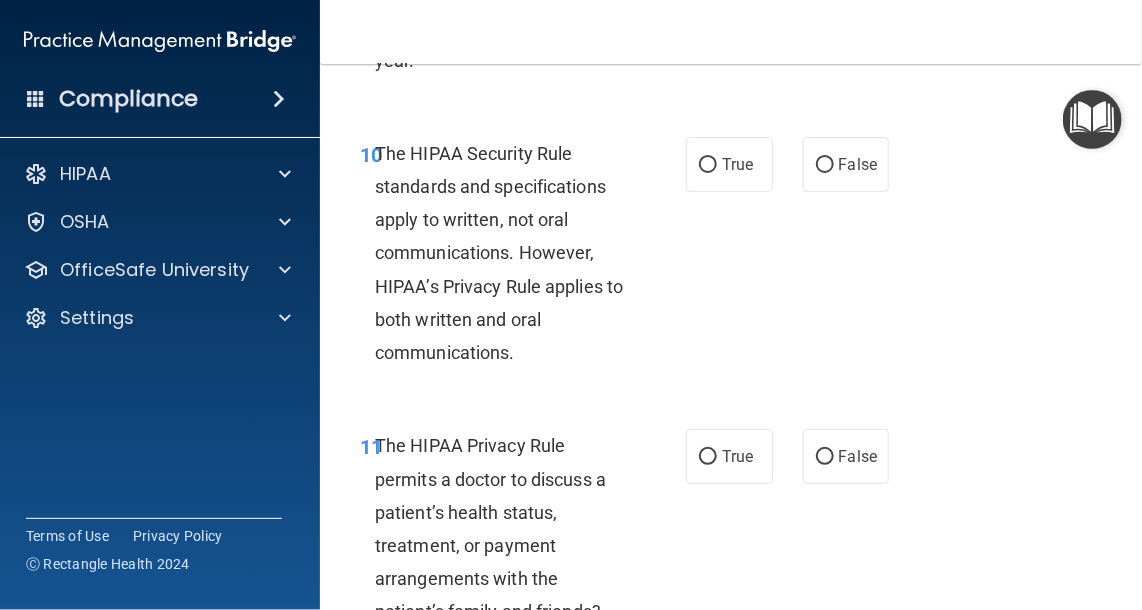 click on "Compliance
HIPAA
Documents and Policies                 Report an Incident               Business Associates               Emergency Planning               Resources                 HIPAA Risk Assessment
OSHA
Documents               Safety Data Sheets               Self-Assessment                Injury and Illness Report                Resources
PCI
PCI Compliance                Merchant Savings Calculator
OfficeSafe University
HIPAA Training                   OSHA Training                   Continuing Education
Settings
My Account               My Users" at bounding box center (160, 305) 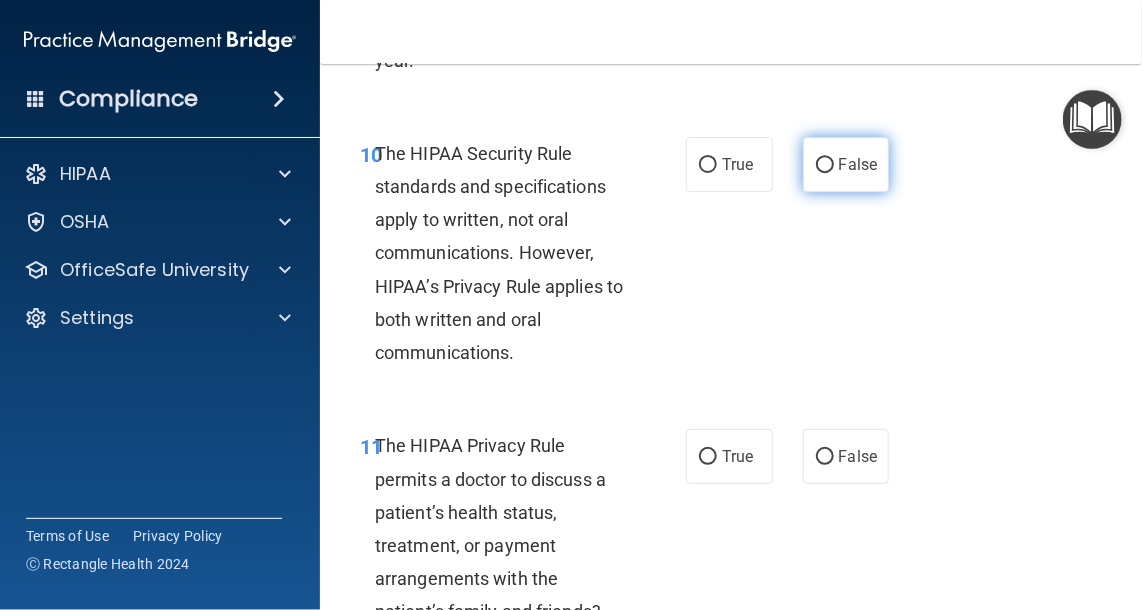click on "False" at bounding box center (825, 165) 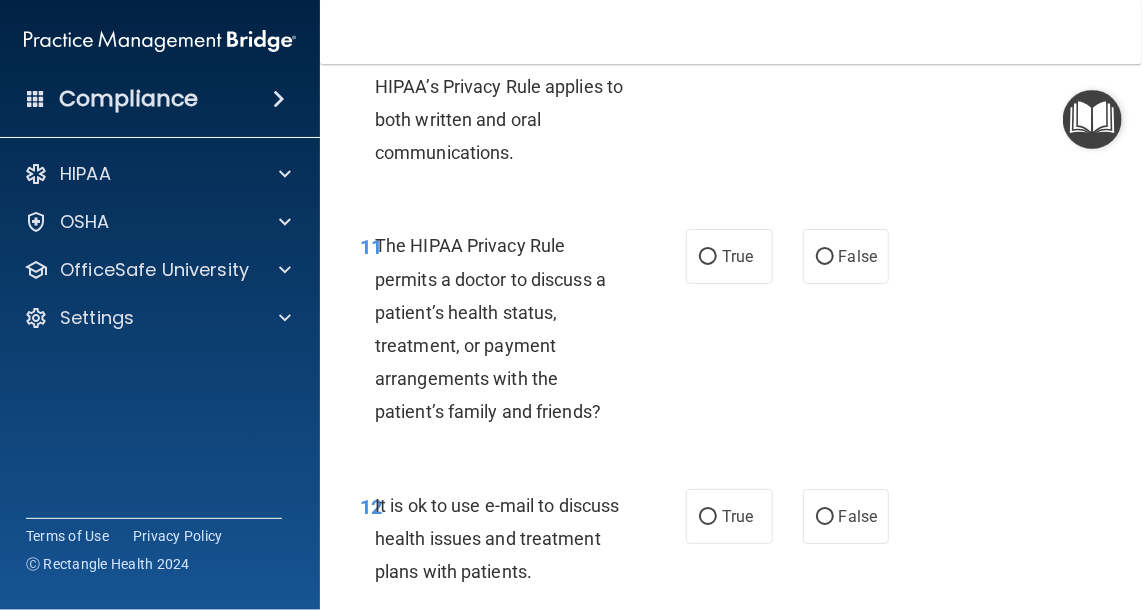 scroll, scrollTop: 2389, scrollLeft: 0, axis: vertical 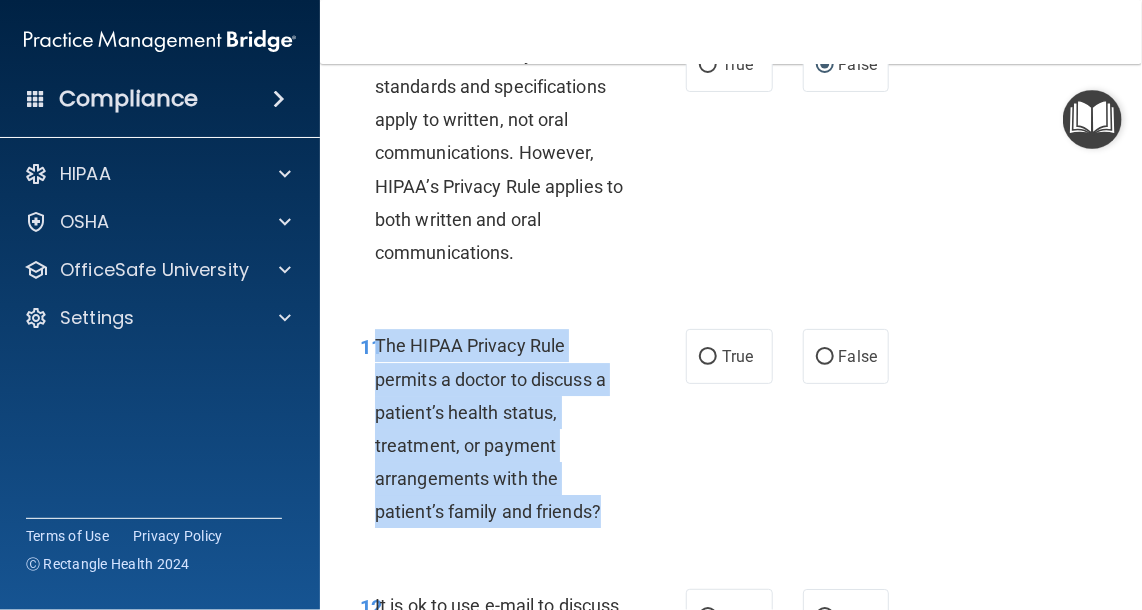 drag, startPoint x: 614, startPoint y: 522, endPoint x: 378, endPoint y: 351, distance: 291.43954 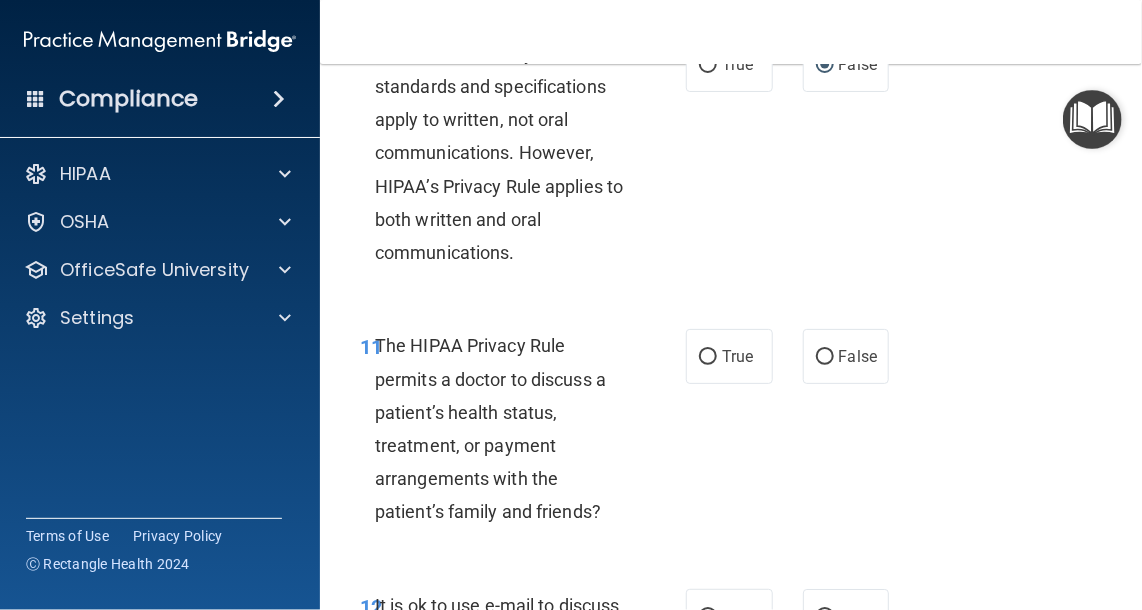 click on "-                The HIPAA Quiz #2         This quiz doesn’t expire until . Are you sure you want to take this quiz now?   Take the quiz anyway!                       01       A business associate agreement is required with organizations or persons where inadvertent contact with protected health information may result.  Like in the case of janitorial services?                 True           False                       02       The HIPAA Privacy Rule permits a covered entity to disclose protected health information about a decedent to [RELATIONSHIP] or other [RELATIONSHIP] involved in the care of the decedent?                 True           False                       03       A practice is not required to disclose protected health information to law enforcement officials without the patient’s consent when the practice receives  a court order or subpoena.                 True           False                       04                       True           False                       05" at bounding box center [731, 337] 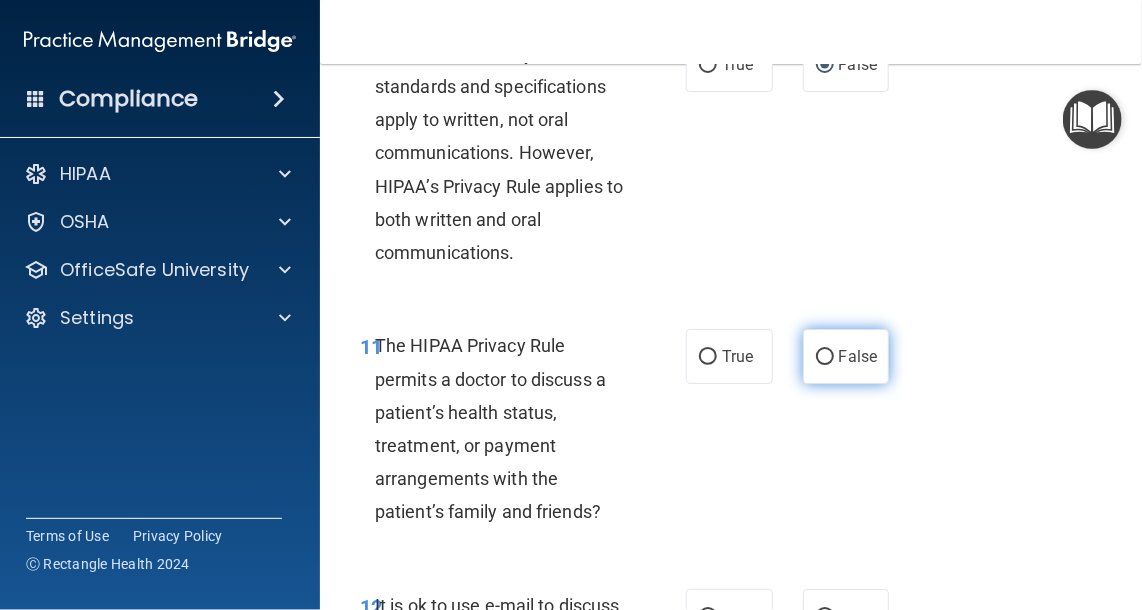 click on "False" at bounding box center [858, 356] 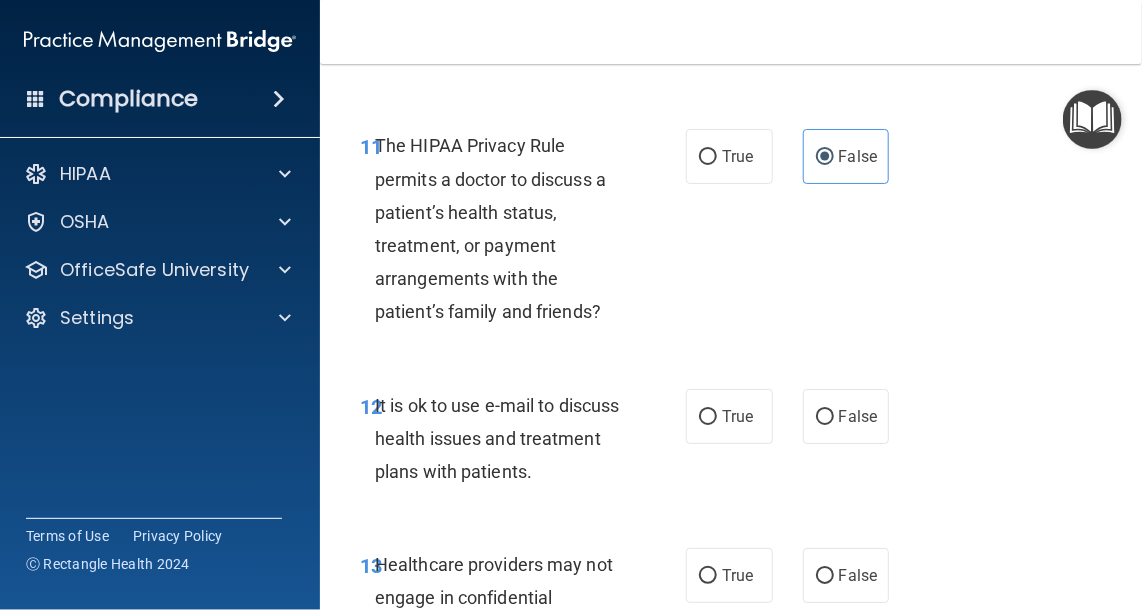 scroll, scrollTop: 2689, scrollLeft: 0, axis: vertical 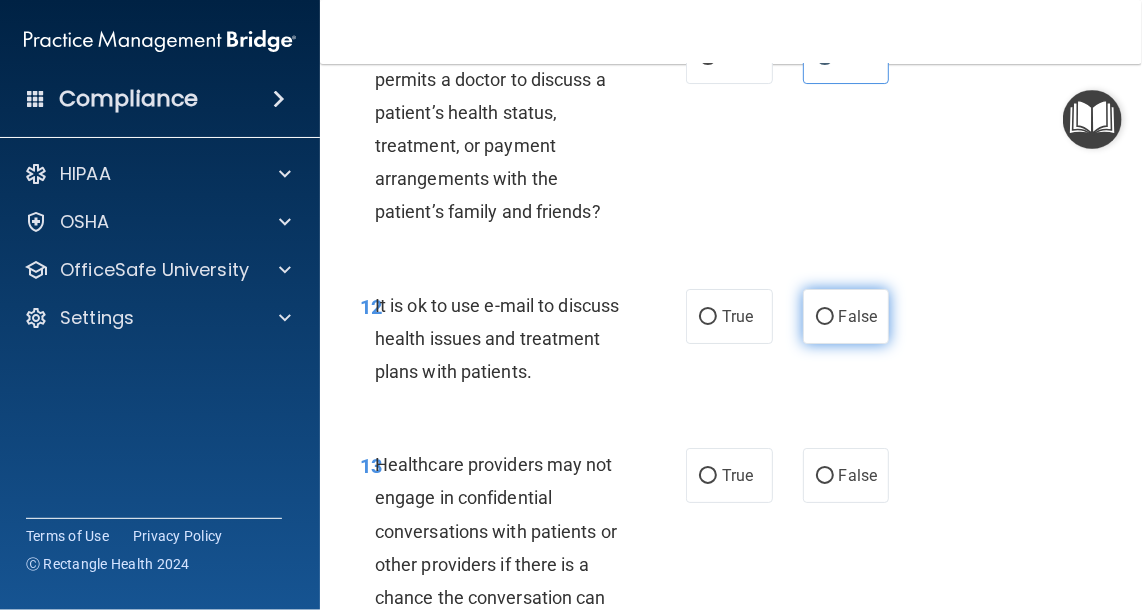 click on "False" at bounding box center [846, 316] 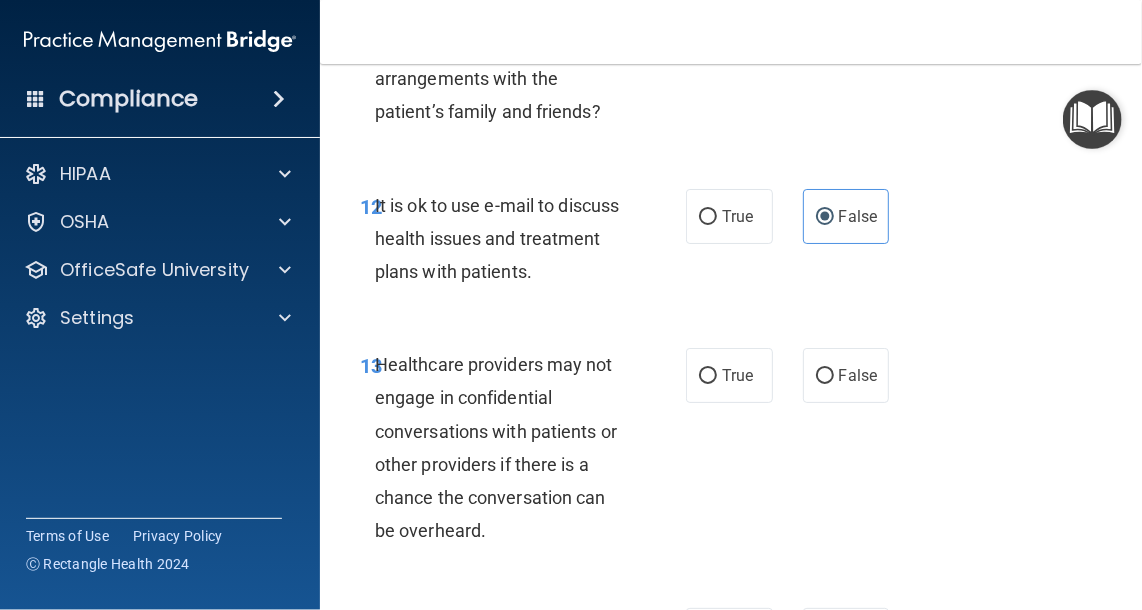 scroll, scrollTop: 2889, scrollLeft: 0, axis: vertical 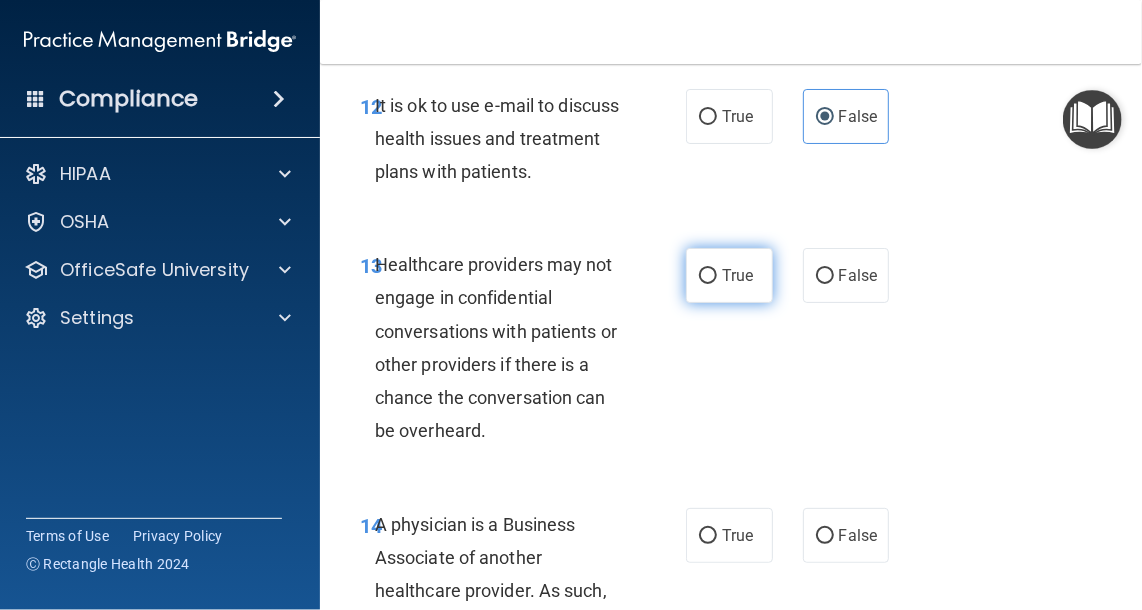 click on "True" at bounding box center (708, 276) 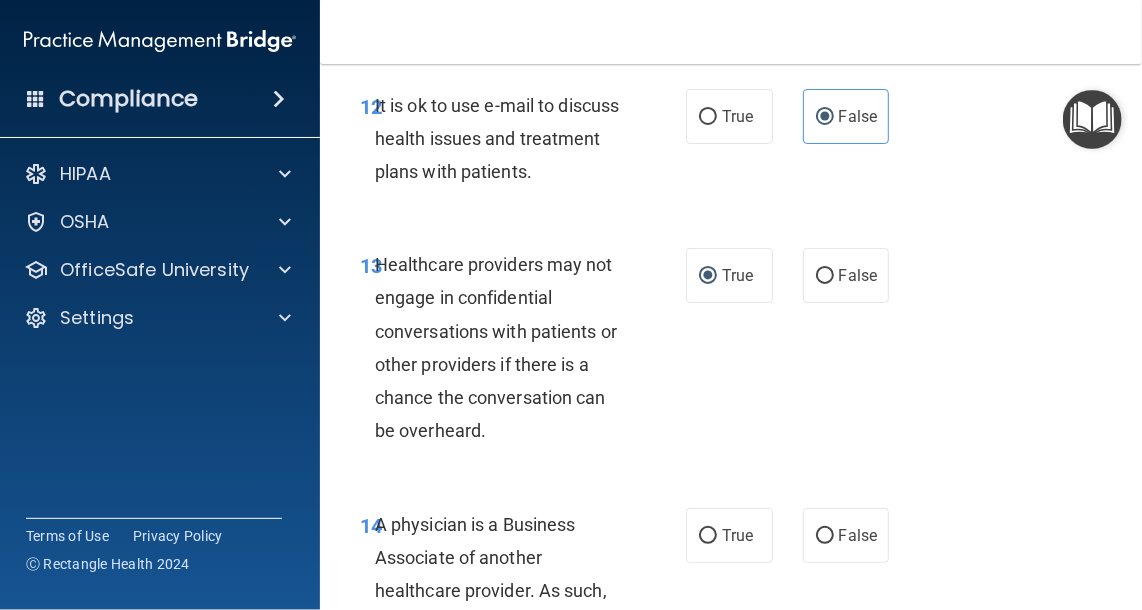 scroll, scrollTop: 3089, scrollLeft: 0, axis: vertical 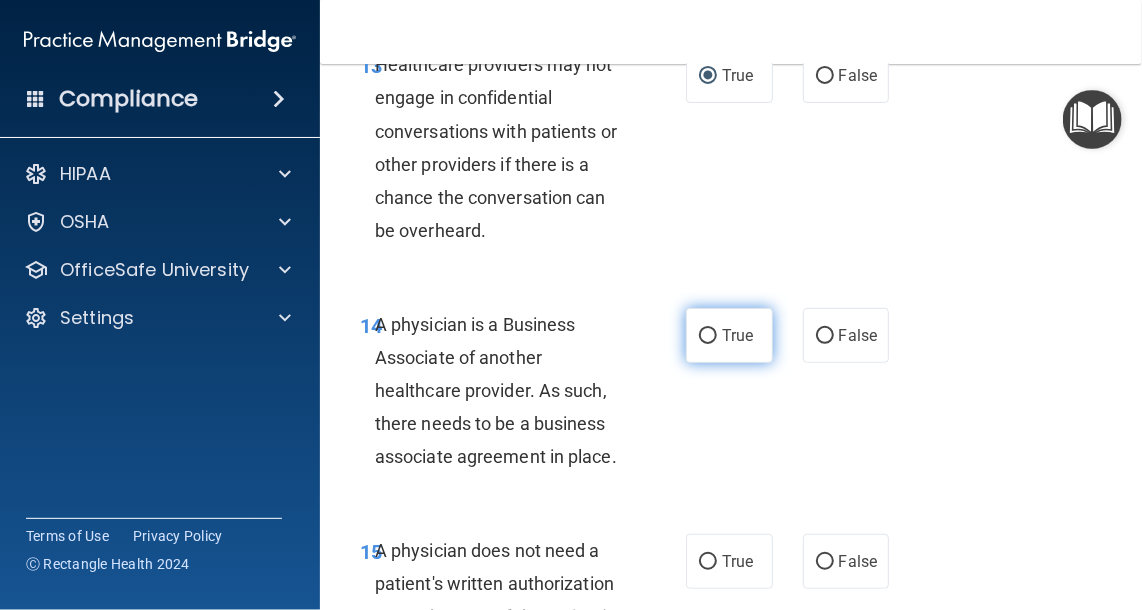 click on "True" at bounding box center [708, 336] 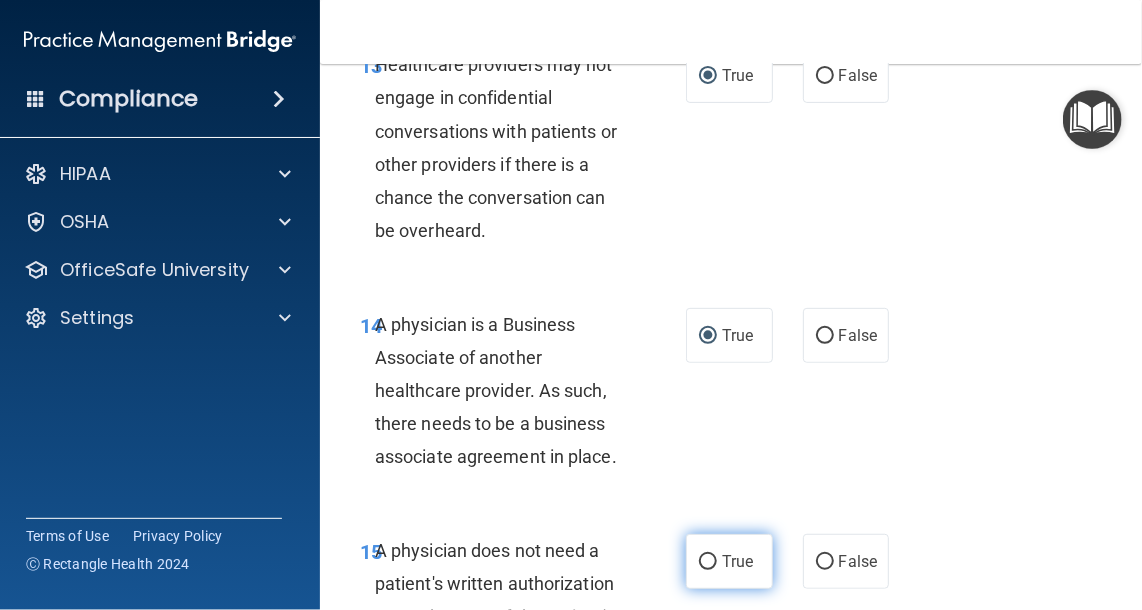 scroll, scrollTop: 3389, scrollLeft: 0, axis: vertical 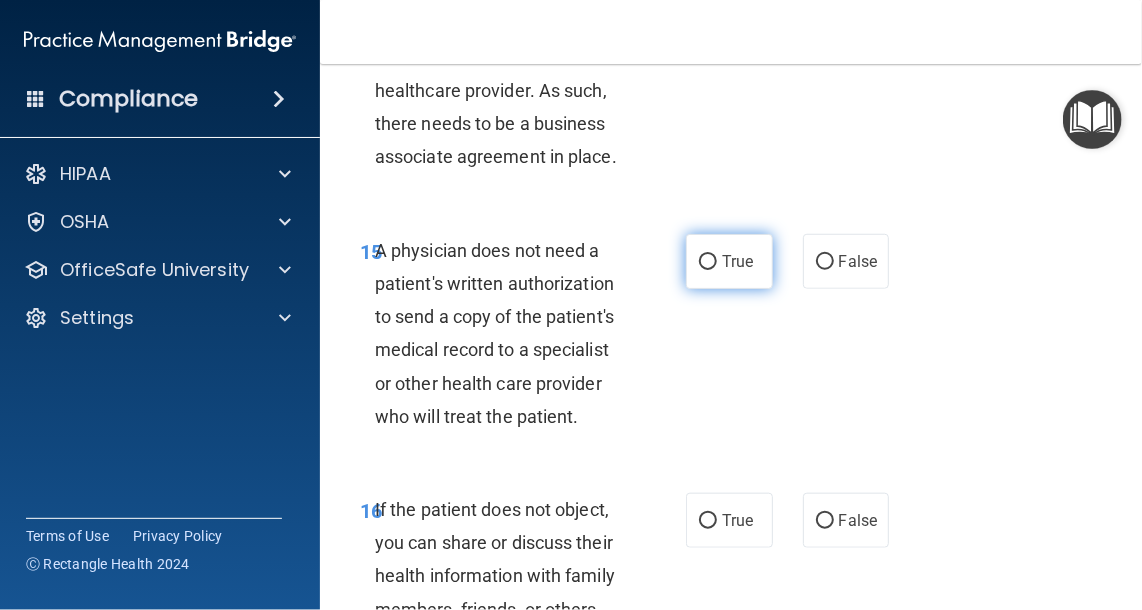 click on "True" at bounding box center (729, 261) 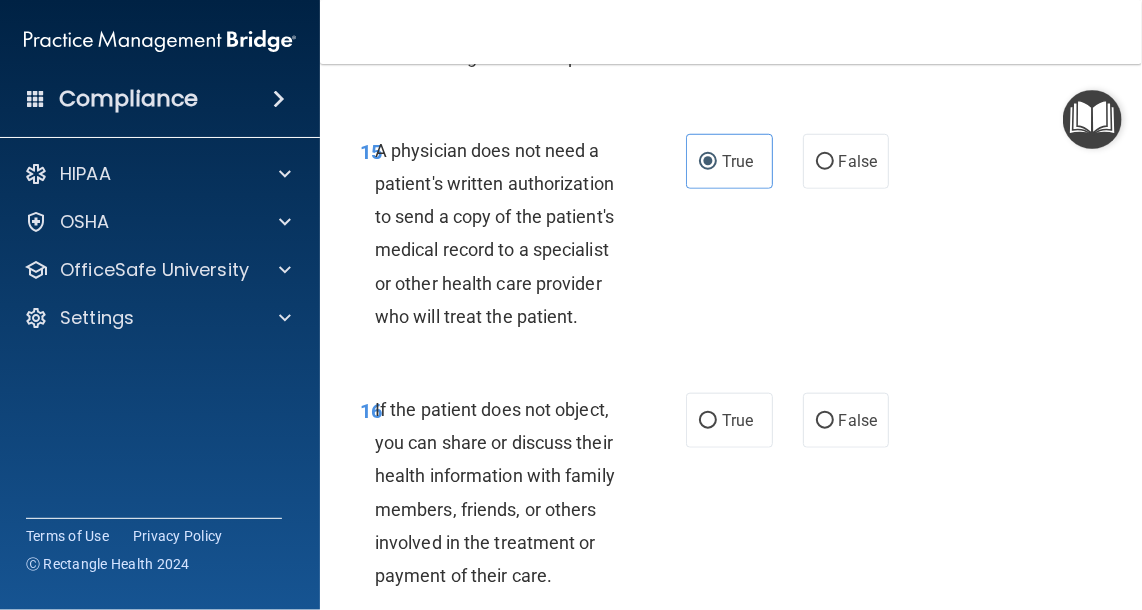 scroll, scrollTop: 3589, scrollLeft: 0, axis: vertical 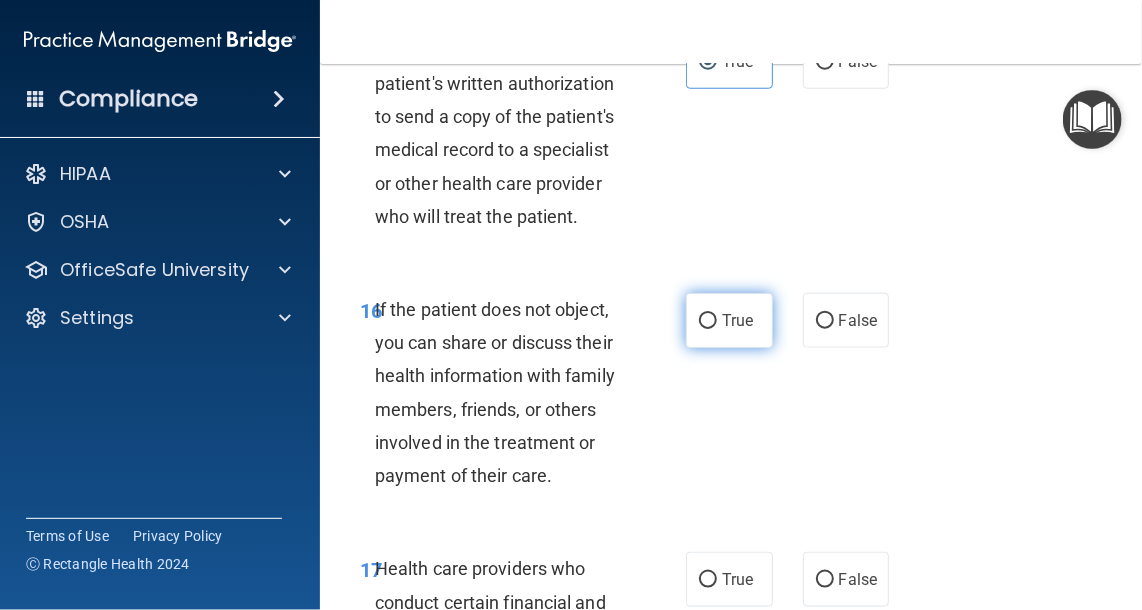 click on "True" at bounding box center (737, 320) 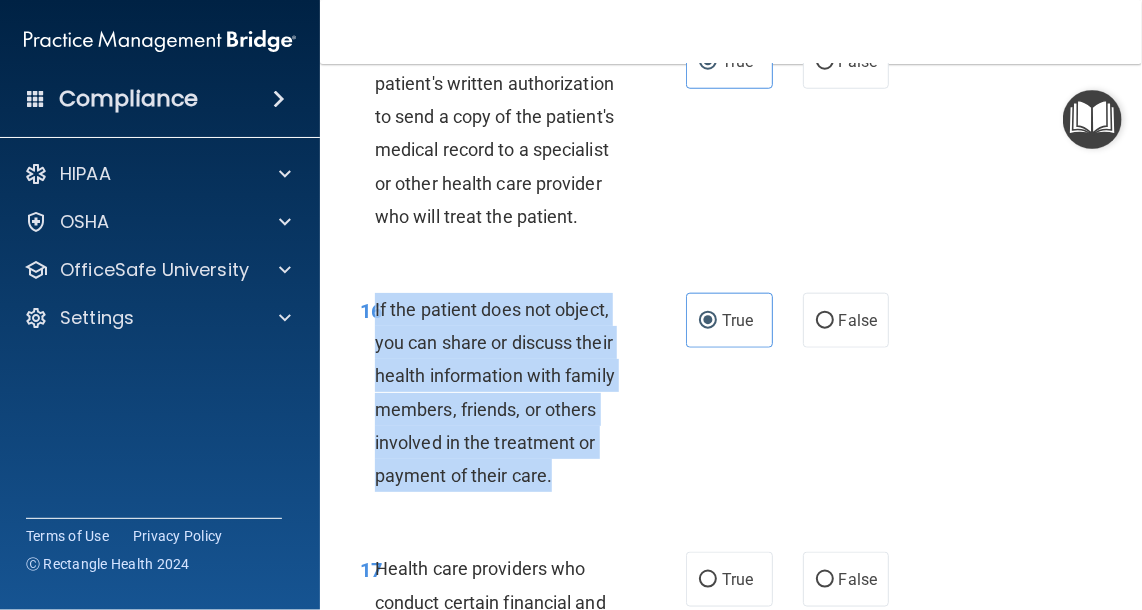 drag, startPoint x: 551, startPoint y: 473, endPoint x: 373, endPoint y: 306, distance: 244.0758 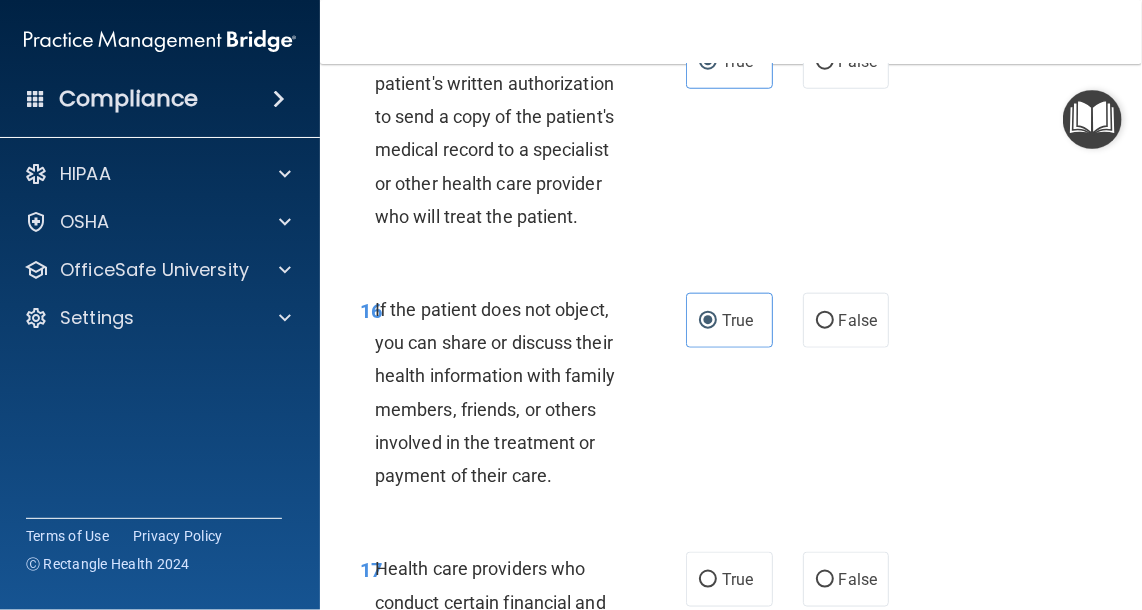click on "Compliance
HIPAA
Documents and Policies                 Report an Incident               Business Associates               Emergency Planning               Resources                 HIPAA Risk Assessment
OSHA
Documents               Safety Data Sheets               Self-Assessment                Injury and Illness Report                Resources
PCI
PCI Compliance                Merchant Savings Calculator
OfficeSafe University
HIPAA Training                   OSHA Training                   Continuing Education
Settings
My Account               My Users" at bounding box center [160, 305] 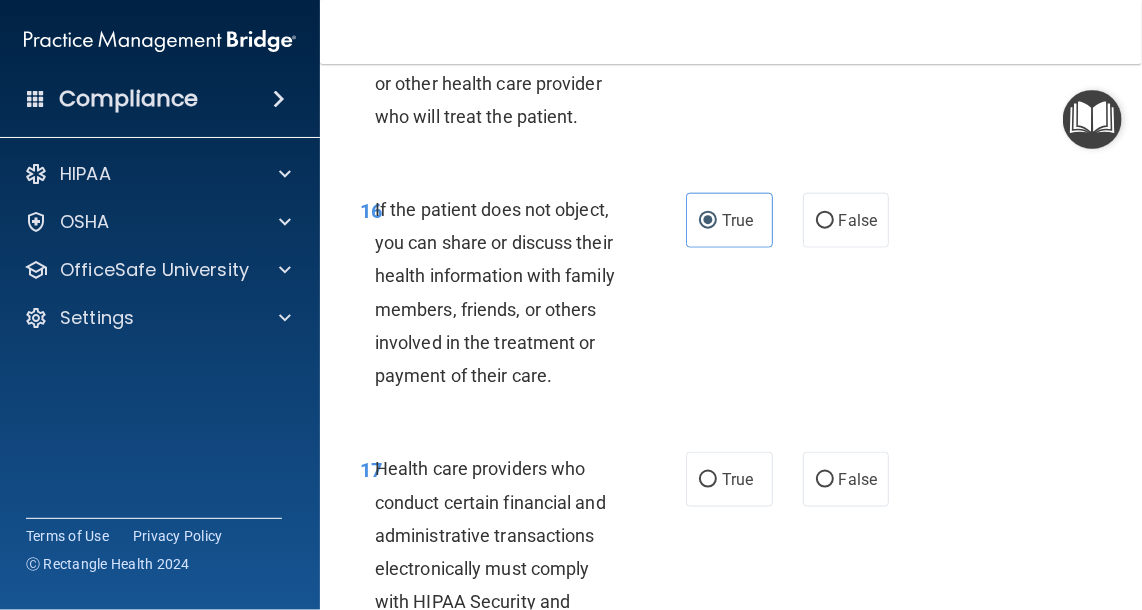 scroll, scrollTop: 3889, scrollLeft: 0, axis: vertical 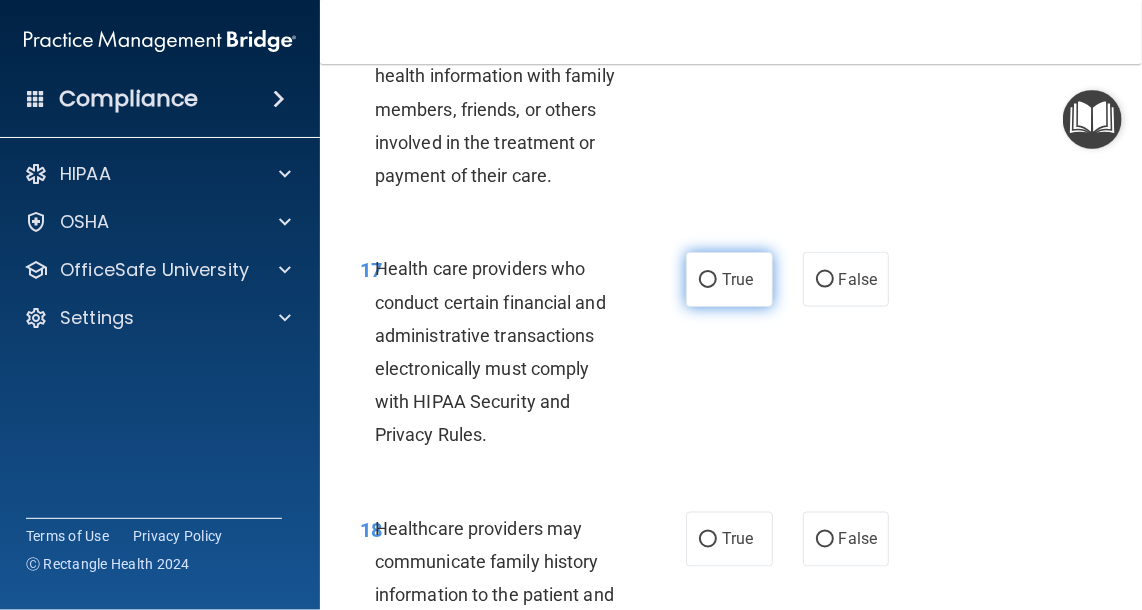 click on "True" at bounding box center (708, 280) 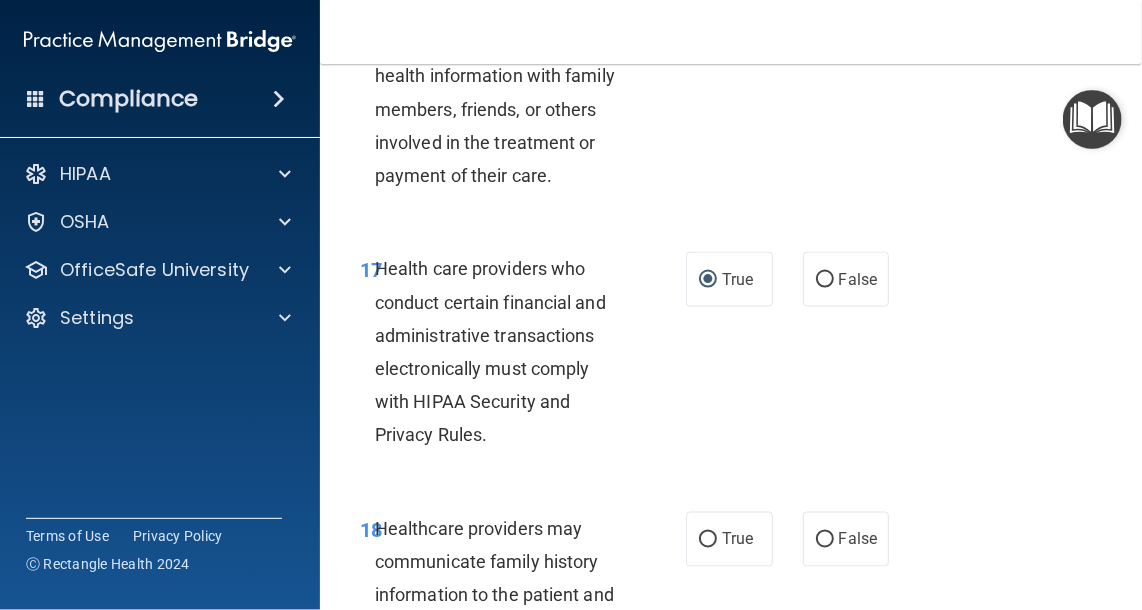 scroll, scrollTop: 4089, scrollLeft: 0, axis: vertical 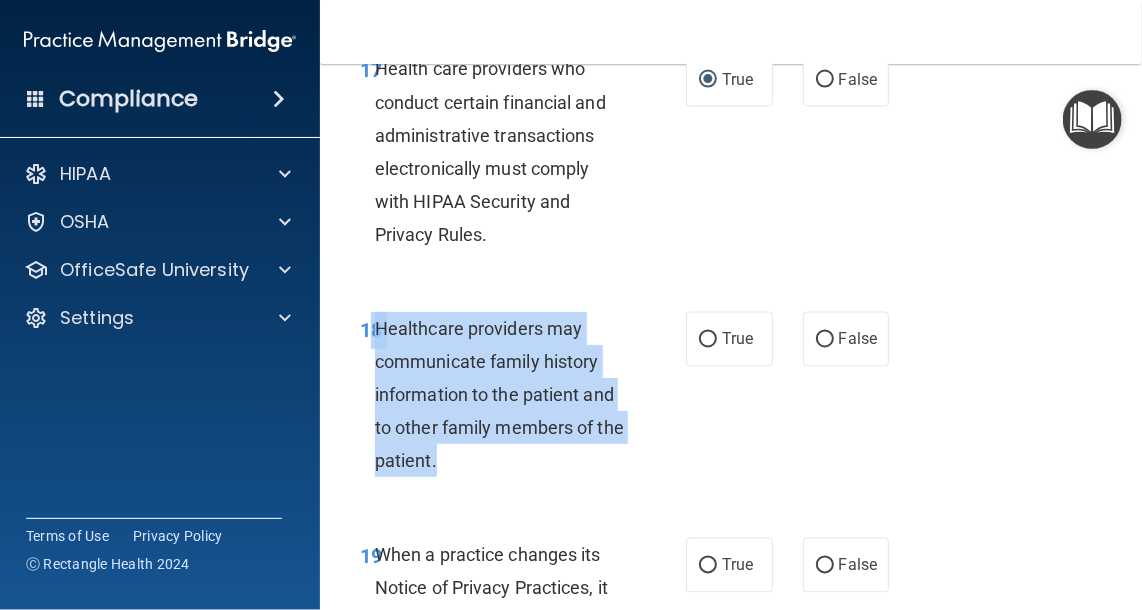 drag, startPoint x: 470, startPoint y: 460, endPoint x: 372, endPoint y: 332, distance: 161.20795 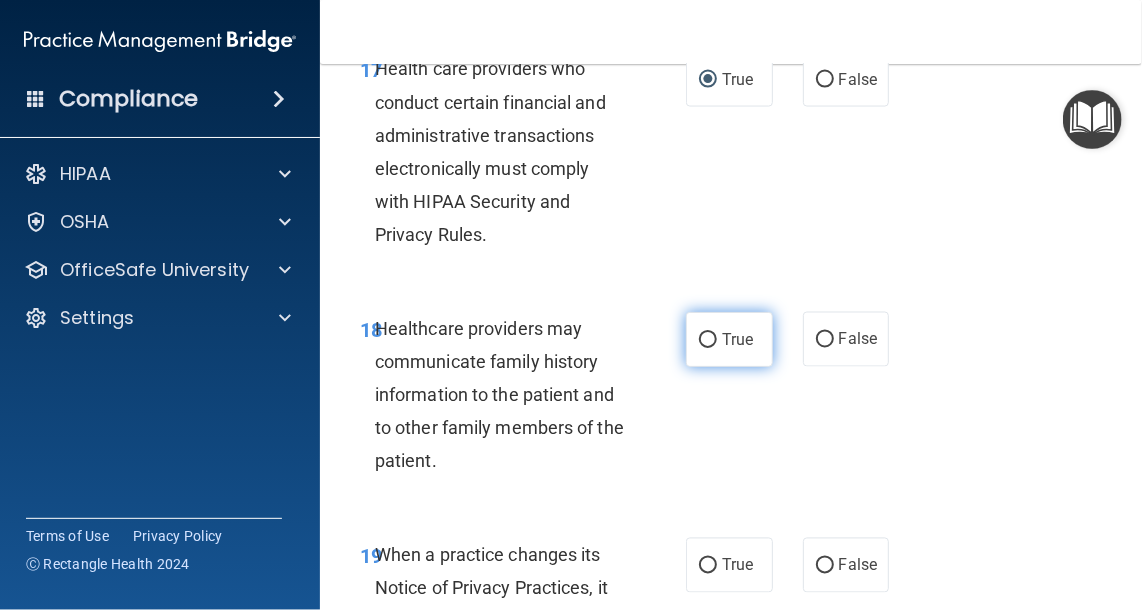 click on "True" at bounding box center [708, 340] 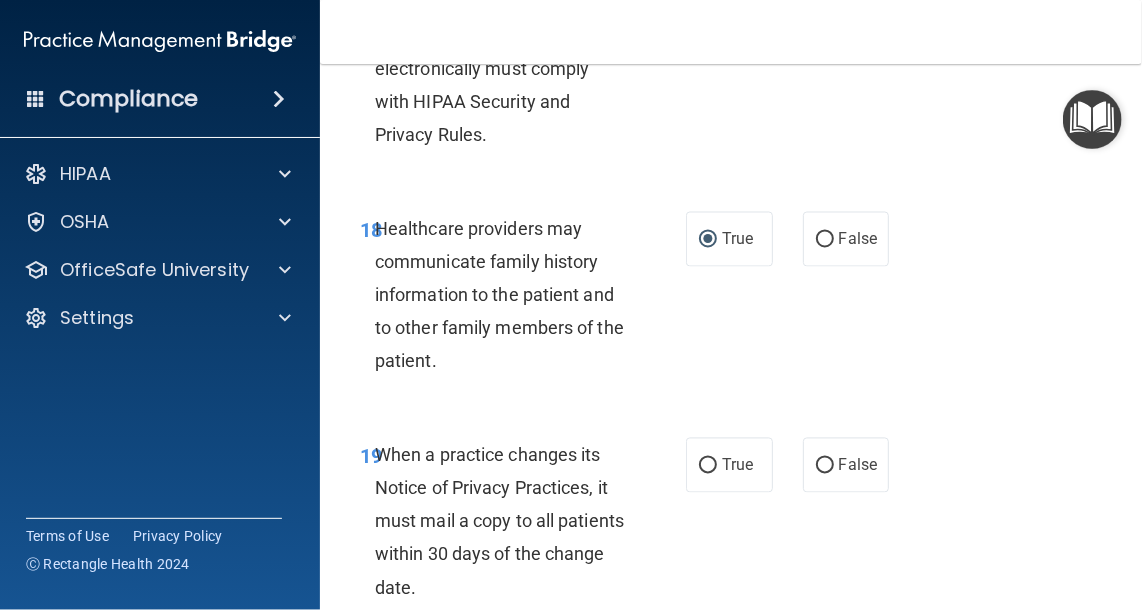 scroll, scrollTop: 4289, scrollLeft: 0, axis: vertical 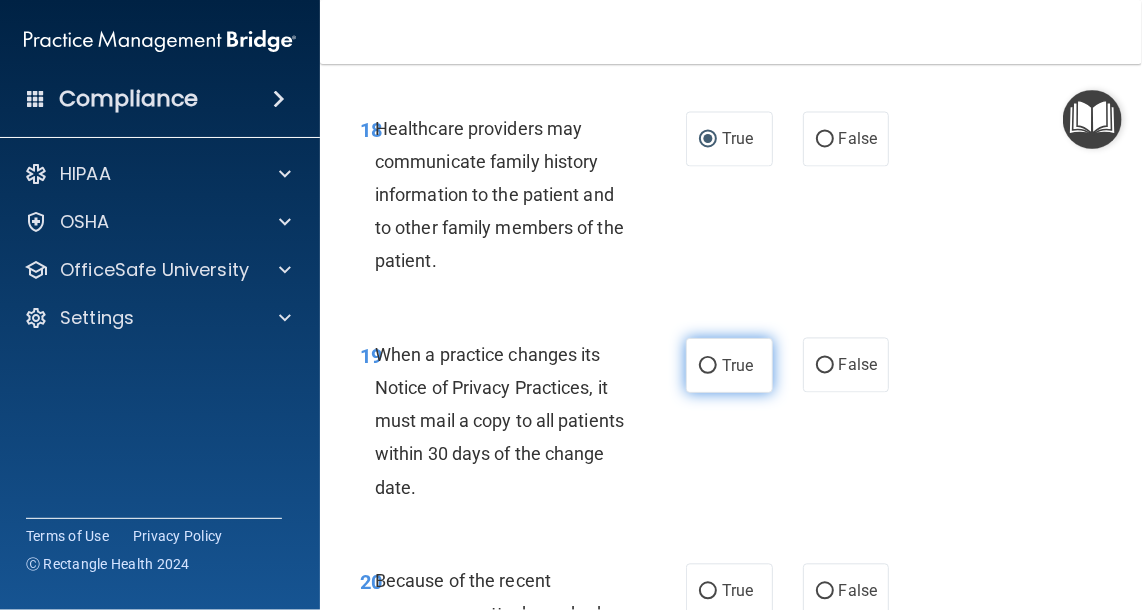 click on "True" at bounding box center [729, 365] 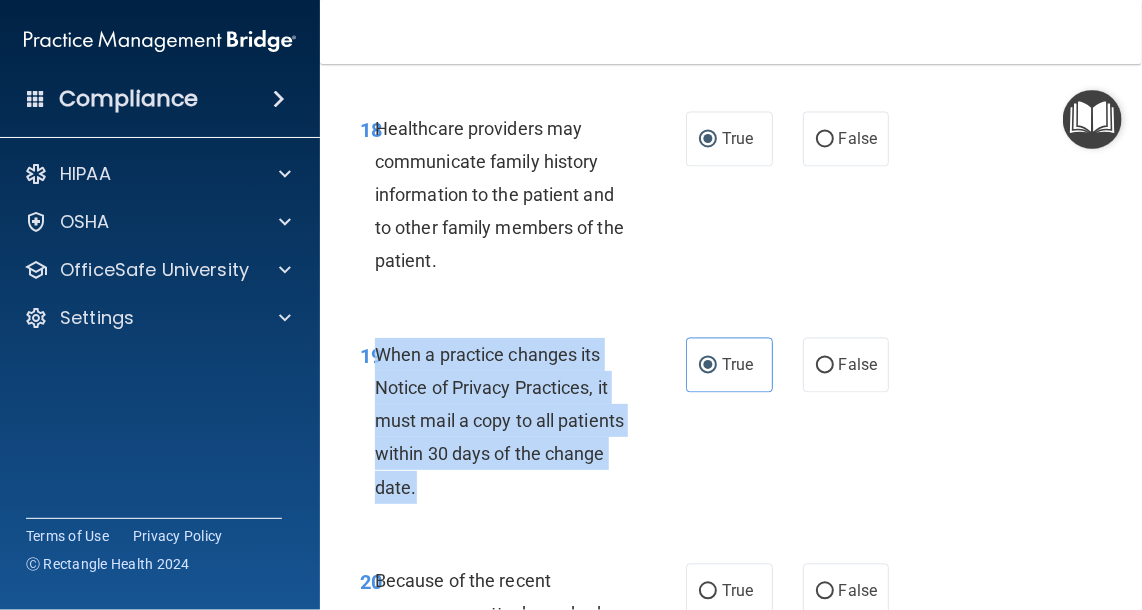 drag, startPoint x: 484, startPoint y: 482, endPoint x: 375, endPoint y: 360, distance: 163.60013 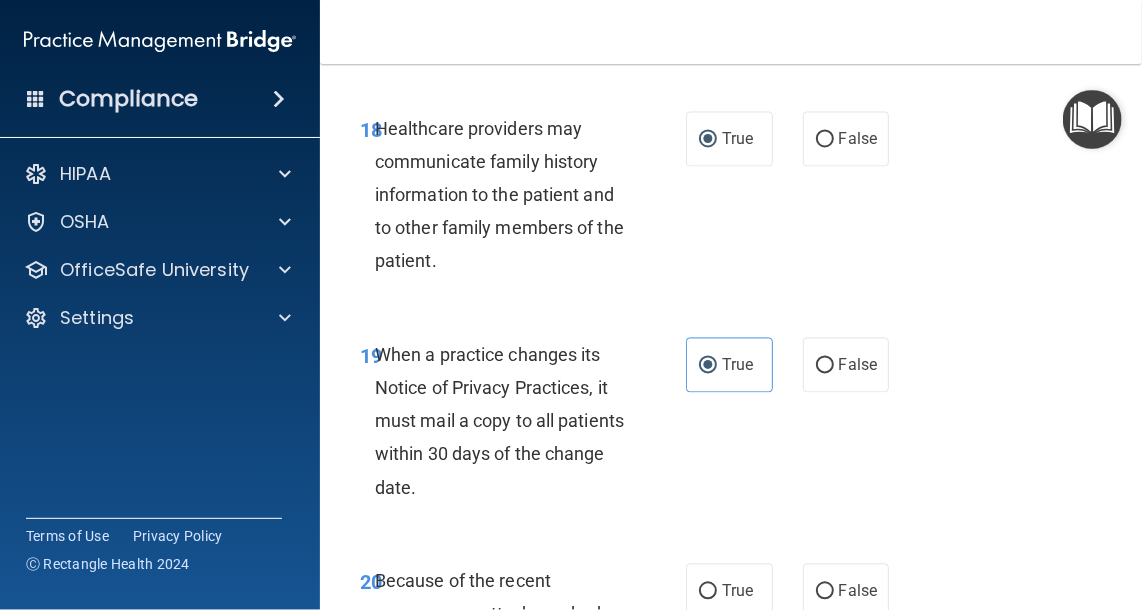 click on "Compliance
HIPAA
Documents and Policies                 Report an Incident               Business Associates               Emergency Planning               Resources                 HIPAA Risk Assessment
OSHA
Documents               Safety Data Sheets               Self-Assessment                Injury and Illness Report                Resources
PCI
PCI Compliance                Merchant Savings Calculator
OfficeSafe University
HIPAA Training                   OSHA Training                   Continuing Education
Settings
My Account               My Users" at bounding box center [160, 305] 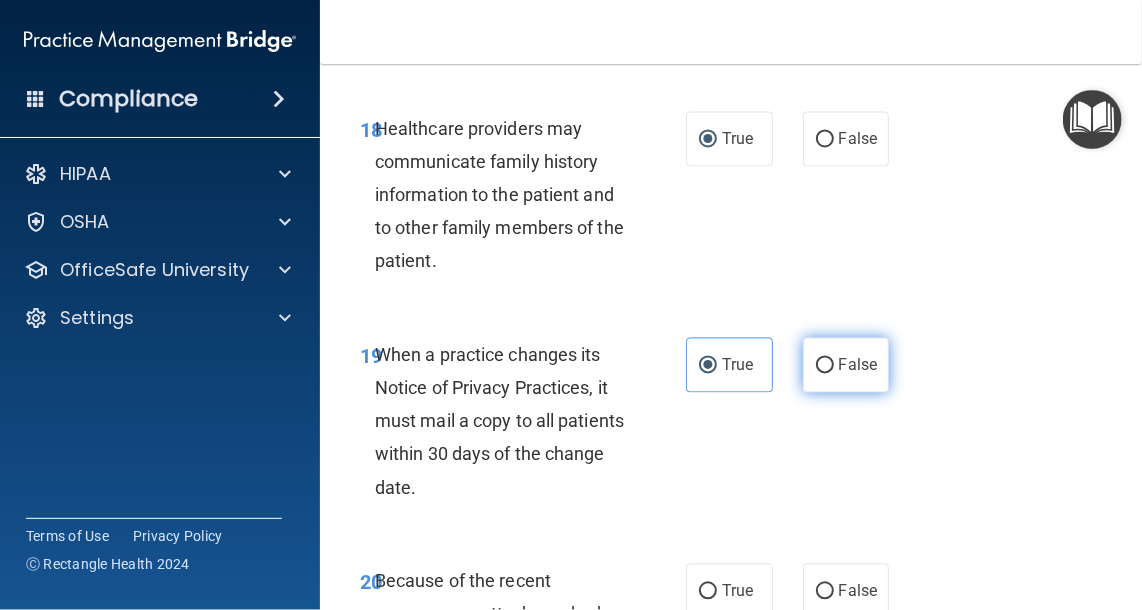 click on "False" at bounding box center [858, 365] 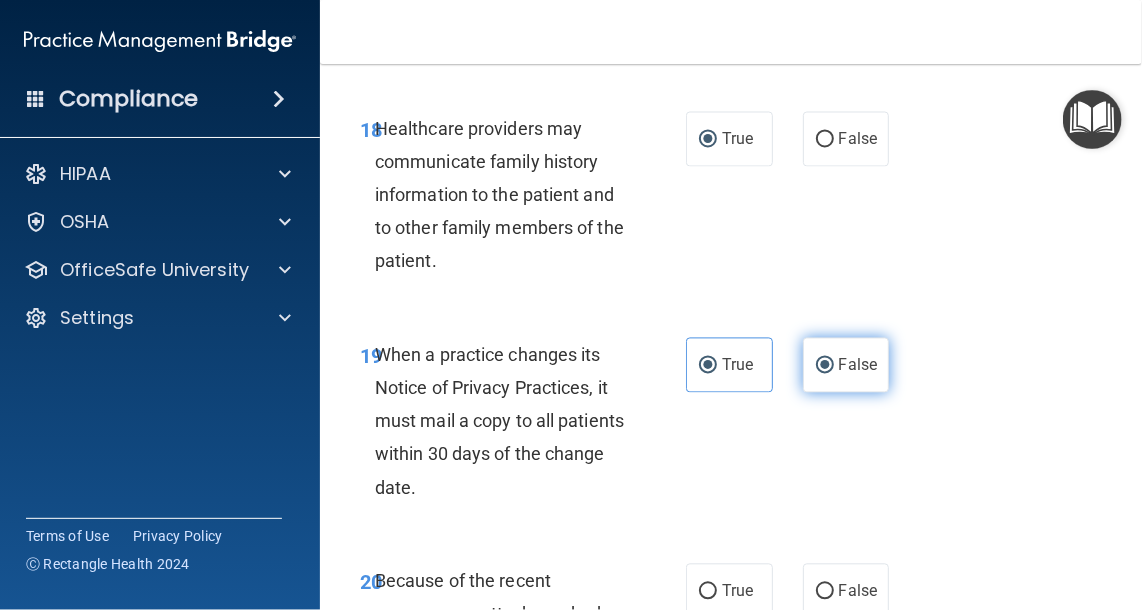 radio on "false" 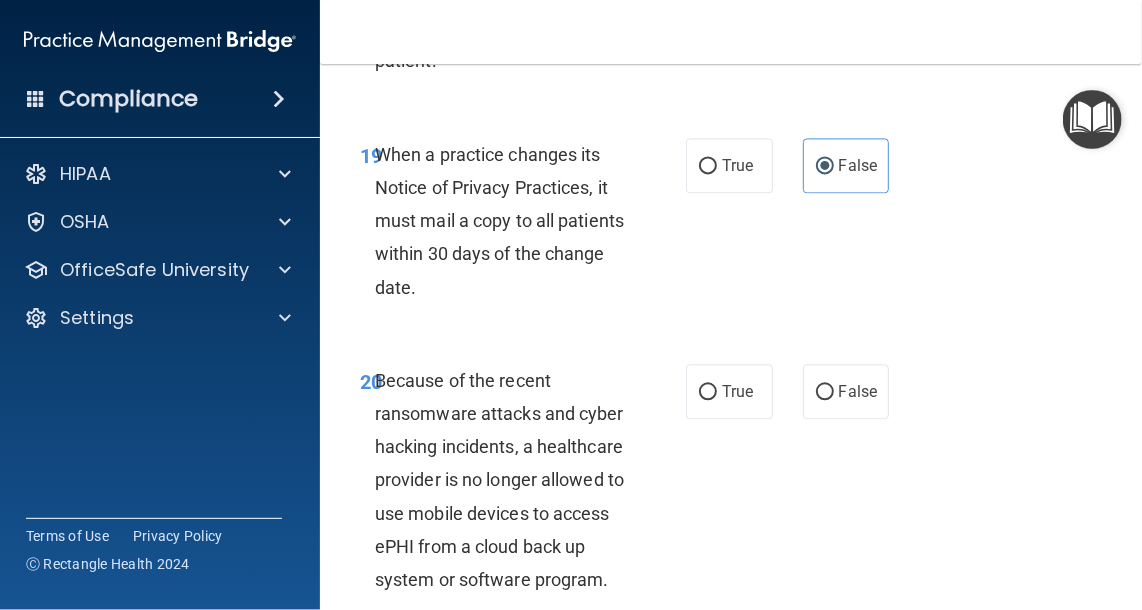 scroll, scrollTop: 4689, scrollLeft: 0, axis: vertical 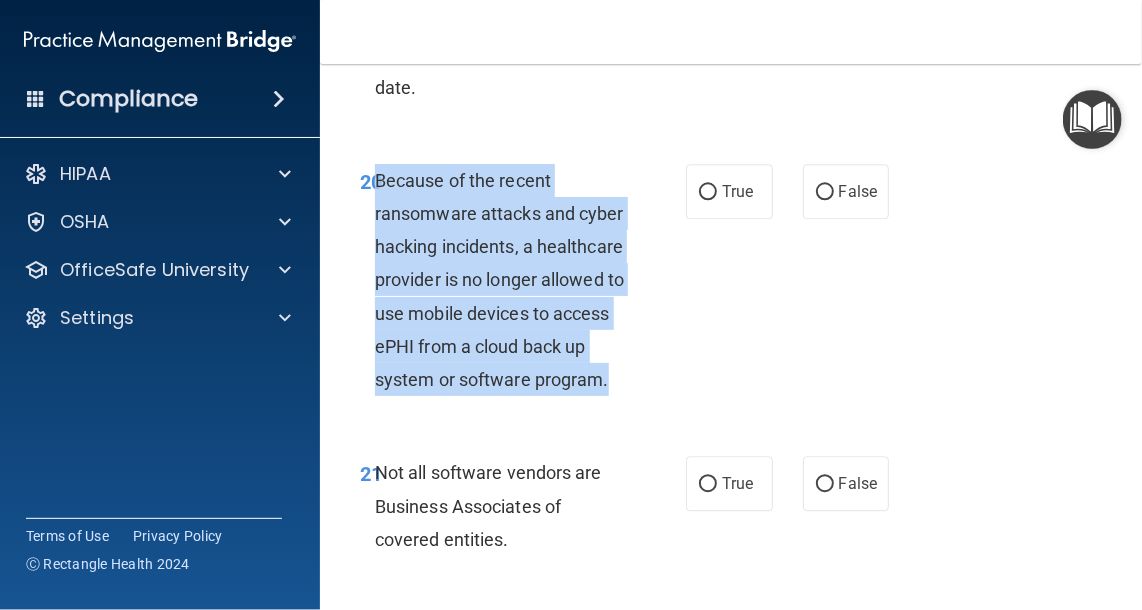 drag, startPoint x: 520, startPoint y: 412, endPoint x: 379, endPoint y: 182, distance: 269.77954 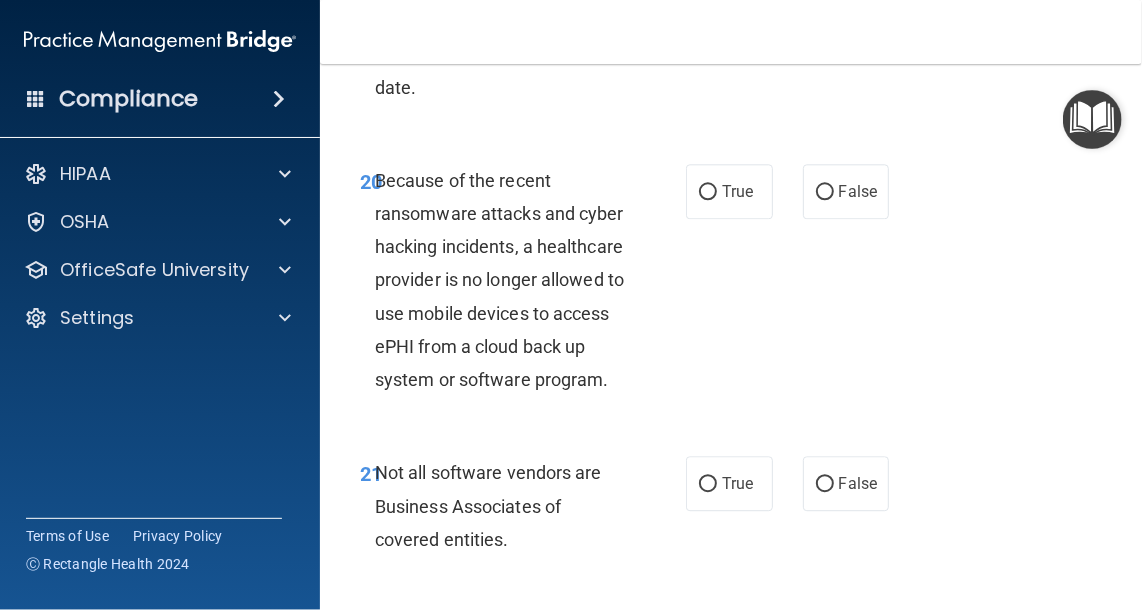 click on "Compliance
HIPAA
Documents and Policies                 Report an Incident               Business Associates               Emergency Planning               Resources                 HIPAA Risk Assessment
OSHA
Documents               Safety Data Sheets               Self-Assessment                Injury and Illness Report                Resources
PCI
PCI Compliance                Merchant Savings Calculator
OfficeSafe University
HIPAA Training                   OSHA Training                   Continuing Education
Settings
My Account               My Users" at bounding box center (160, 305) 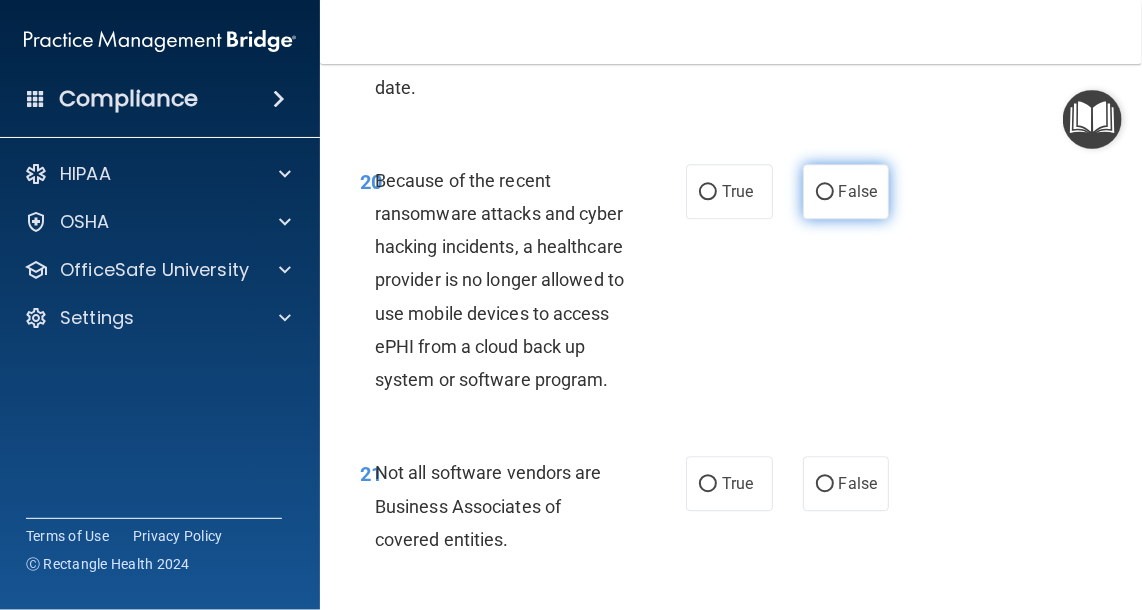 click on "False" at bounding box center (825, 192) 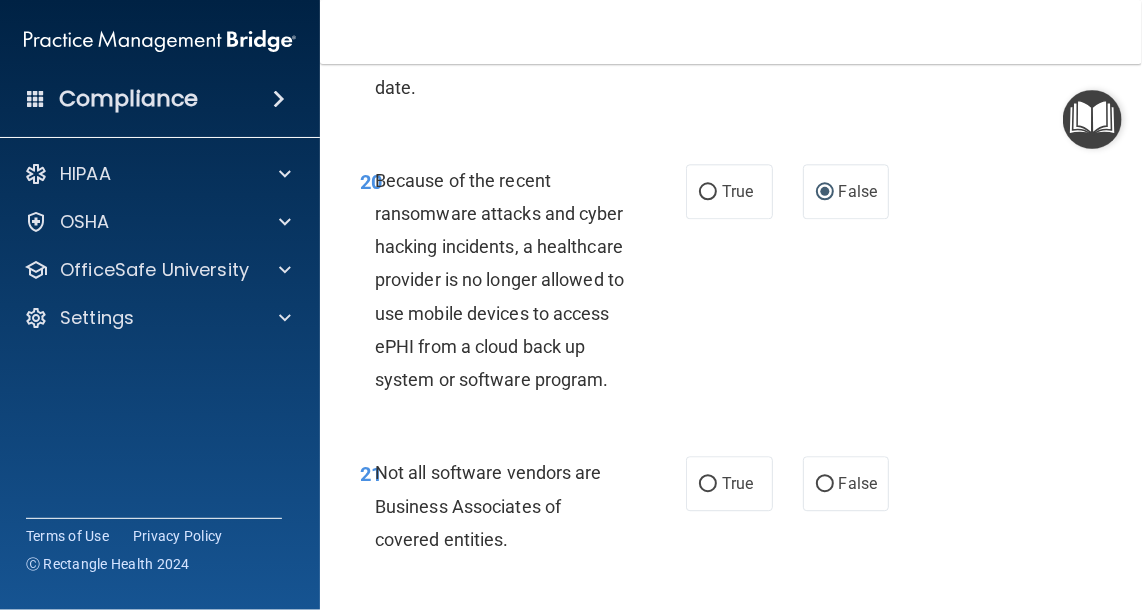 scroll, scrollTop: 4889, scrollLeft: 0, axis: vertical 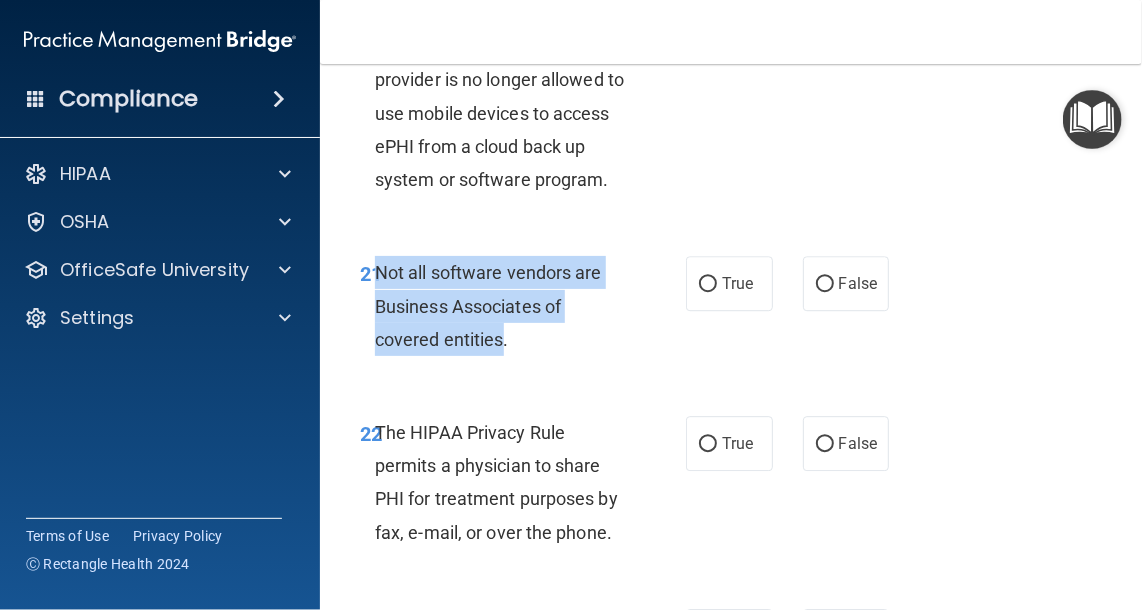 drag, startPoint x: 500, startPoint y: 373, endPoint x: 376, endPoint y: 305, distance: 141.42136 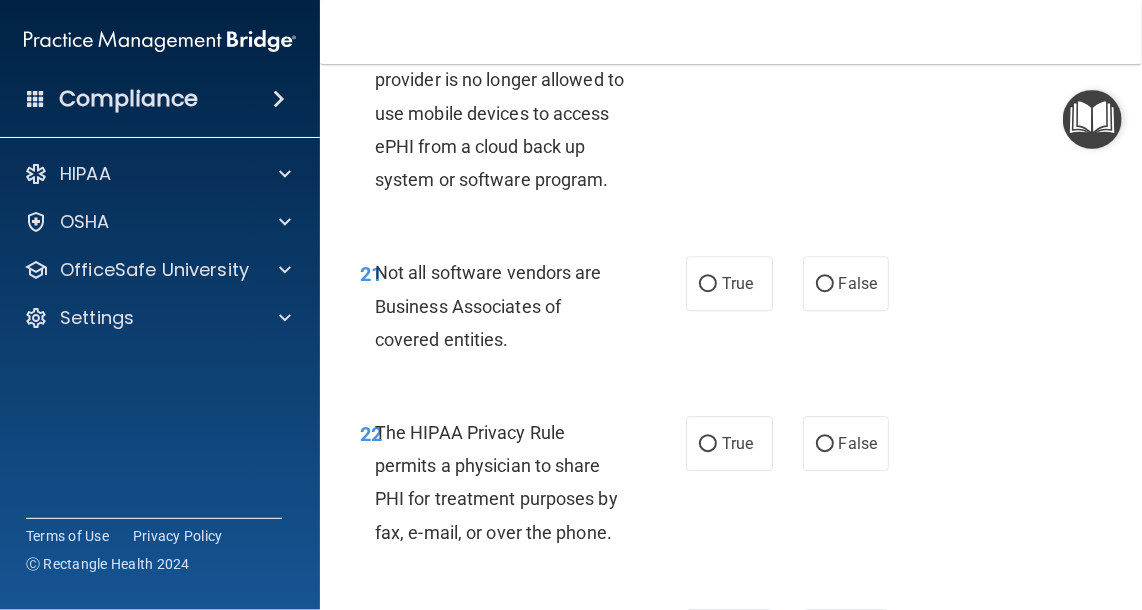 click on "-                The HIPAA Quiz #2         This quiz doesn’t expire until . Are you sure you want to take this quiz now?   Take the quiz anyway!                       01       A business associate agreement is required with organizations or persons where inadvertent contact with protected health information may result.  Like in the case of janitorial services?                 True           False                       02       The HIPAA Privacy Rule permits a covered entity to disclose protected health information about a decedent to [RELATIONSHIP] or other [RELATIONSHIP] involved in the care of the decedent?                 True           False                       03       A practice is not required to disclose protected health information to law enforcement officials without the patient’s consent when the practice receives  a court order or subpoena.                 True           False                       04                       True           False                       05" at bounding box center [731, 337] 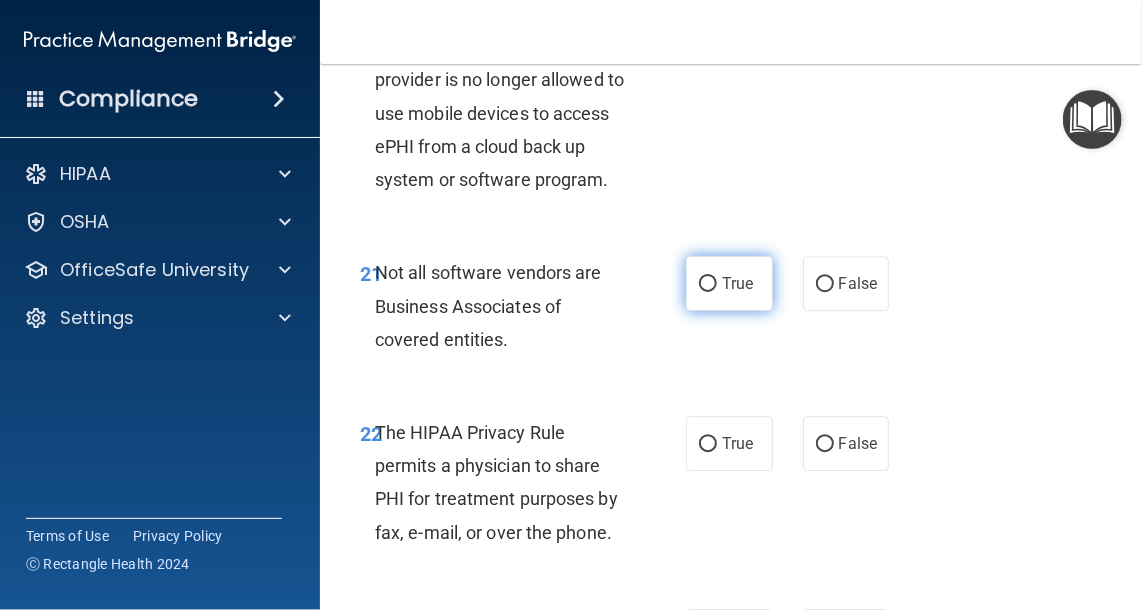 click on "True" at bounding box center (708, 284) 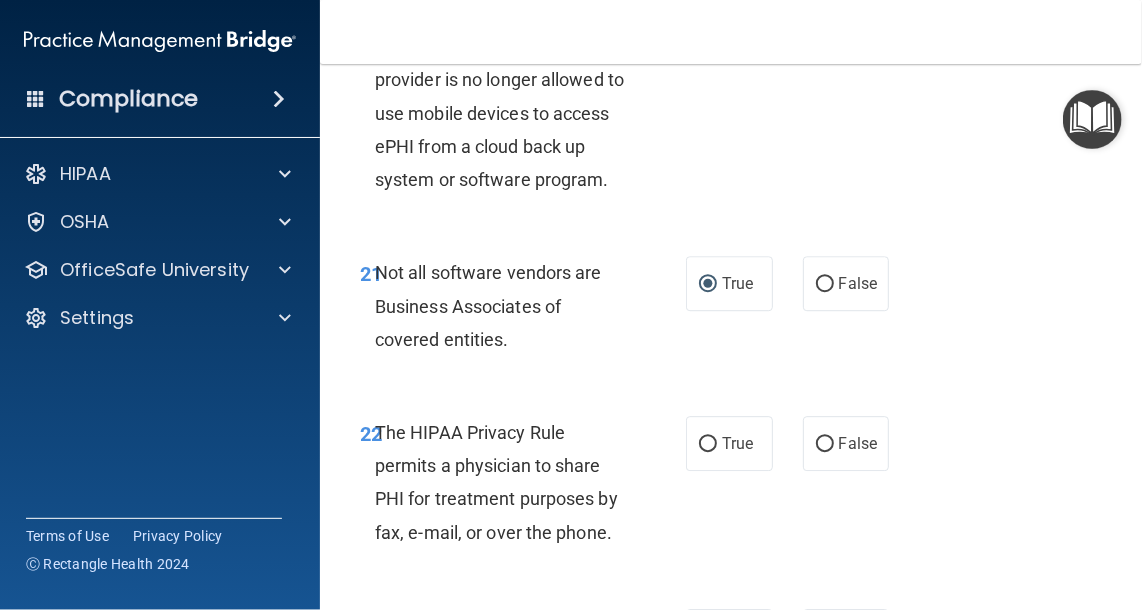 scroll, scrollTop: 5089, scrollLeft: 0, axis: vertical 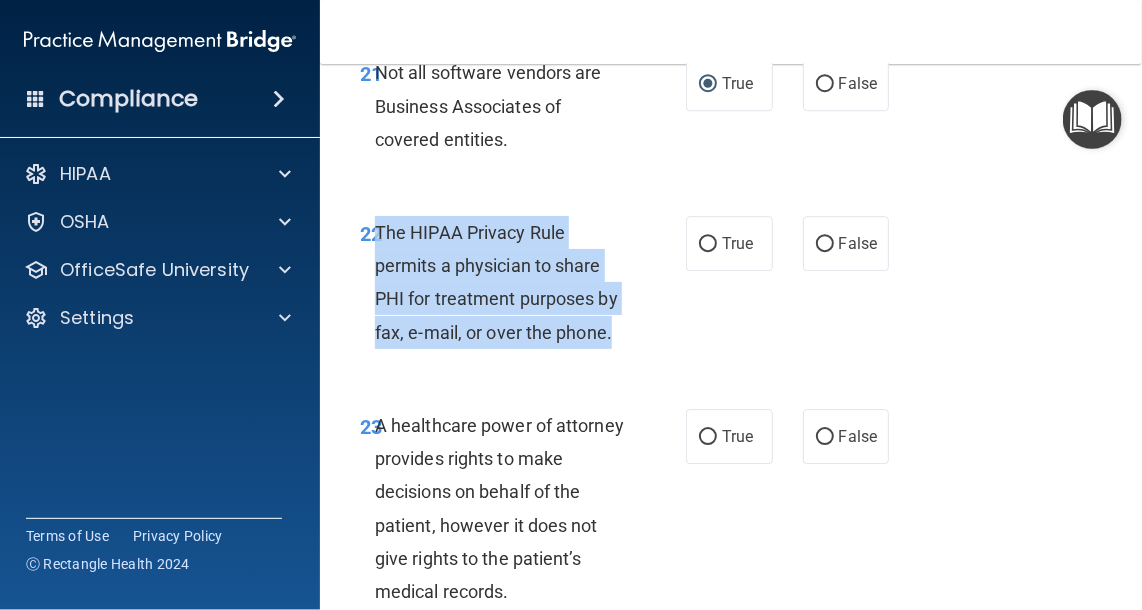 drag, startPoint x: 609, startPoint y: 364, endPoint x: 375, endPoint y: 264, distance: 254.472 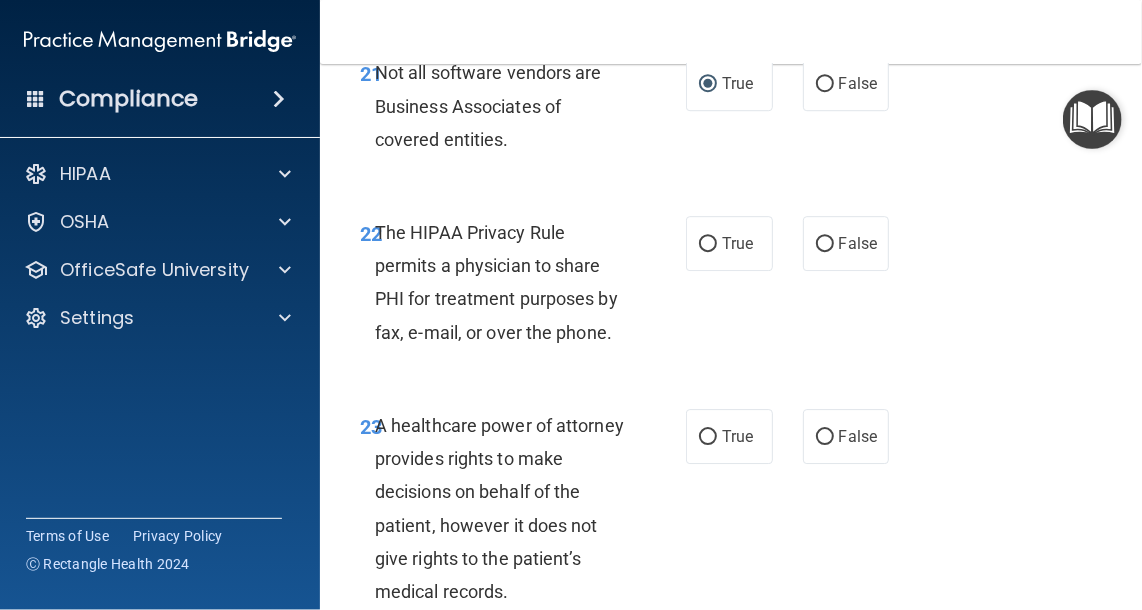 click on "Compliance
HIPAA
Documents and Policies                 Report an Incident               Business Associates               Emergency Planning               Resources                 HIPAA Risk Assessment
OSHA
Documents               Safety Data Sheets               Self-Assessment                Injury and Illness Report                Resources
PCI
PCI Compliance                Merchant Savings Calculator
OfficeSafe University
HIPAA Training                   OSHA Training                   Continuing Education
Settings
My Account               My Users" at bounding box center (160, 305) 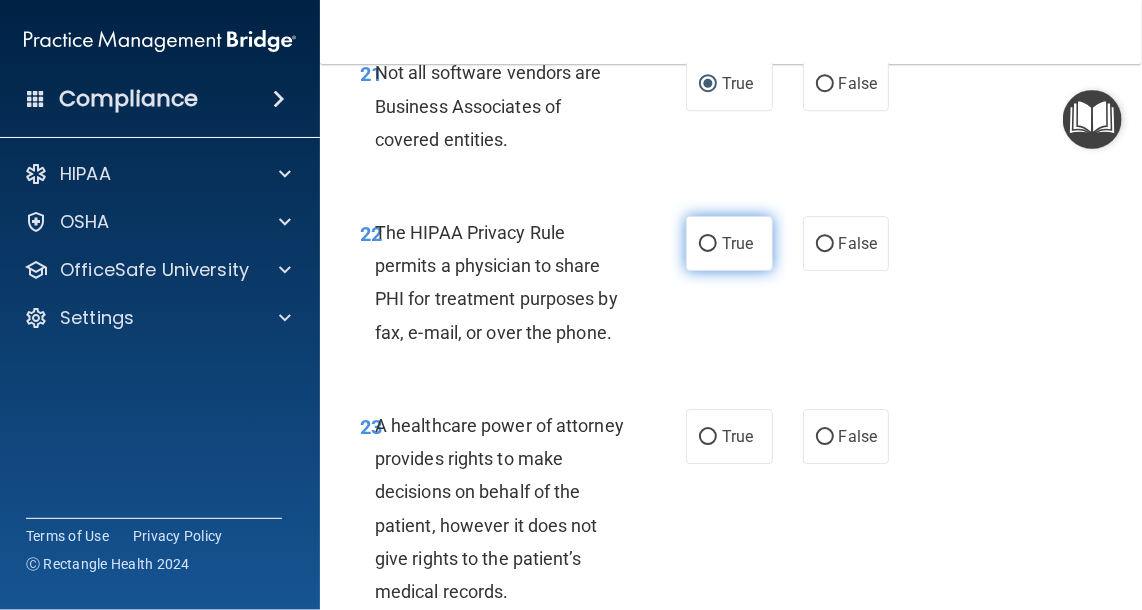 click on "True" at bounding box center (729, 243) 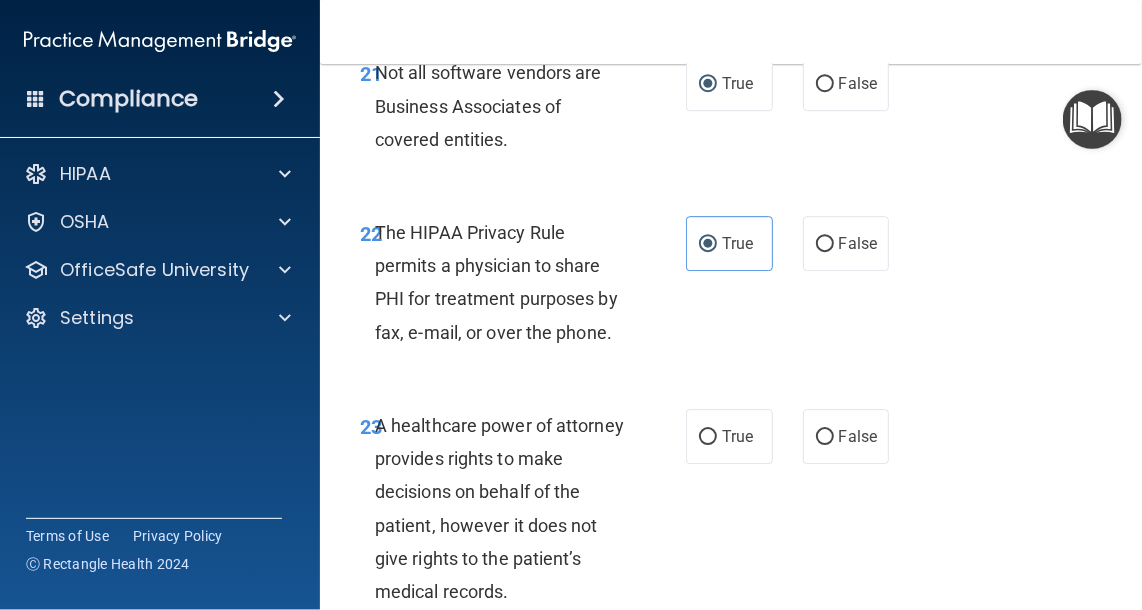 scroll, scrollTop: 5289, scrollLeft: 0, axis: vertical 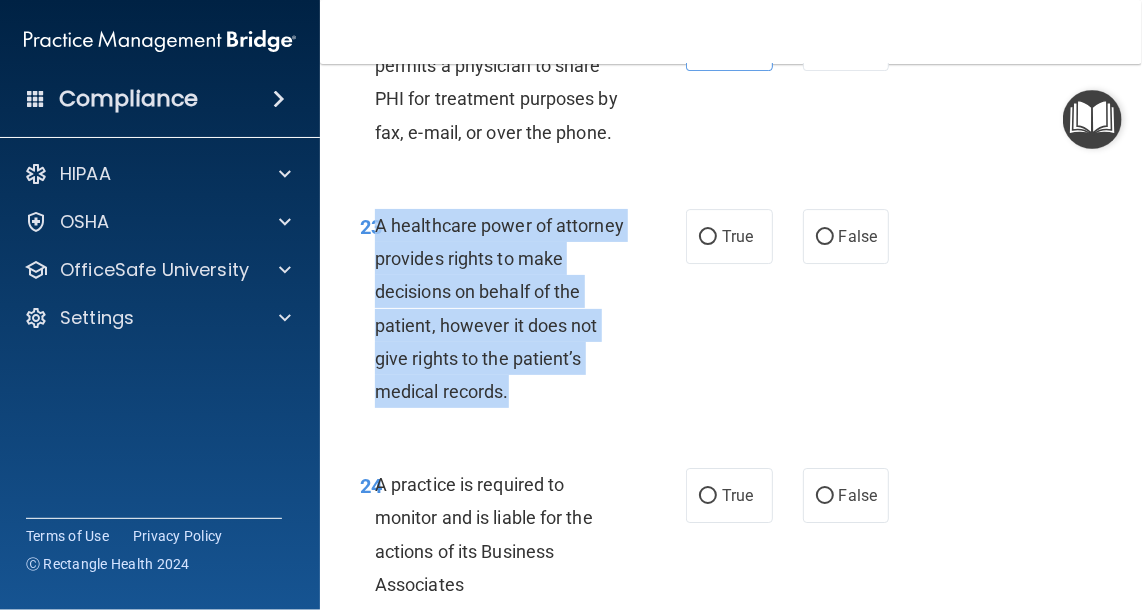 drag, startPoint x: 512, startPoint y: 427, endPoint x: 376, endPoint y: 267, distance: 209.99048 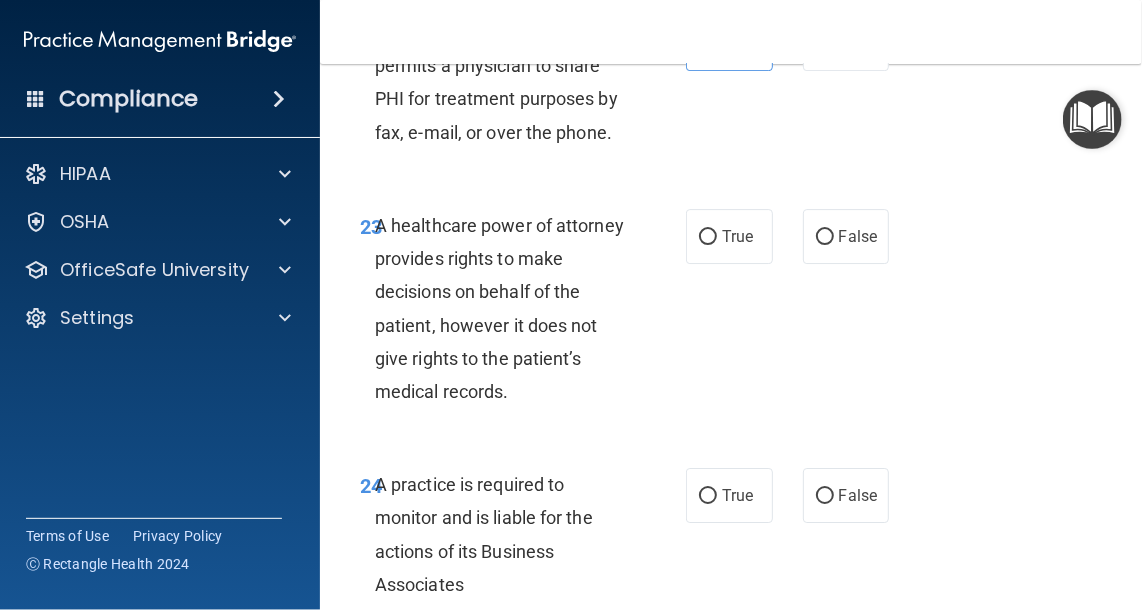 click on "Compliance
HIPAA
Documents and Policies                 Report an Incident               Business Associates               Emergency Planning               Resources                 HIPAA Risk Assessment
OSHA
Documents               Safety Data Sheets               Self-Assessment                Injury and Illness Report                Resources
PCI
PCI Compliance                Merchant Savings Calculator
OfficeSafe University
HIPAA Training                   OSHA Training                   Continuing Education
Settings
My Account               My Users" at bounding box center [160, 305] 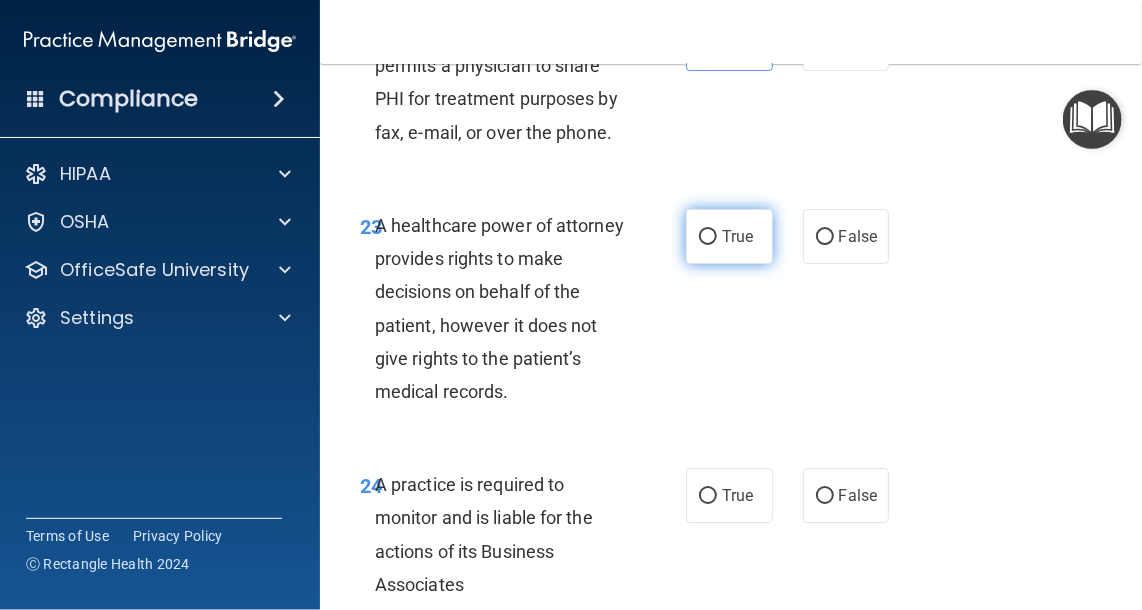 click on "True" at bounding box center (708, 237) 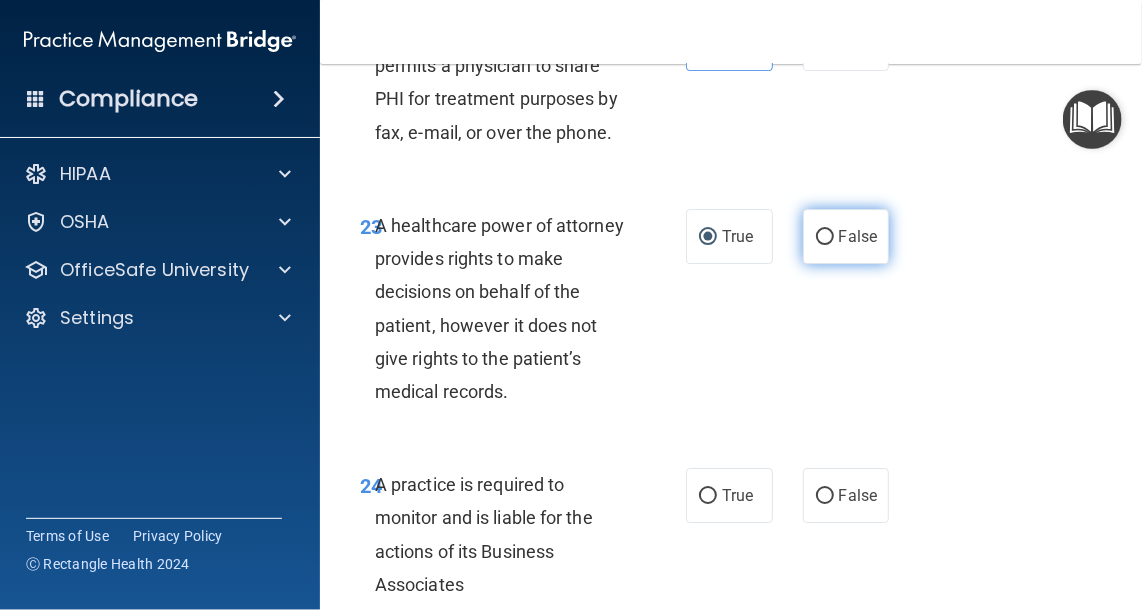 click on "False" at bounding box center [846, 236] 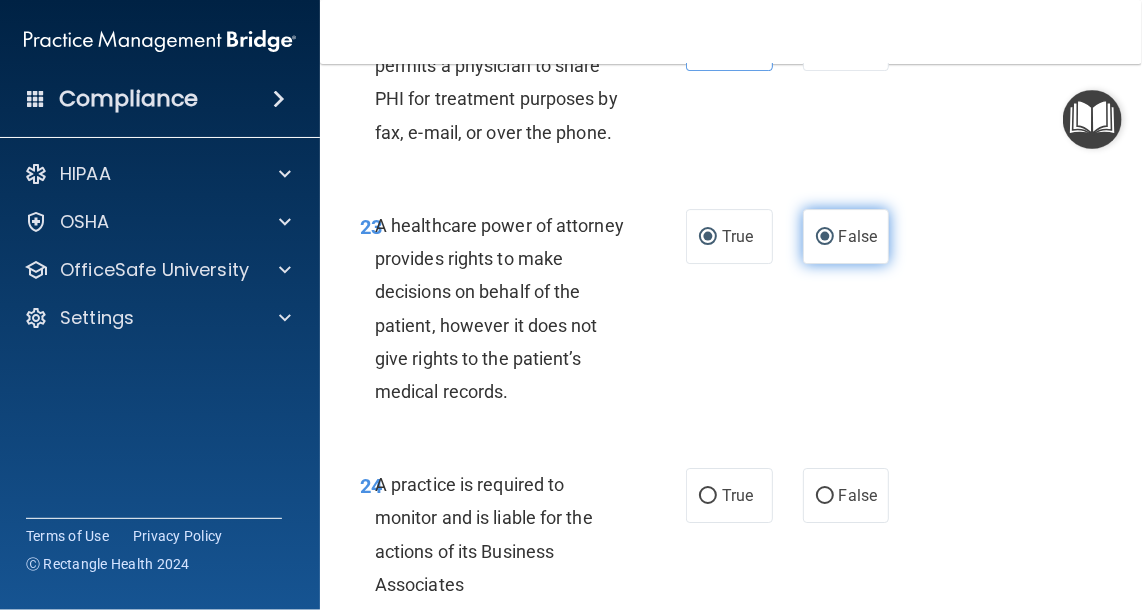 radio on "false" 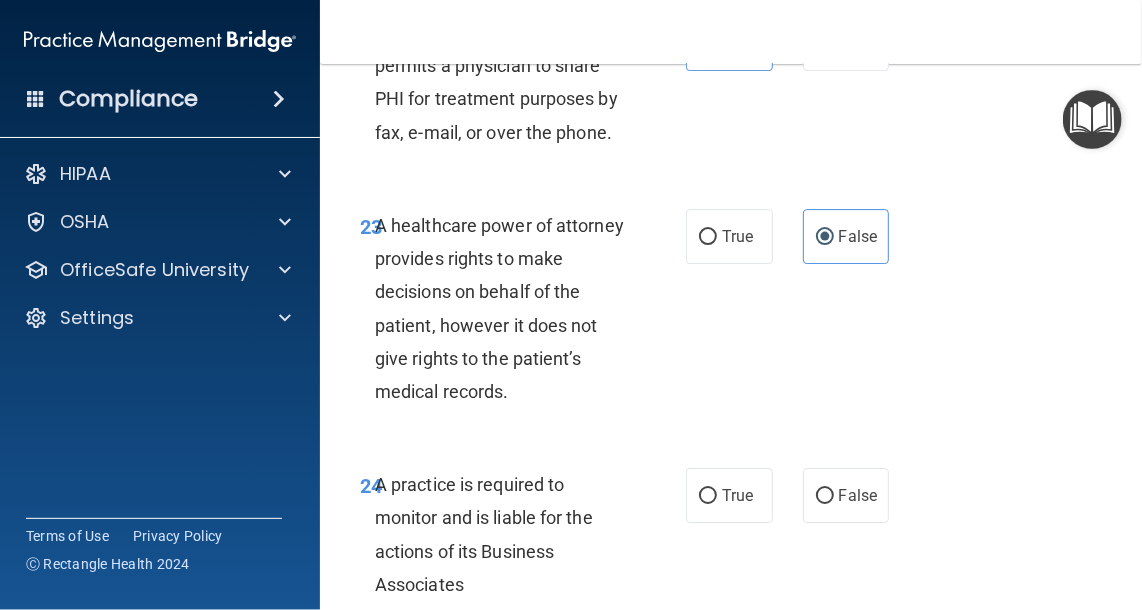 scroll, scrollTop: 5489, scrollLeft: 0, axis: vertical 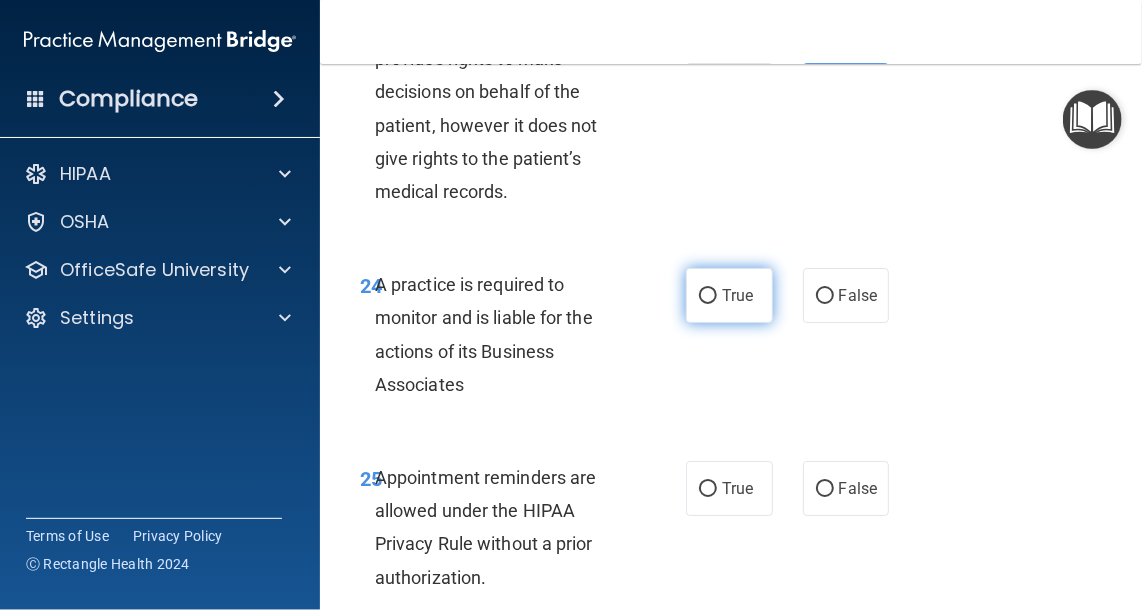 click on "True" at bounding box center [708, 296] 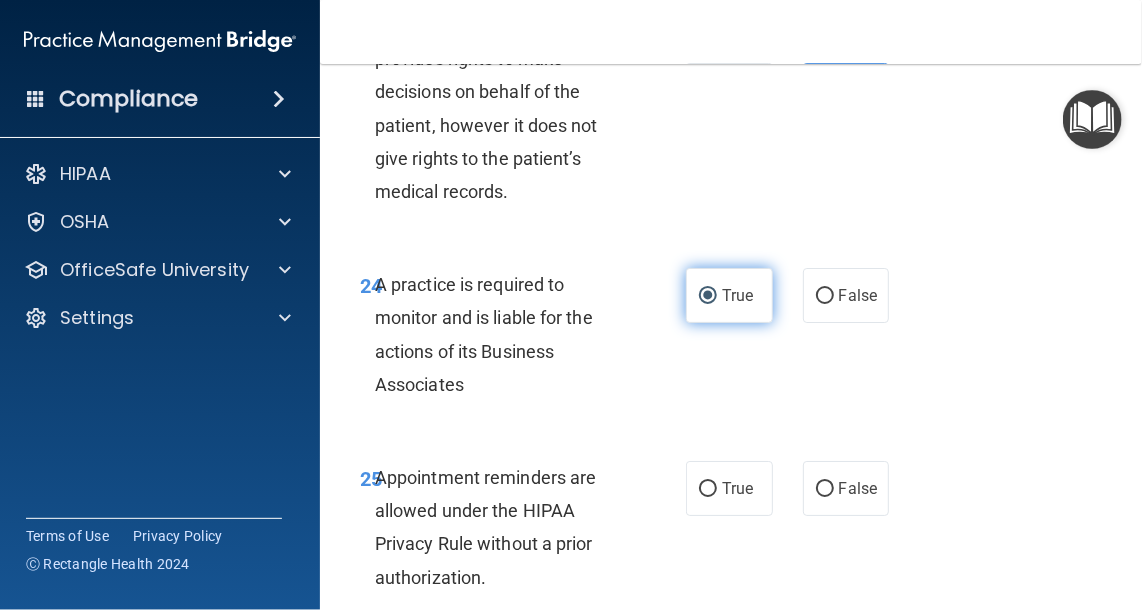 scroll, scrollTop: 5689, scrollLeft: 0, axis: vertical 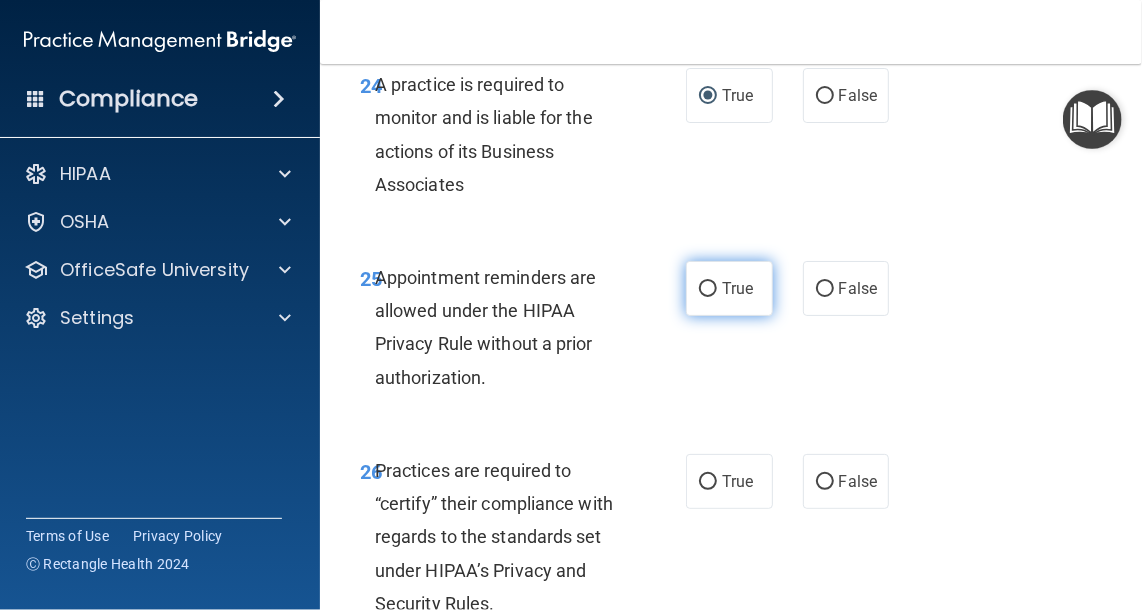 click on "True" at bounding box center [729, 288] 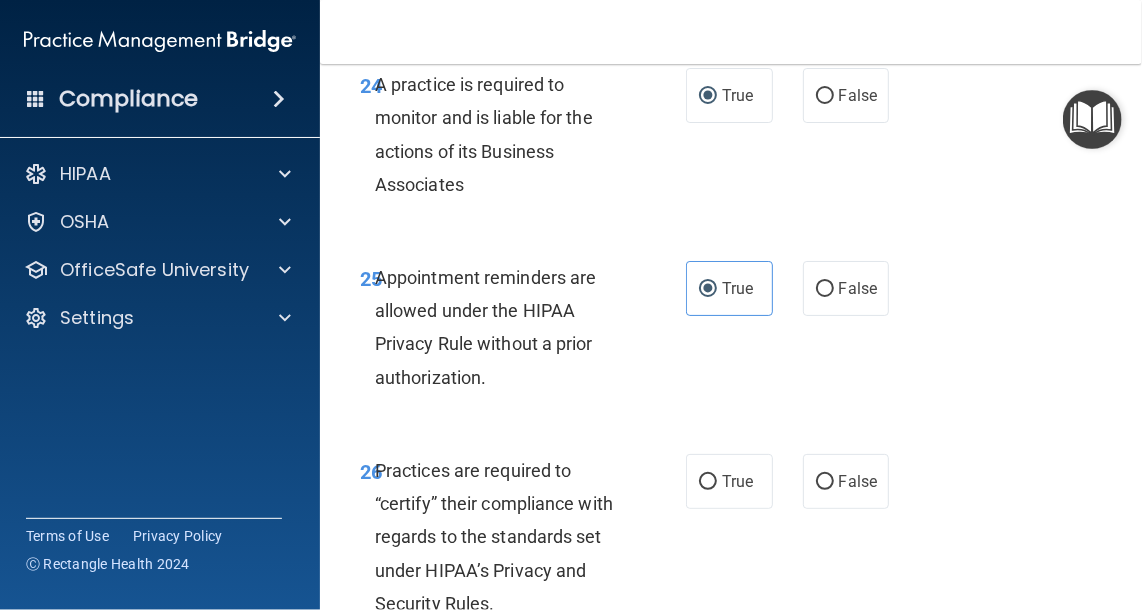 scroll, scrollTop: 5889, scrollLeft: 0, axis: vertical 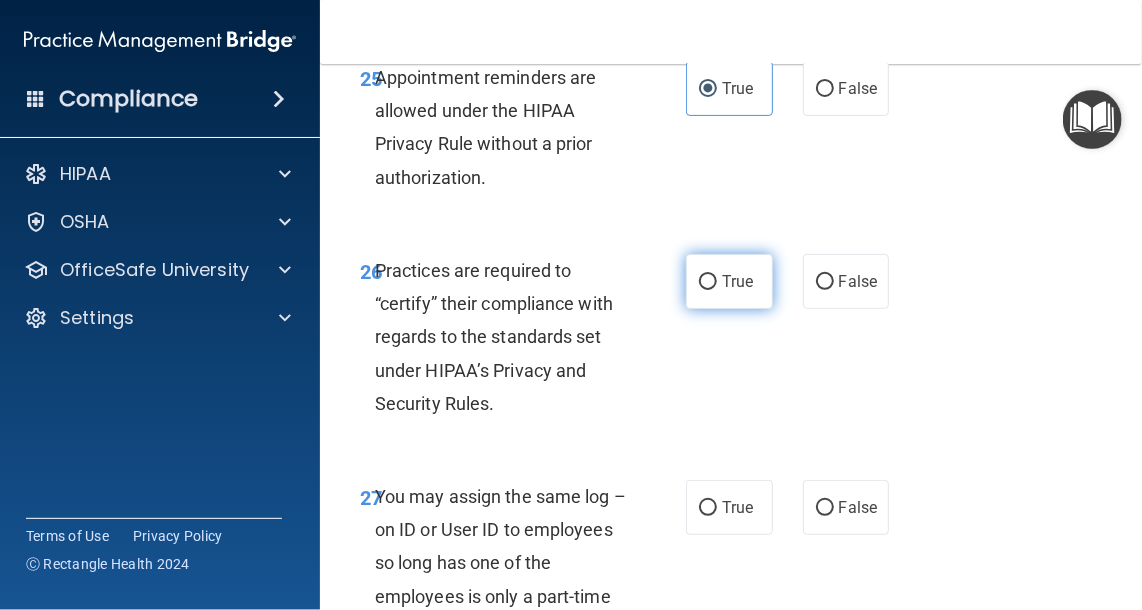 click on "True" at bounding box center (737, 281) 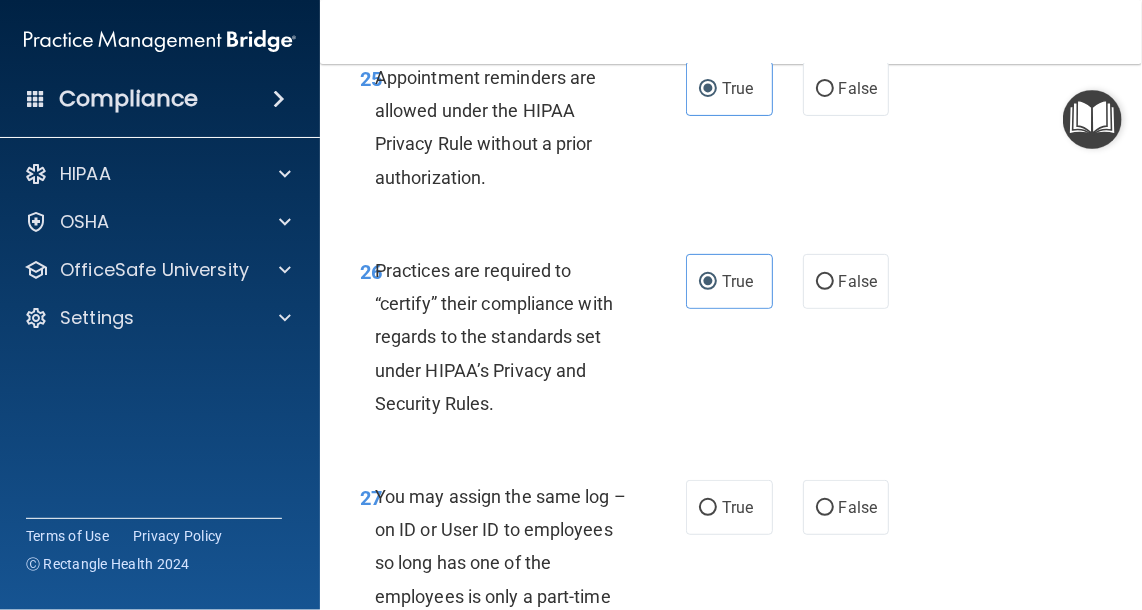 scroll, scrollTop: 6089, scrollLeft: 0, axis: vertical 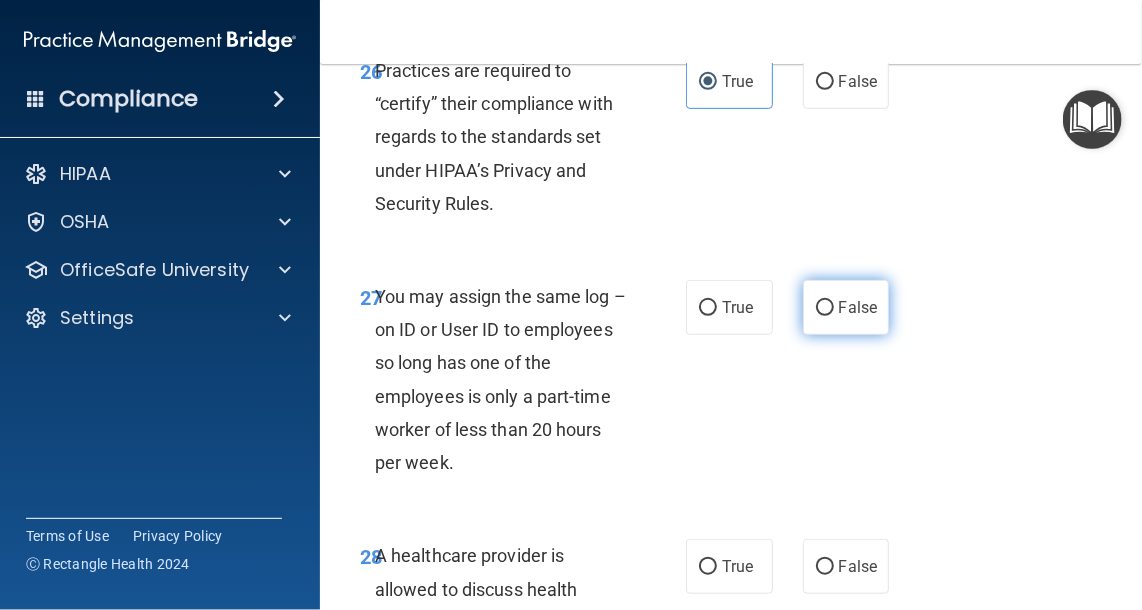 click on "False" at bounding box center (825, 308) 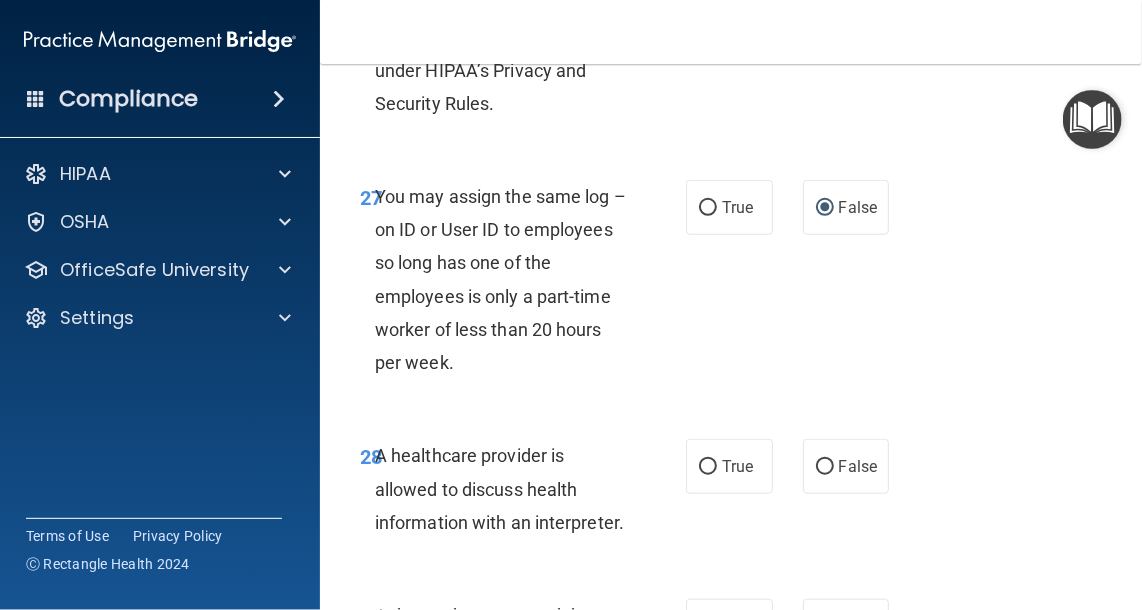 scroll, scrollTop: 6289, scrollLeft: 0, axis: vertical 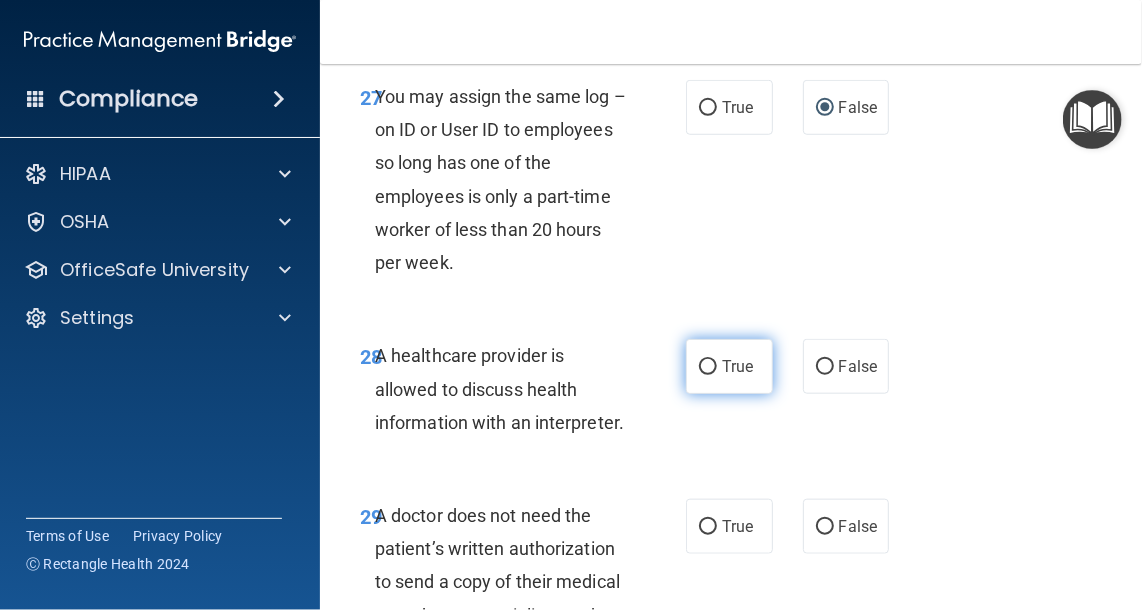 click on "True" at bounding box center [729, 366] 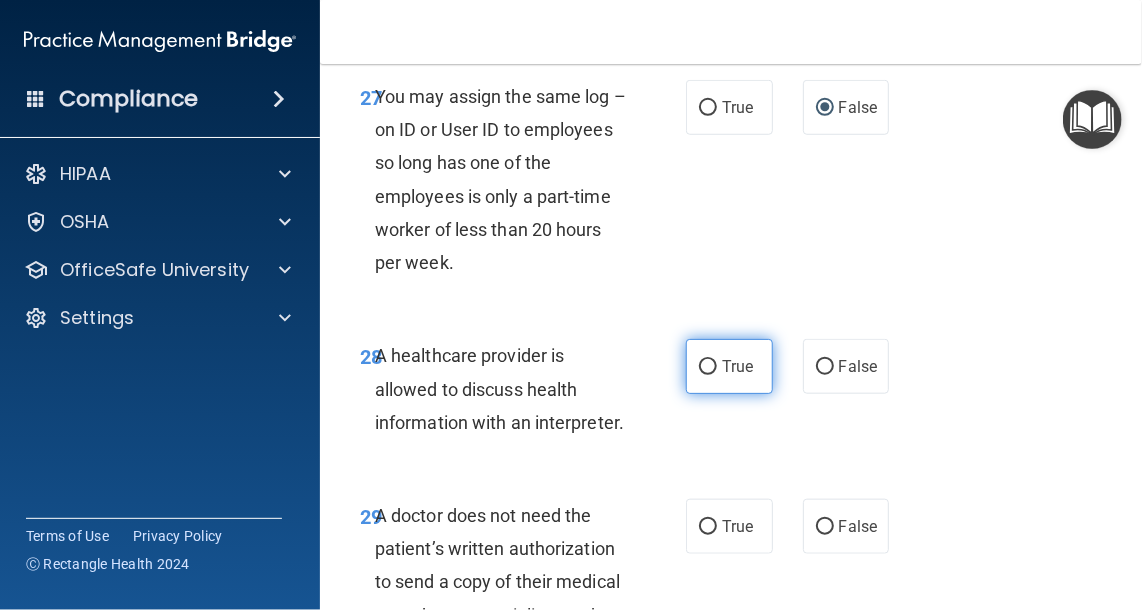 click on "True" at bounding box center (708, 367) 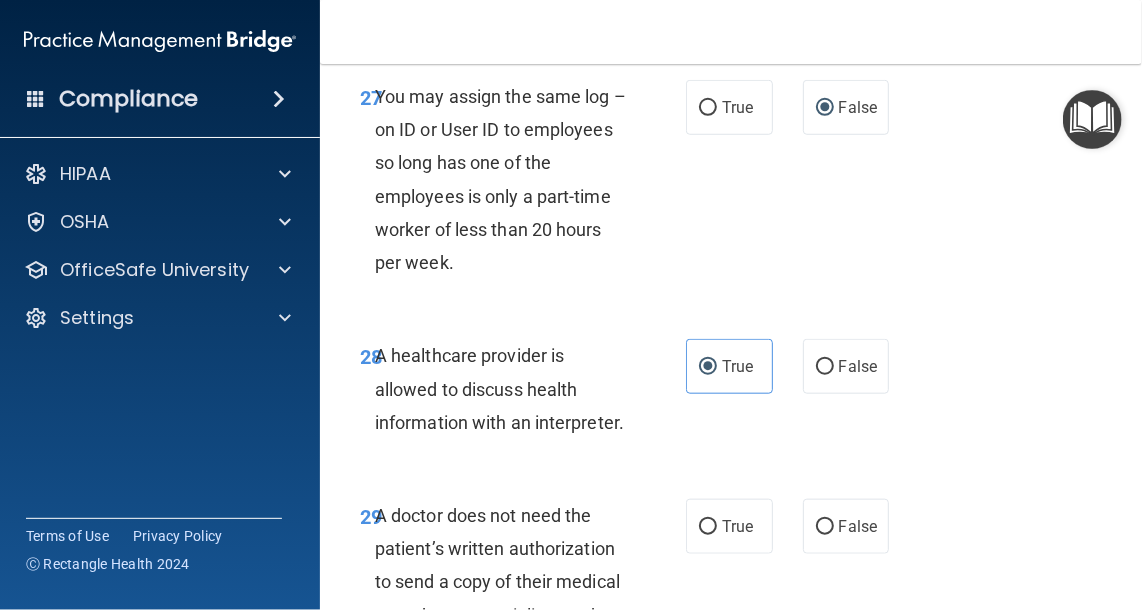 scroll, scrollTop: 6489, scrollLeft: 0, axis: vertical 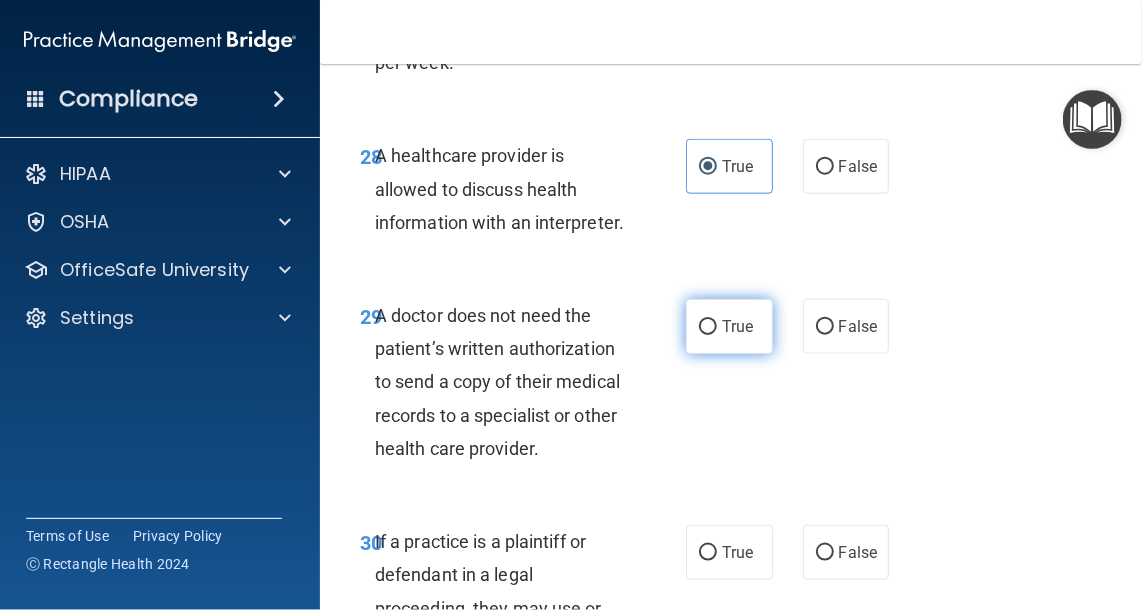 click on "True" at bounding box center (737, 326) 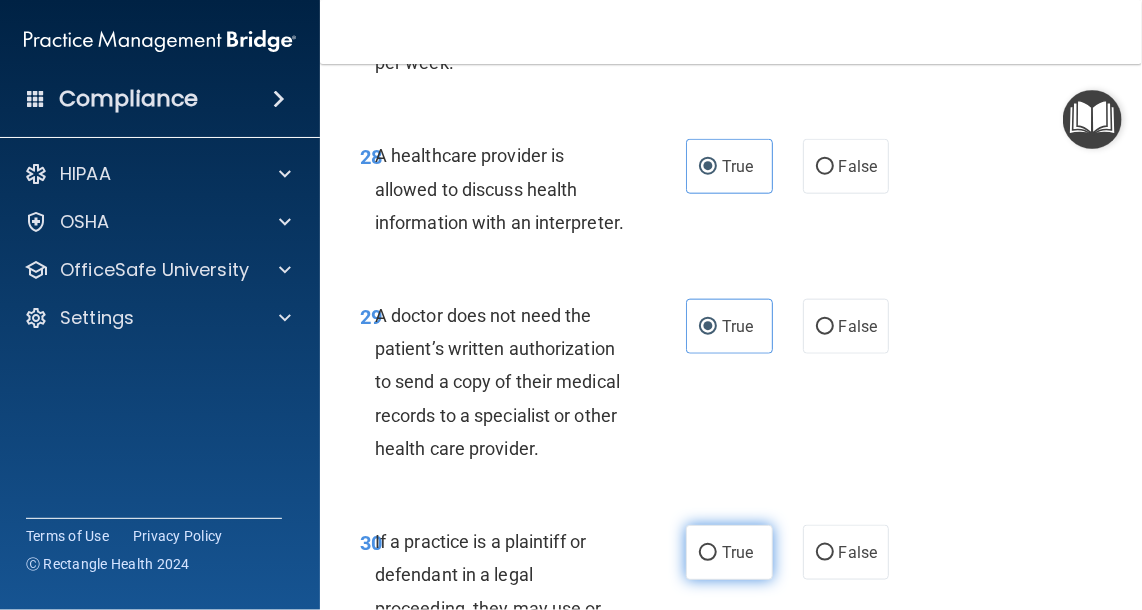 scroll, scrollTop: 6789, scrollLeft: 0, axis: vertical 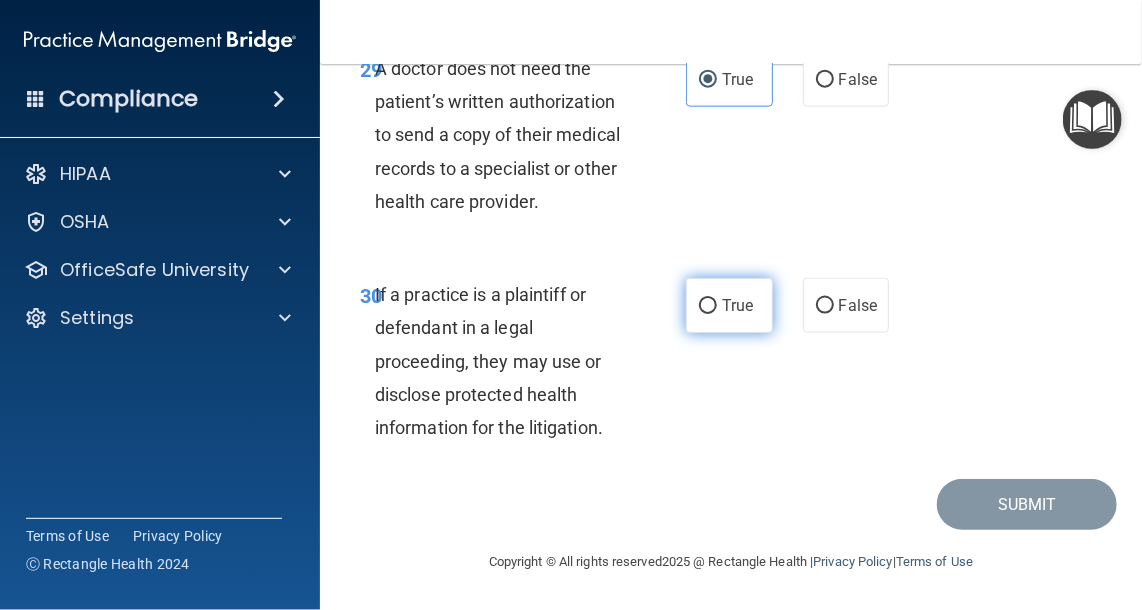 click on "True" at bounding box center [729, 305] 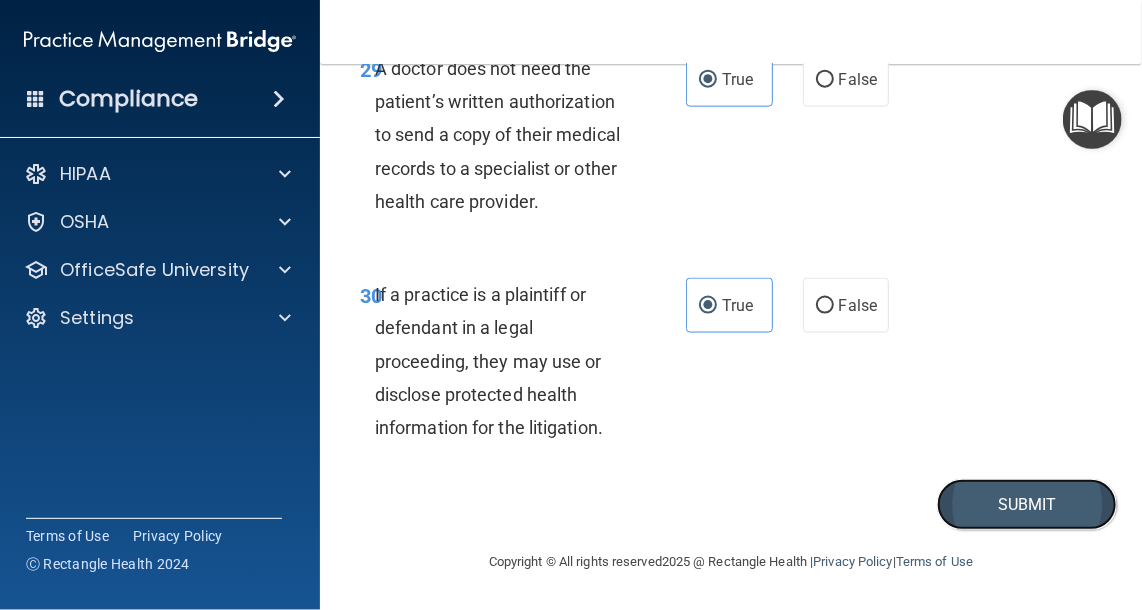 click on "Submit" at bounding box center (1027, 504) 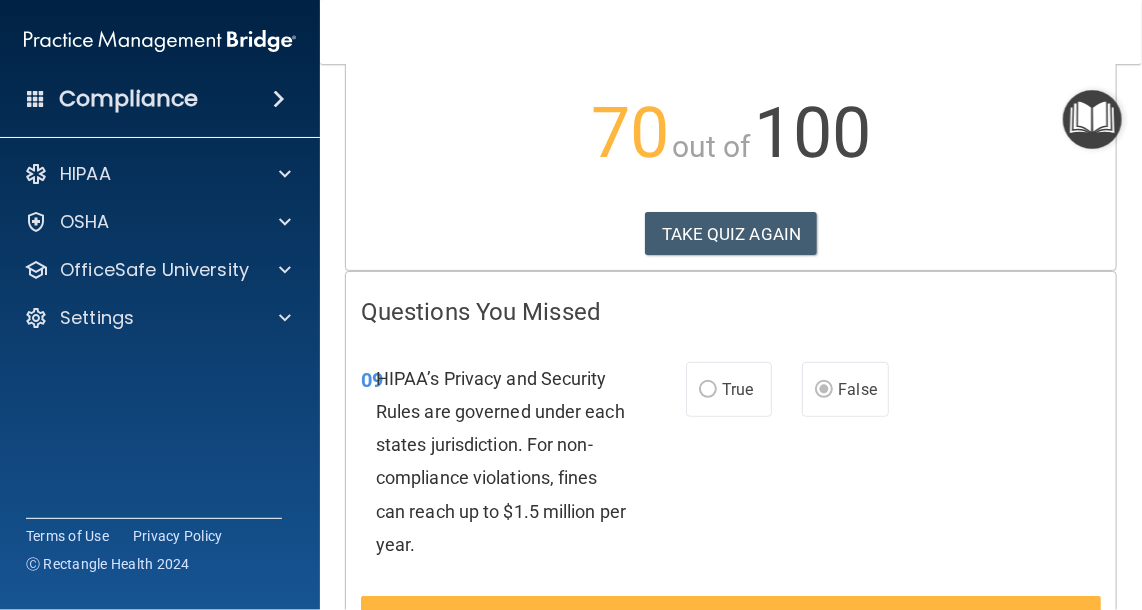 scroll, scrollTop: 300, scrollLeft: 0, axis: vertical 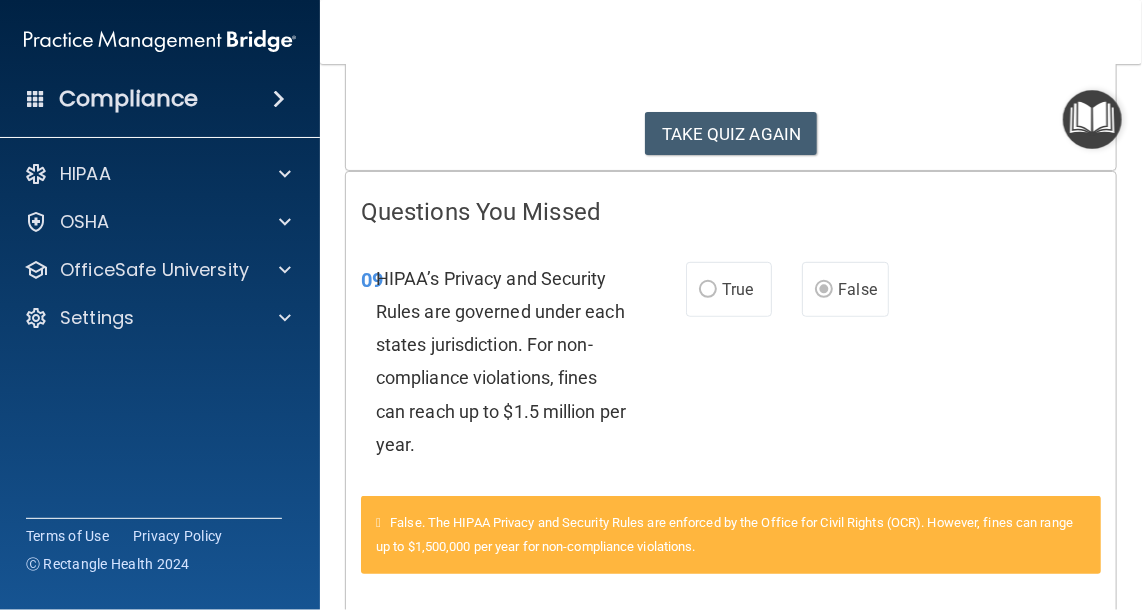 click on "09       HIPAA’s Privacy and Security Rules are governed under each states jurisdiction.  For non-compliance violations, fines can reach up to $1.5 million per year." at bounding box center [523, 366] 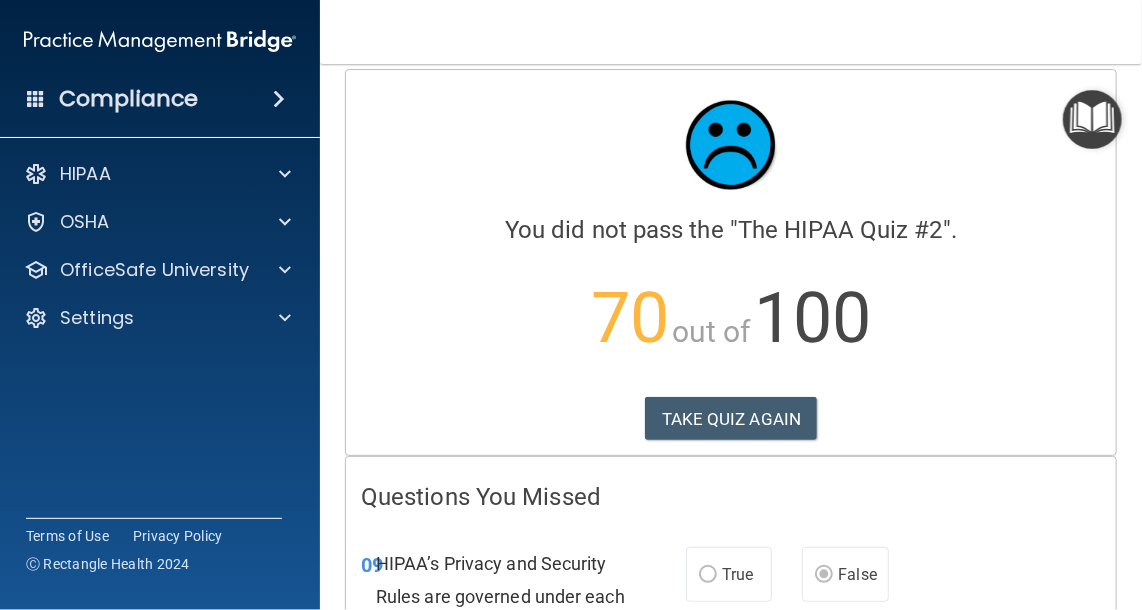 scroll, scrollTop: 0, scrollLeft: 0, axis: both 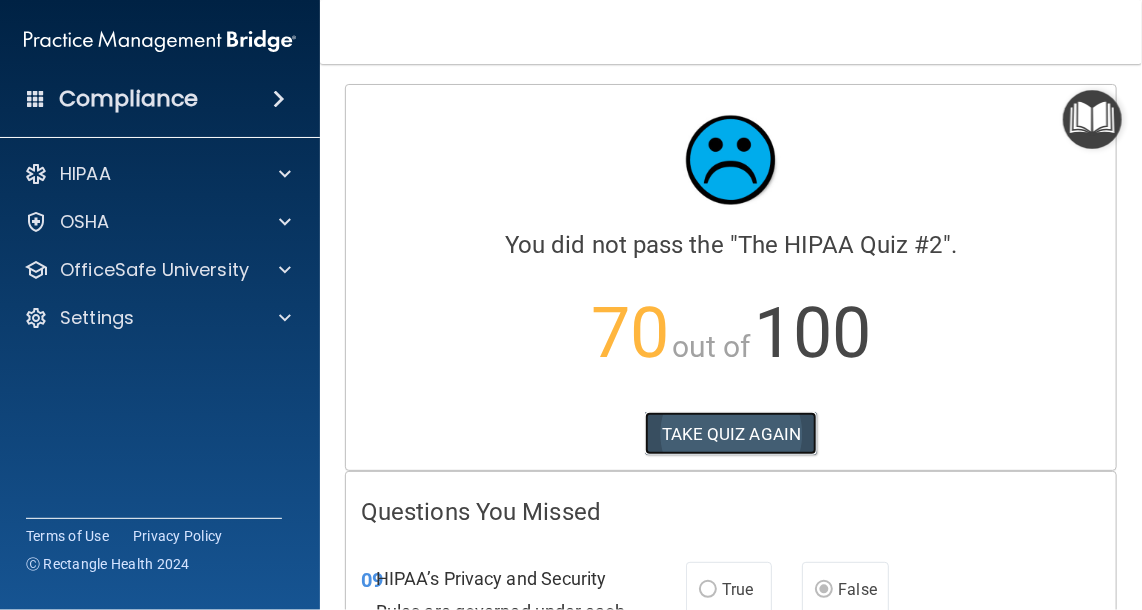 click on "TAKE QUIZ AGAIN" at bounding box center (731, 434) 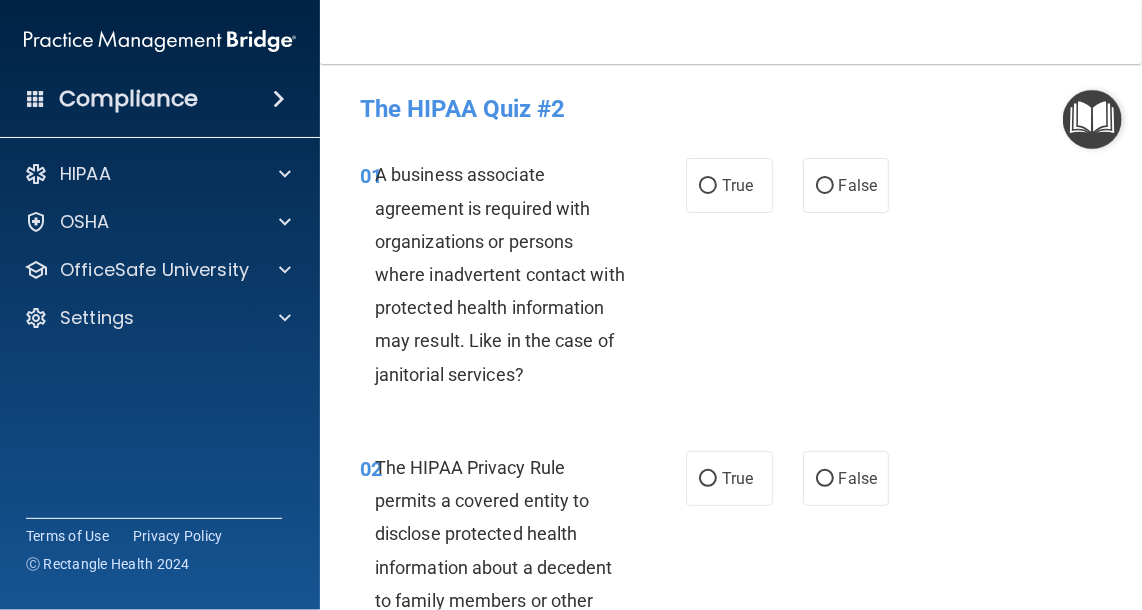 click on "Compliance
HIPAA
Documents and Policies                 Report an Incident               Business Associates               Emergency Planning               Resources                 HIPAA Risk Assessment
OSHA
Documents               Safety Data Sheets               Self-Assessment                Injury and Illness Report                Resources
PCI
PCI Compliance                Merchant Savings Calculator
OfficeSafe University
HIPAA Training                   OSHA Training                   Continuing Education
Settings
My Account               My Users" at bounding box center [160, 305] 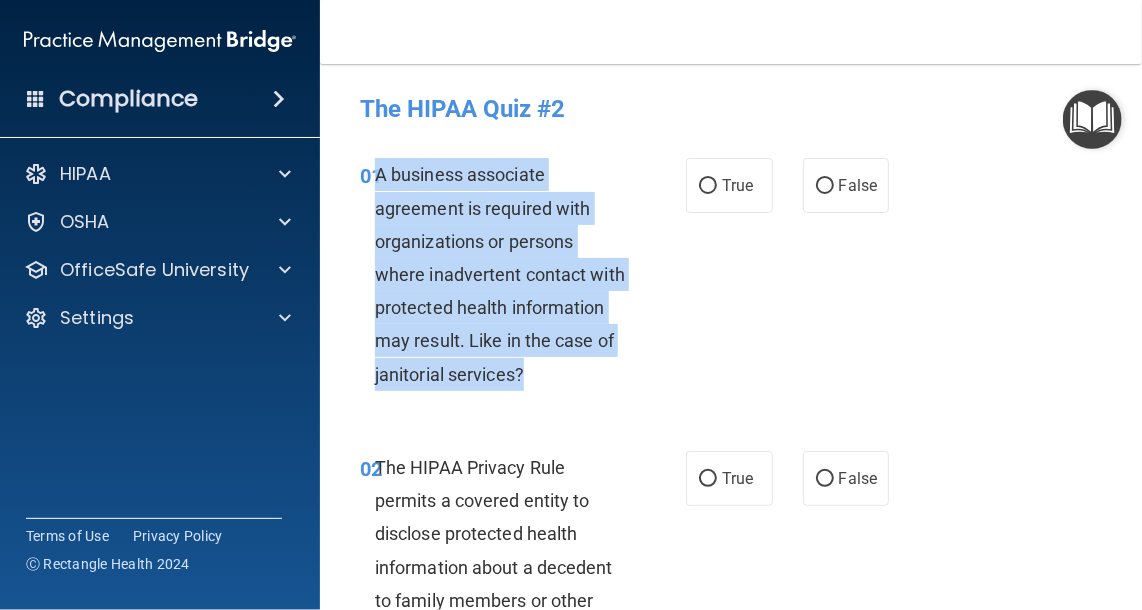 drag, startPoint x: 632, startPoint y: 370, endPoint x: 373, endPoint y: 170, distance: 327.23233 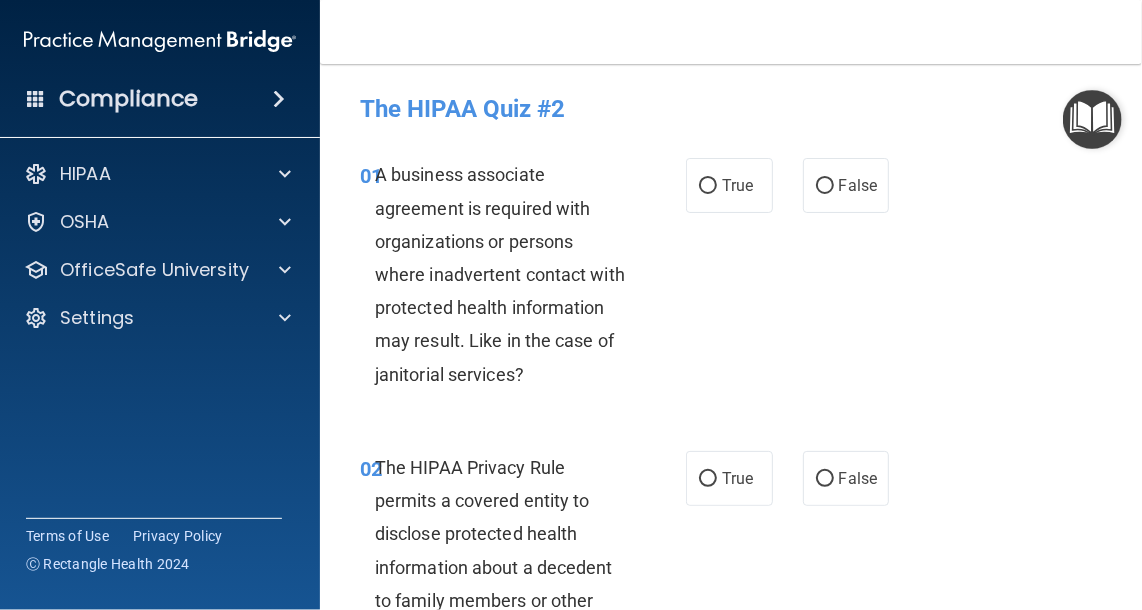 click on "Compliance
HIPAA
Documents and Policies                 Report an Incident               Business Associates               Emergency Planning               Resources                 HIPAA Risk Assessment
OSHA
Documents               Safety Data Sheets               Self-Assessment                Injury and Illness Report                Resources
PCI
PCI Compliance                Merchant Savings Calculator
OfficeSafe University
HIPAA Training                   OSHA Training                   Continuing Education
Settings
My Account               My Users" at bounding box center (160, 305) 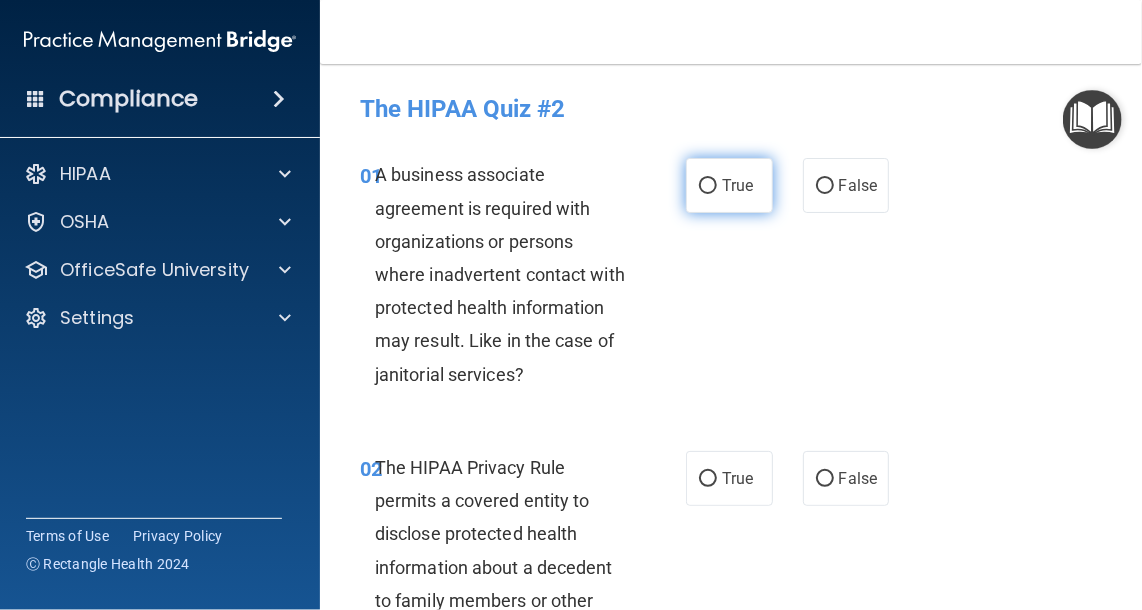 click on "True" at bounding box center [708, 186] 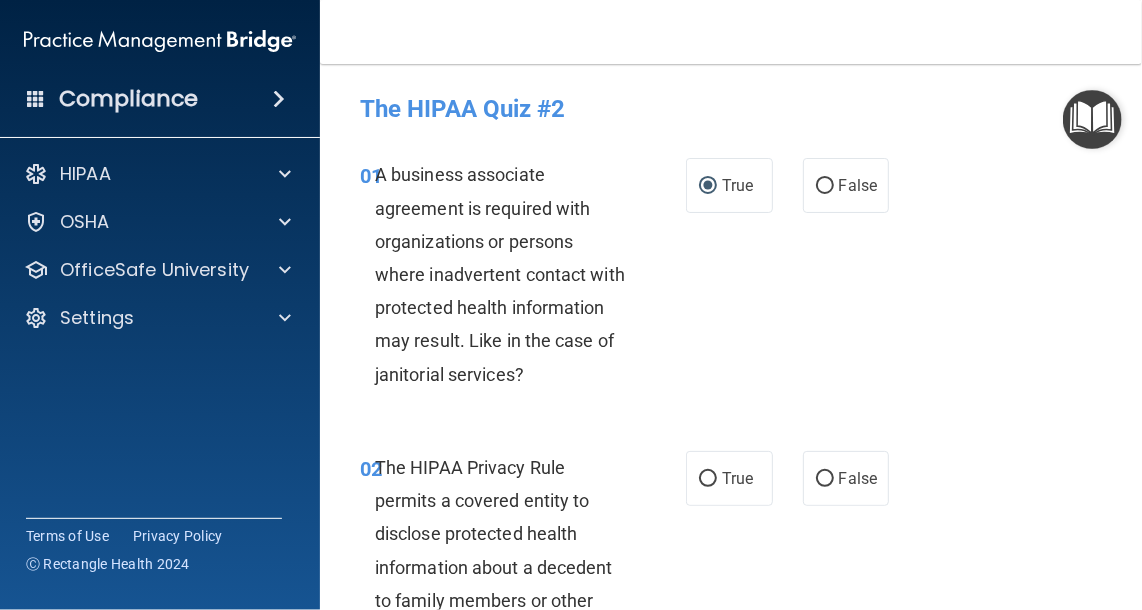 scroll, scrollTop: 200, scrollLeft: 0, axis: vertical 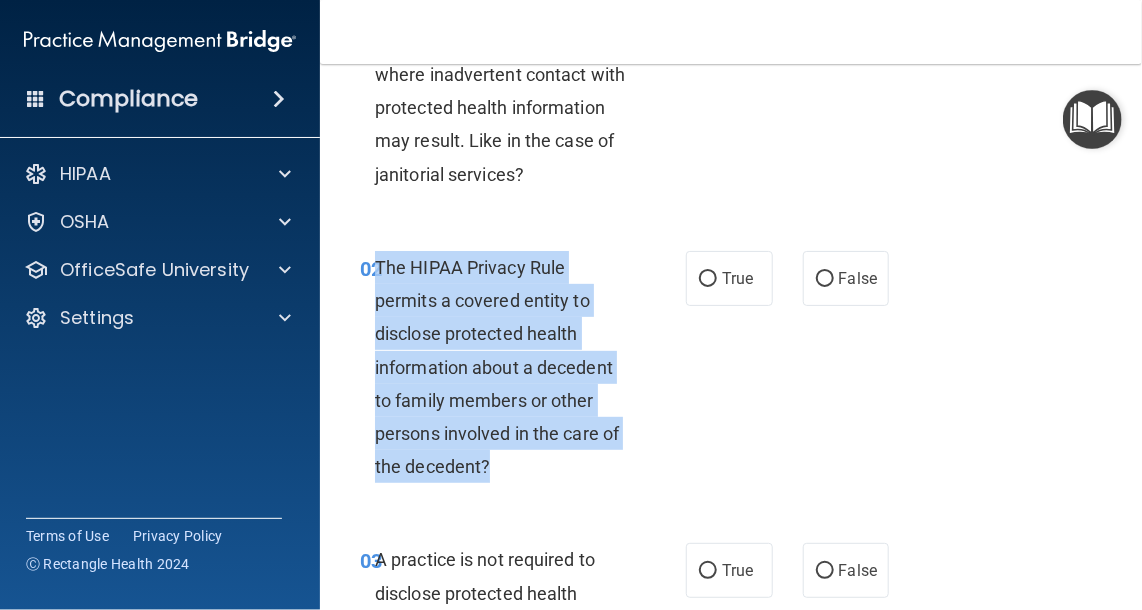 drag, startPoint x: 506, startPoint y: 468, endPoint x: 375, endPoint y: 275, distance: 233.2595 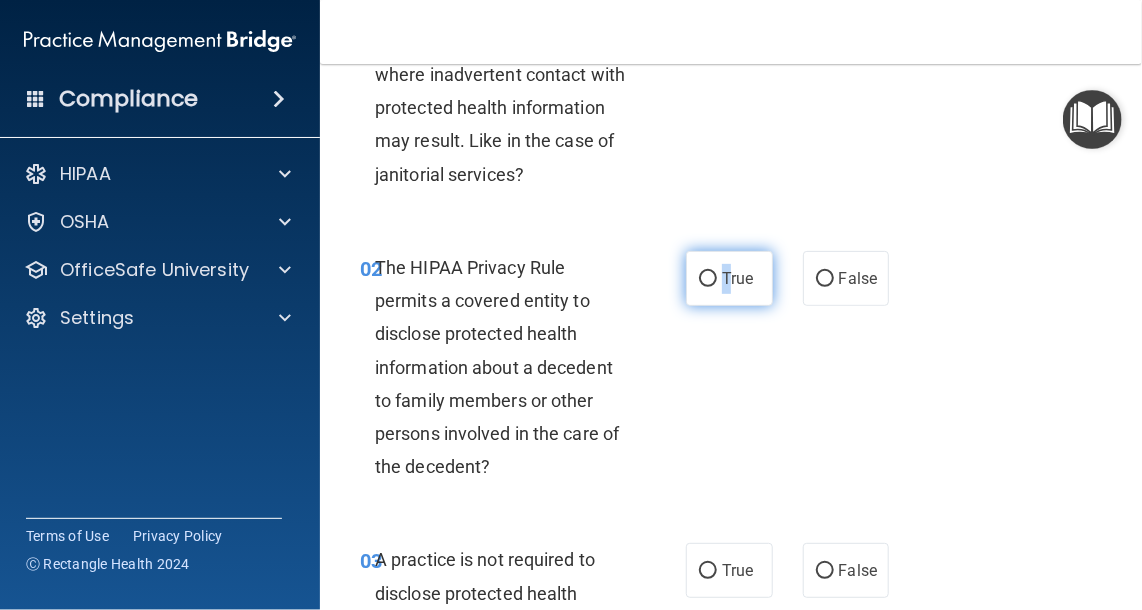 click on "True" at bounding box center (737, 278) 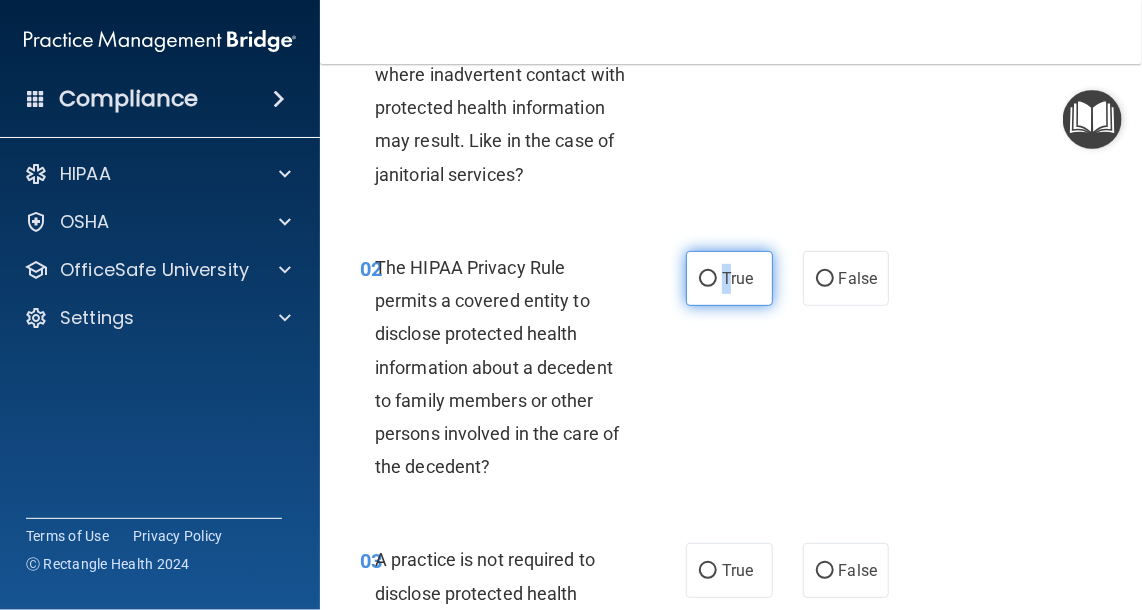 click on "True" at bounding box center (708, 279) 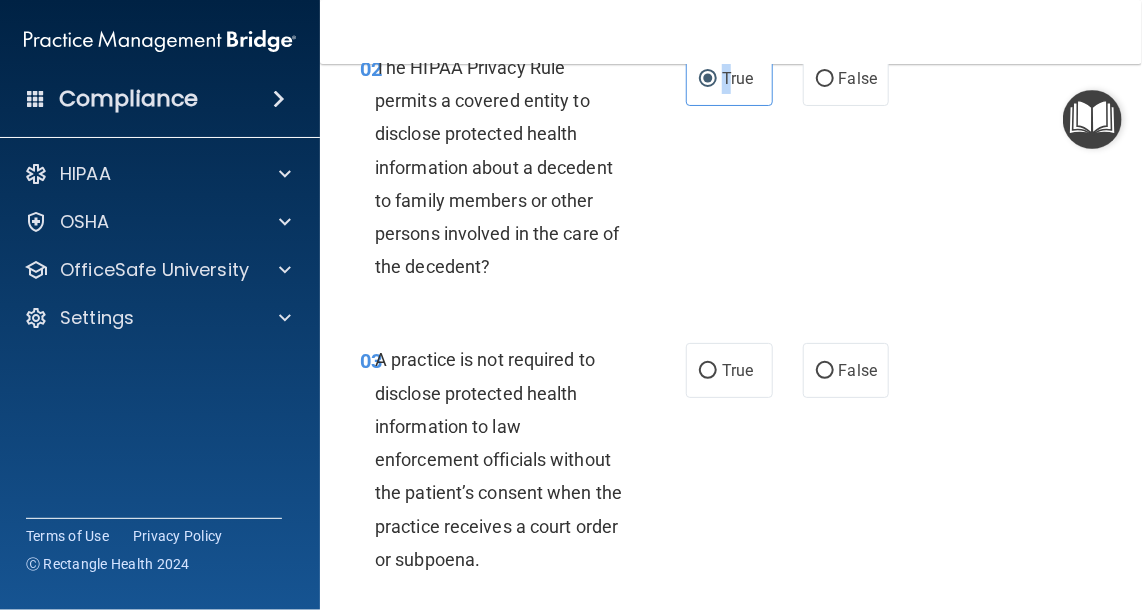 scroll, scrollTop: 500, scrollLeft: 0, axis: vertical 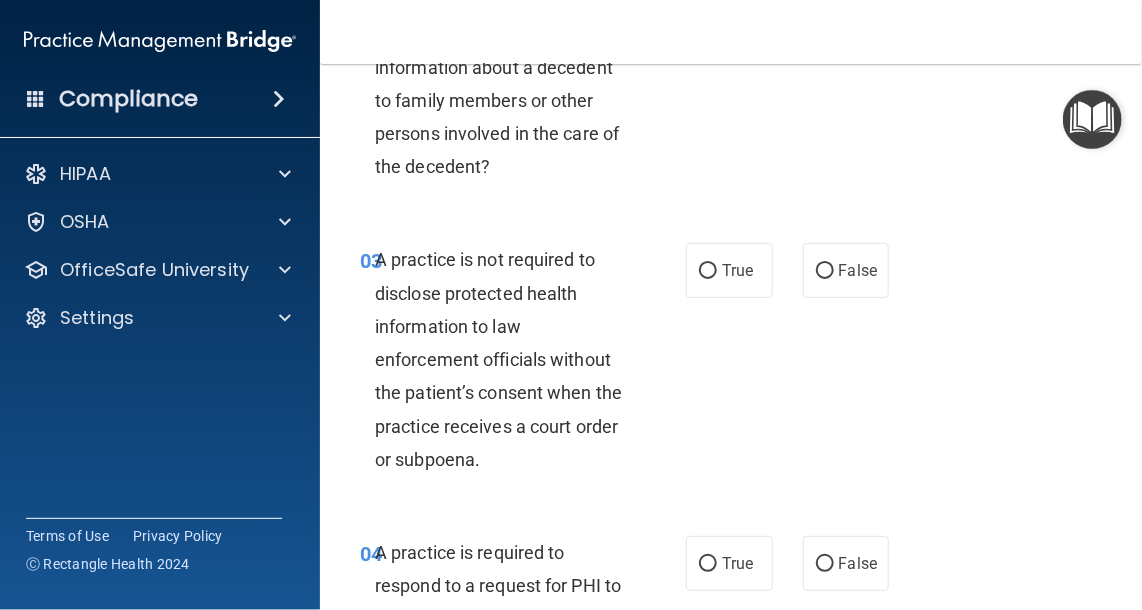 click on "03       A practice is not required to disclose protected health information to law enforcement officials without the patient’s consent when the practice receives  a court order or subpoena.                 True           False" at bounding box center [731, 364] 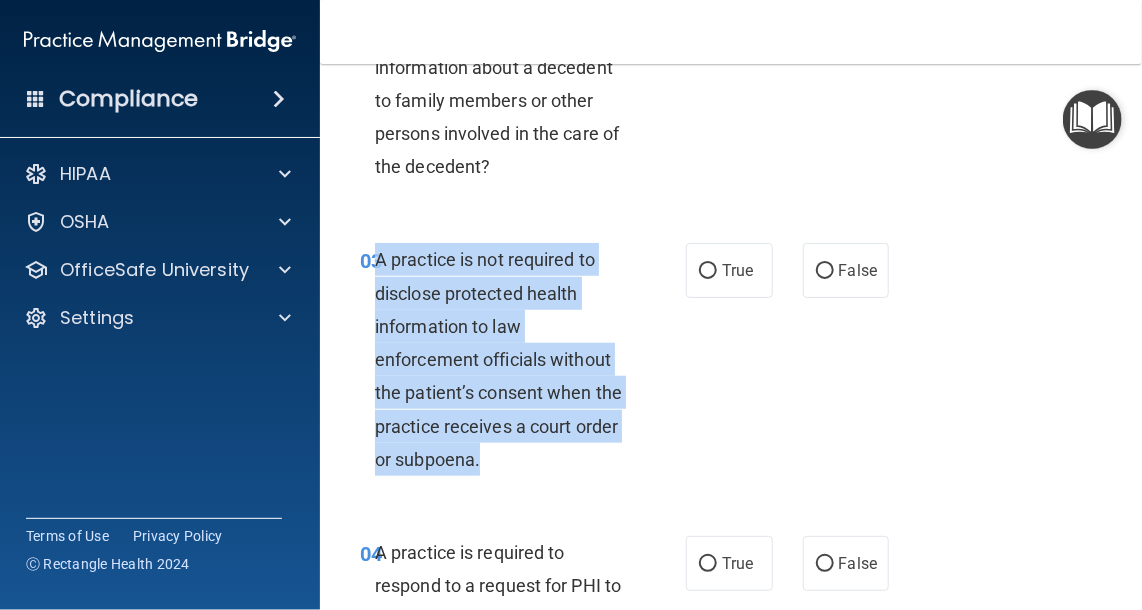 drag, startPoint x: 502, startPoint y: 458, endPoint x: 376, endPoint y: 261, distance: 233.84824 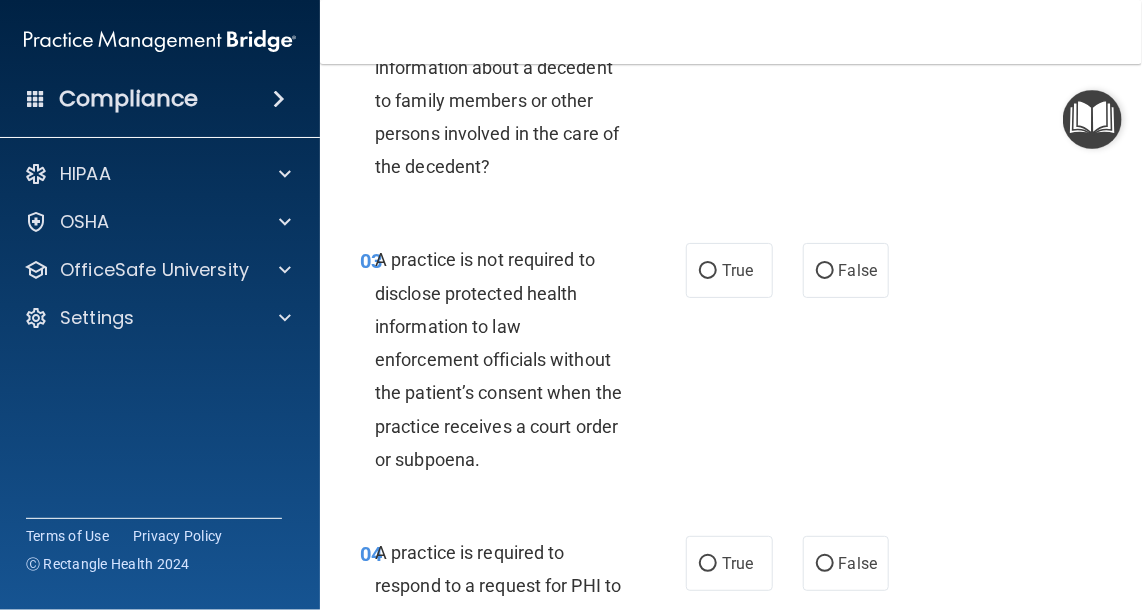 click on "Compliance
HIPAA
Documents and Policies                 Report an Incident               Business Associates               Emergency Planning               Resources                 HIPAA Risk Assessment
OSHA
Documents               Safety Data Sheets               Self-Assessment                Injury and Illness Report                Resources
PCI
PCI Compliance                Merchant Savings Calculator
OfficeSafe University
HIPAA Training                   OSHA Training                   Continuing Education
Settings
My Account               My Users" at bounding box center (160, 305) 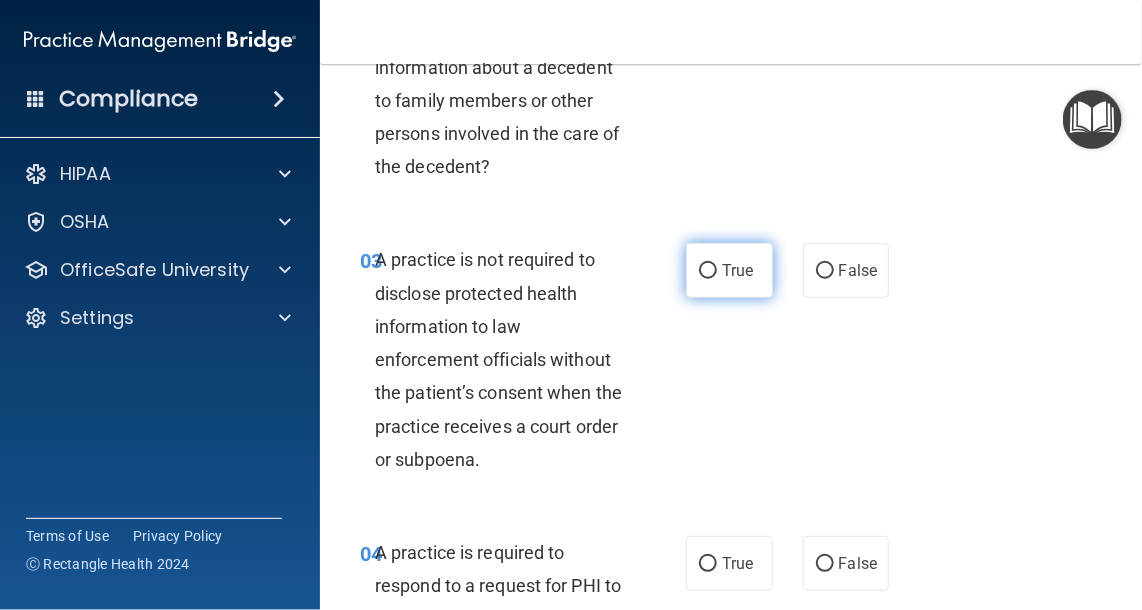click on "True" at bounding box center [729, 270] 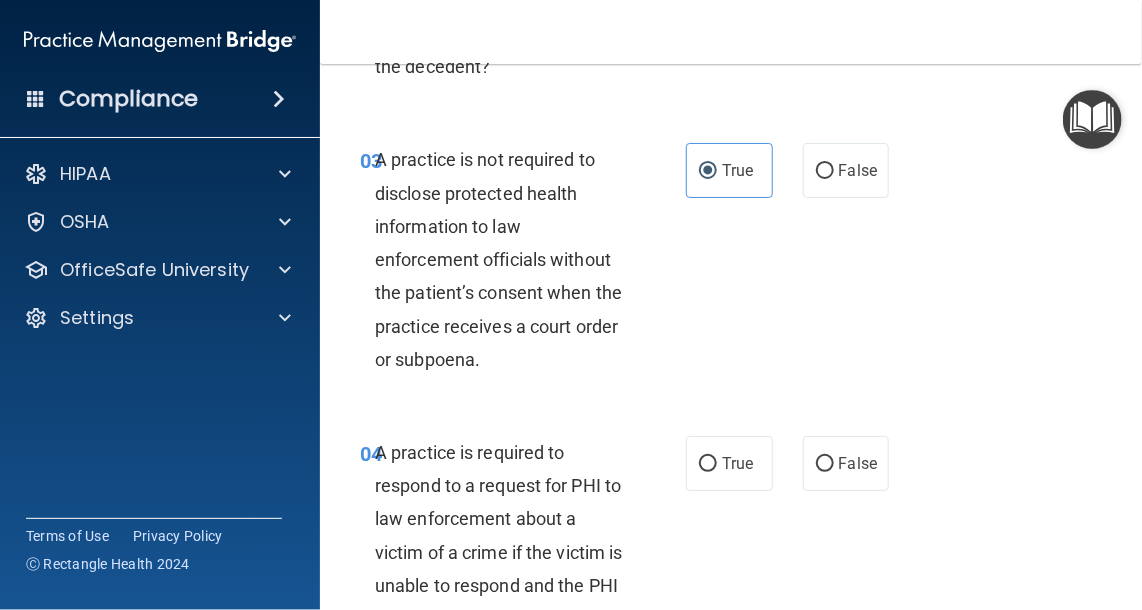 scroll, scrollTop: 800, scrollLeft: 0, axis: vertical 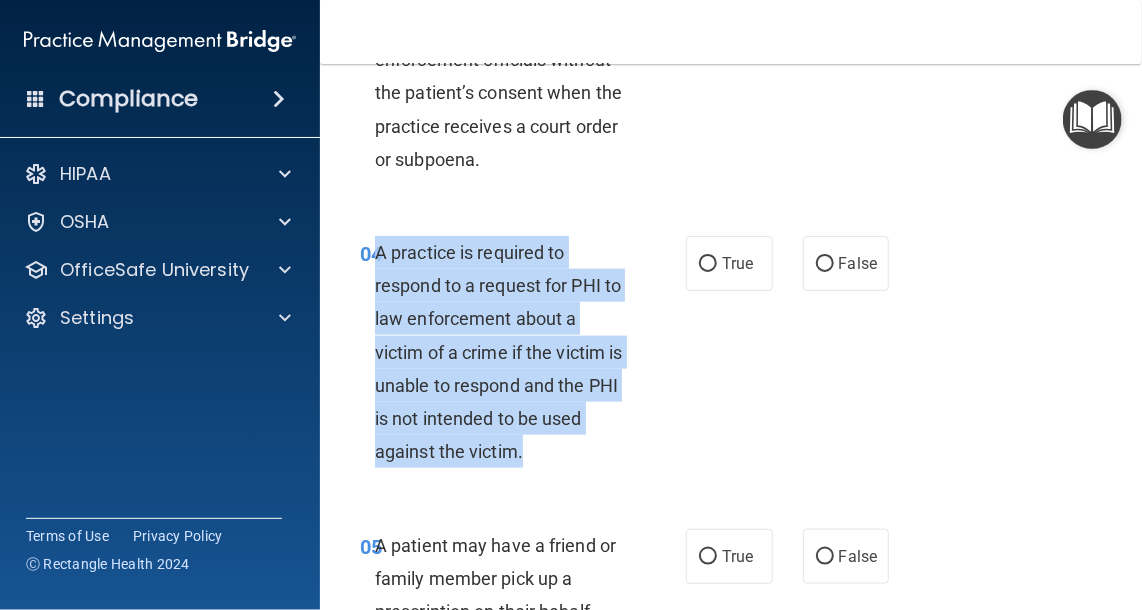 drag, startPoint x: 544, startPoint y: 456, endPoint x: 376, endPoint y: 258, distance: 259.669 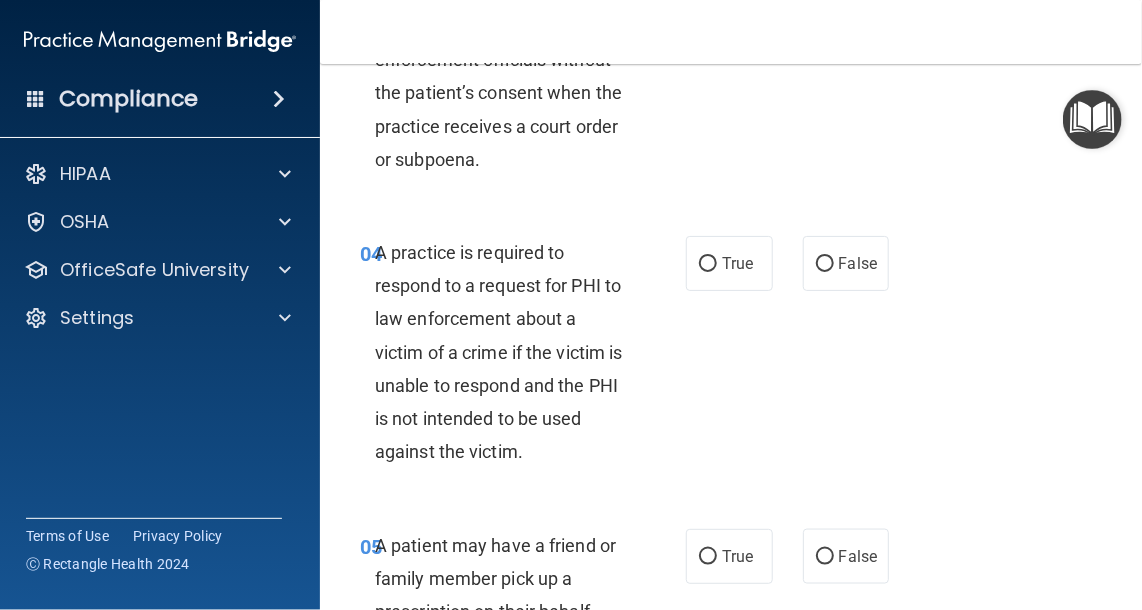 click on "Compliance
HIPAA
Documents and Policies                 Report an Incident               Business Associates               Emergency Planning               Resources                 HIPAA Risk Assessment
OSHA
Documents               Safety Data Sheets               Self-Assessment                Injury and Illness Report                Resources
PCI
PCI Compliance                Merchant Savings Calculator
OfficeSafe University
HIPAA Training                   OSHA Training                   Continuing Education
Settings
My Account               My Users" at bounding box center [160, 305] 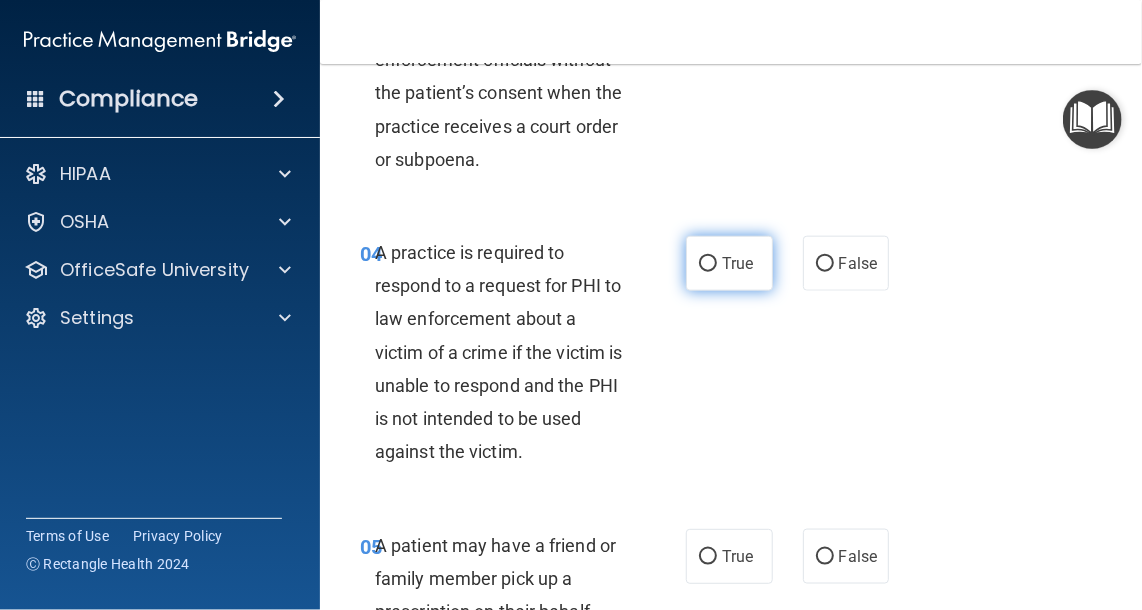 click on "True" at bounding box center [729, 263] 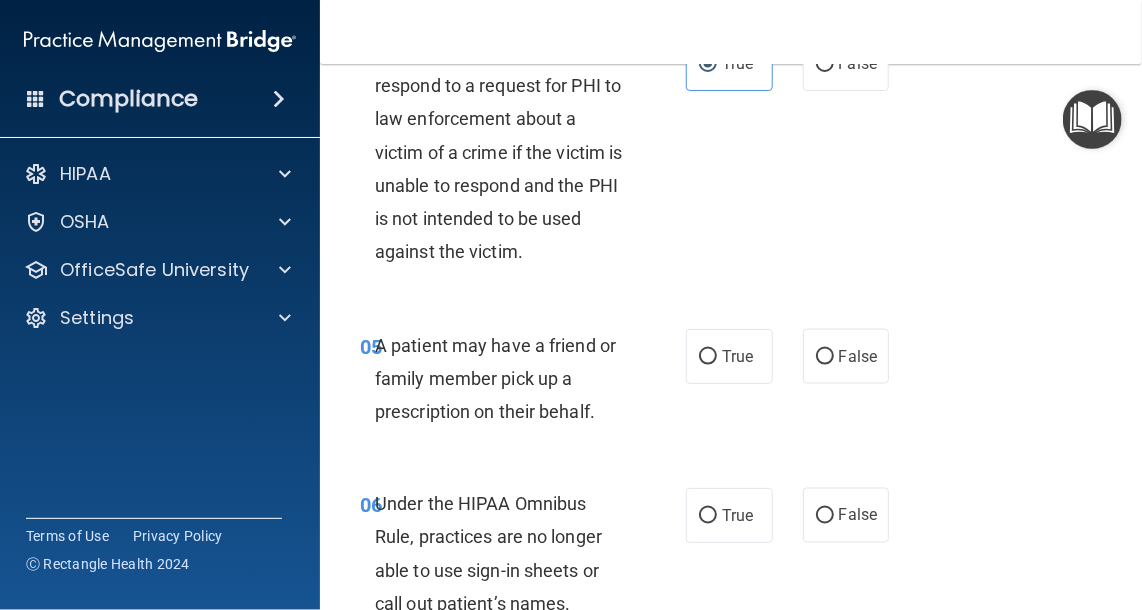 scroll, scrollTop: 1100, scrollLeft: 0, axis: vertical 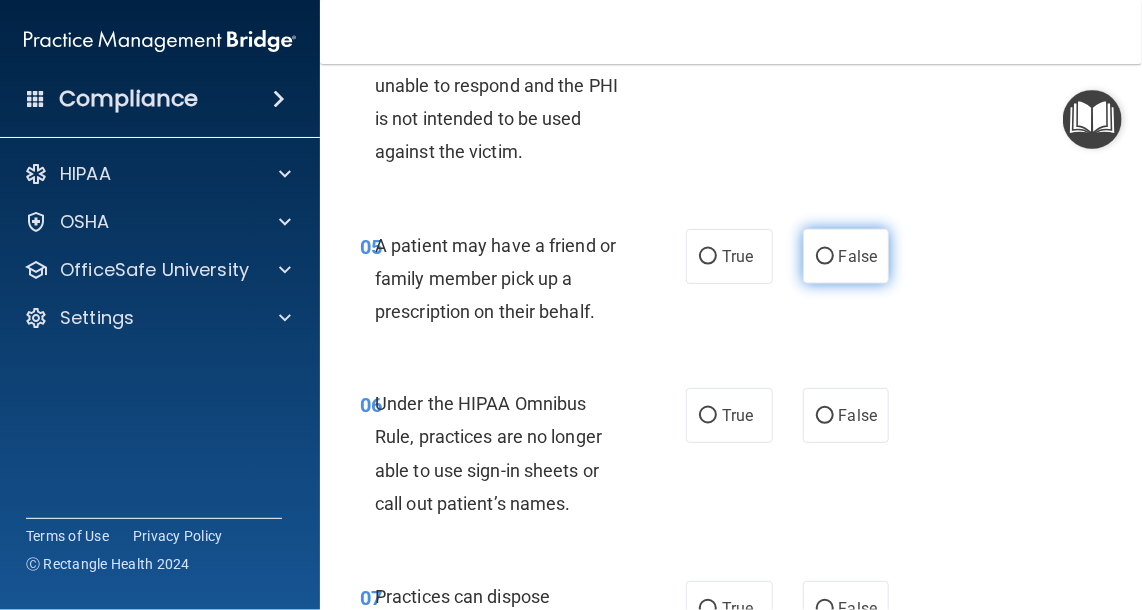 click on "False" at bounding box center [858, 256] 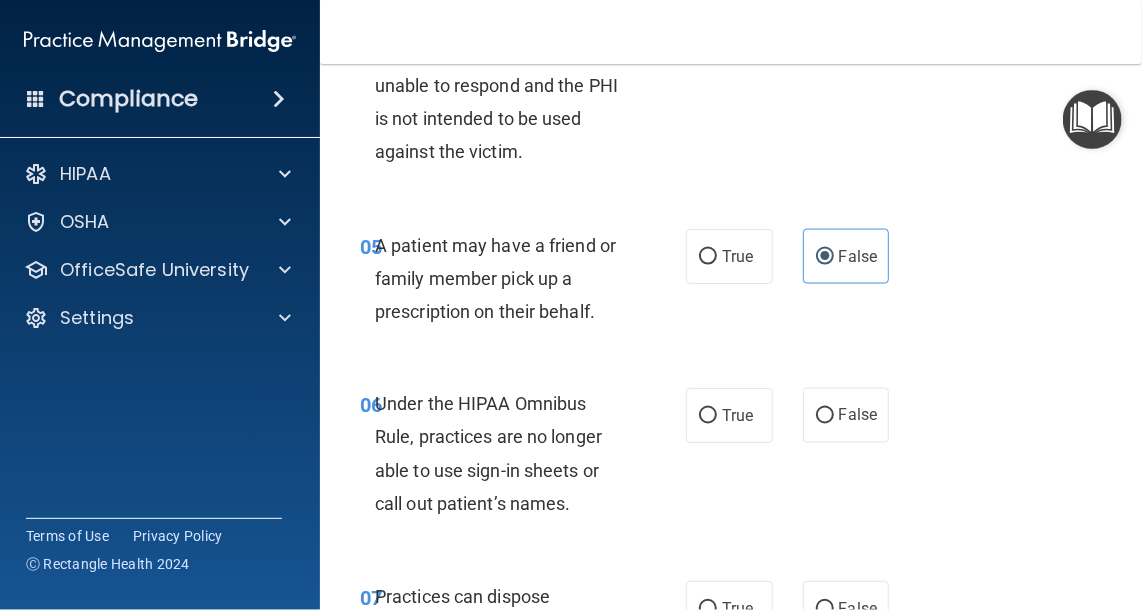 click on "Toggle navigation                                                                                                     [FIRST] [LAST]   [EMAIL]                            Manage My Enterprise              Center For Wellness     Manage My Location" at bounding box center [731, 32] 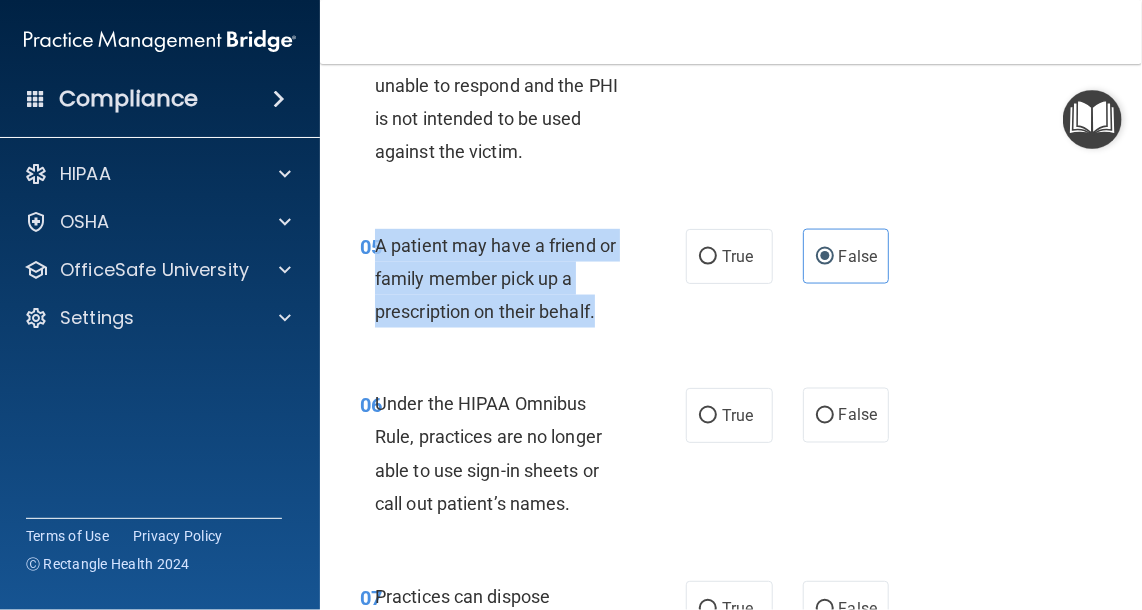 drag, startPoint x: 611, startPoint y: 309, endPoint x: 377, endPoint y: 244, distance: 242.86005 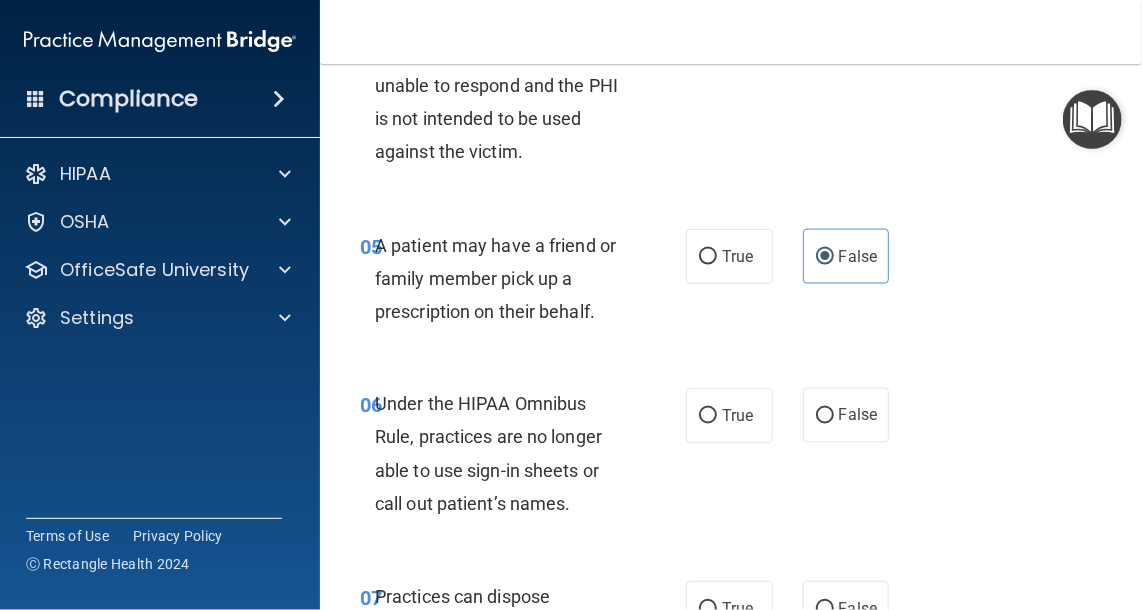 click on "Compliance
HIPAA
Documents and Policies                 Report an Incident               Business Associates               Emergency Planning               Resources                 HIPAA Risk Assessment
OSHA
Documents               Safety Data Sheets               Self-Assessment                Injury and Illness Report                Resources
PCI
PCI Compliance                Merchant Savings Calculator
OfficeSafe University
HIPAA Training                   OSHA Training                   Continuing Education
Settings
My Account               My Users" at bounding box center [160, 305] 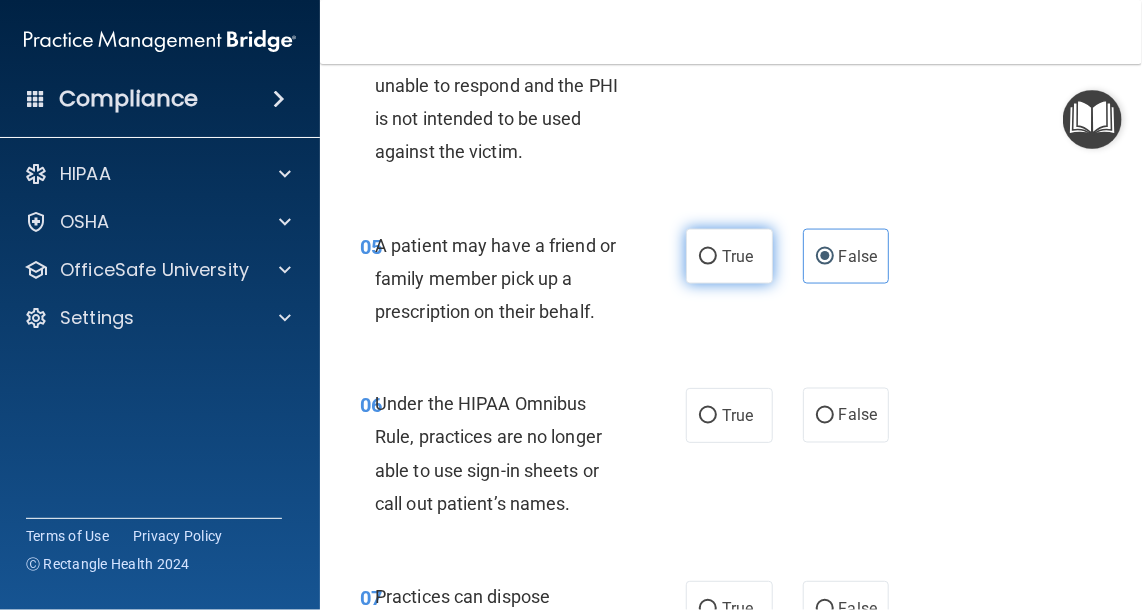 click on "True" at bounding box center [708, 257] 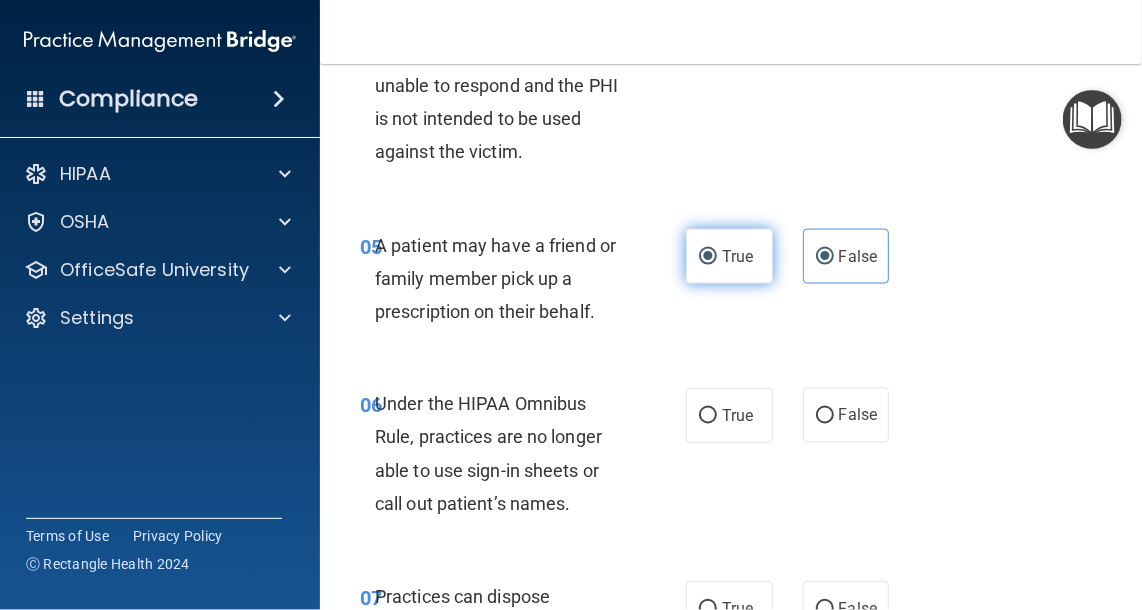 radio on "false" 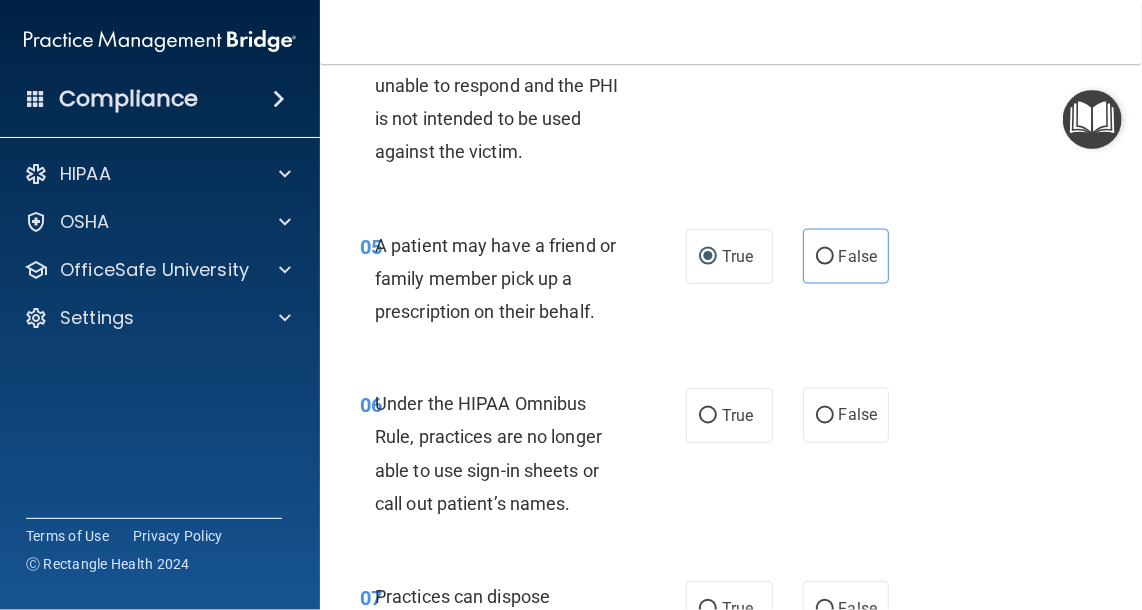 scroll, scrollTop: 1300, scrollLeft: 0, axis: vertical 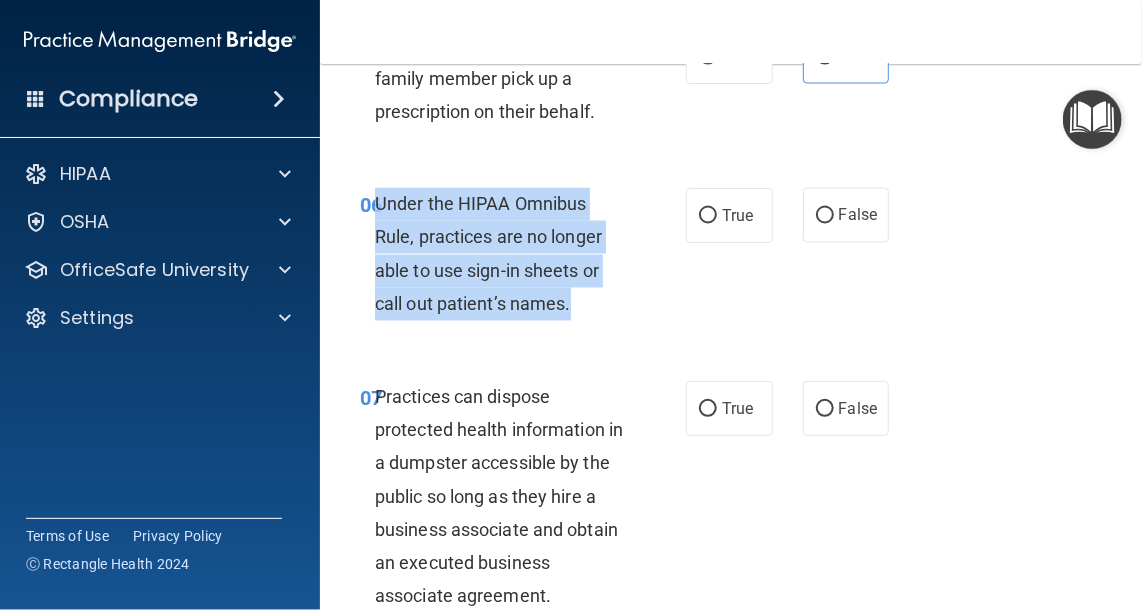 drag, startPoint x: 588, startPoint y: 306, endPoint x: 378, endPoint y: 211, distance: 230.48862 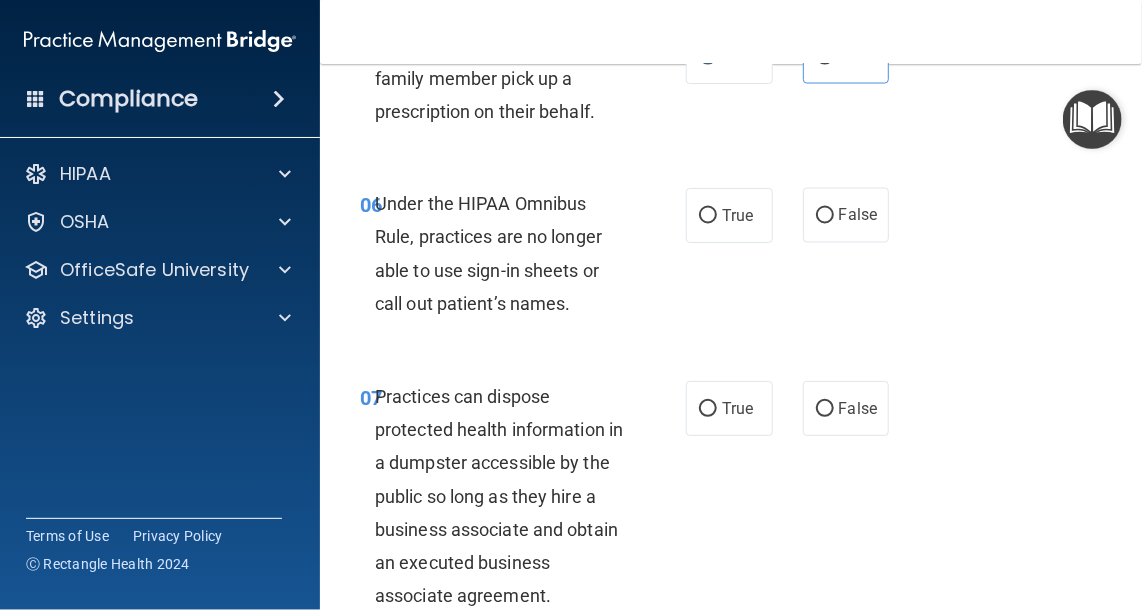 click on "Compliance
HIPAA
Documents and Policies                 Report an Incident               Business Associates               Emergency Planning               Resources                 HIPAA Risk Assessment
OSHA
Documents               Safety Data Sheets               Self-Assessment                Injury and Illness Report                Resources
PCI
PCI Compliance                Merchant Savings Calculator
OfficeSafe University
HIPAA Training                   OSHA Training                   Continuing Education
Settings
My Account               My Users" at bounding box center (160, 305) 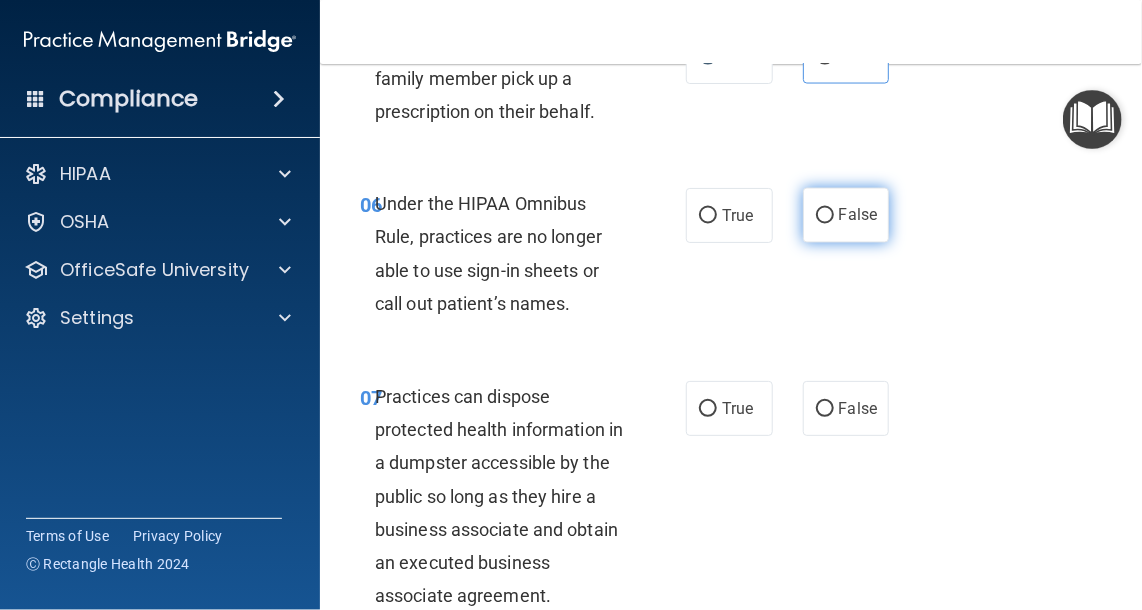 click on "False" at bounding box center [846, 215] 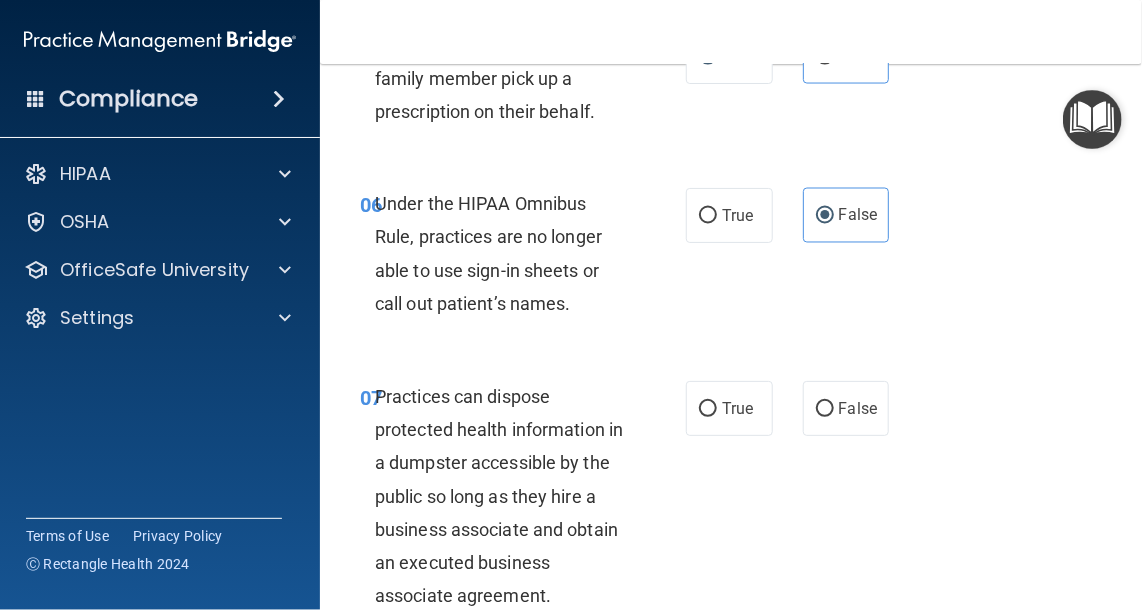 scroll, scrollTop: 1600, scrollLeft: 0, axis: vertical 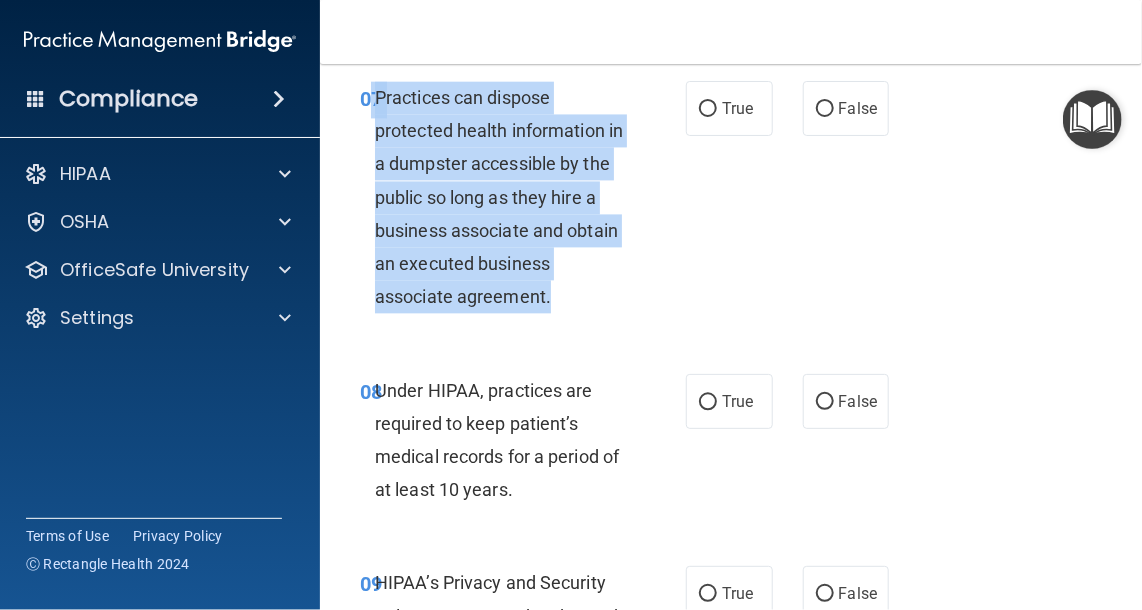 drag, startPoint x: 584, startPoint y: 295, endPoint x: 370, endPoint y: 105, distance: 286.17477 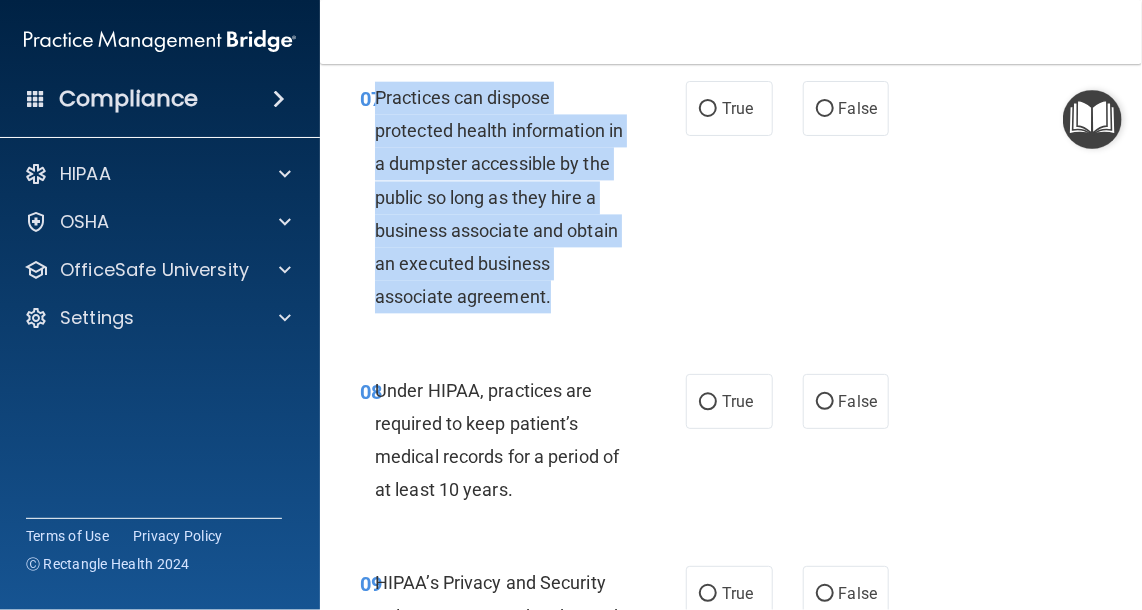 drag, startPoint x: 553, startPoint y: 291, endPoint x: 378, endPoint y: 99, distance: 259.78644 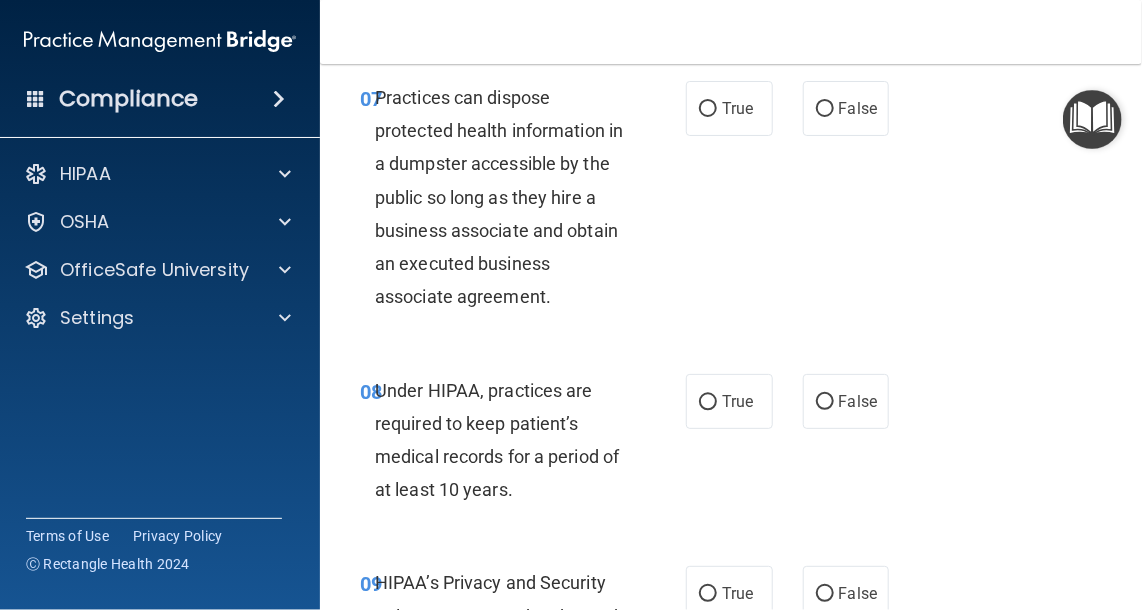 click on "Compliance
HIPAA
Documents and Policies                 Report an Incident               Business Associates               Emergency Planning               Resources                 HIPAA Risk Assessment
OSHA
Documents               Safety Data Sheets               Self-Assessment                Injury and Illness Report                Resources
PCI
PCI Compliance                Merchant Savings Calculator
OfficeSafe University
HIPAA Training                   OSHA Training                   Continuing Education
Settings
My Account               My Users" at bounding box center (160, 305) 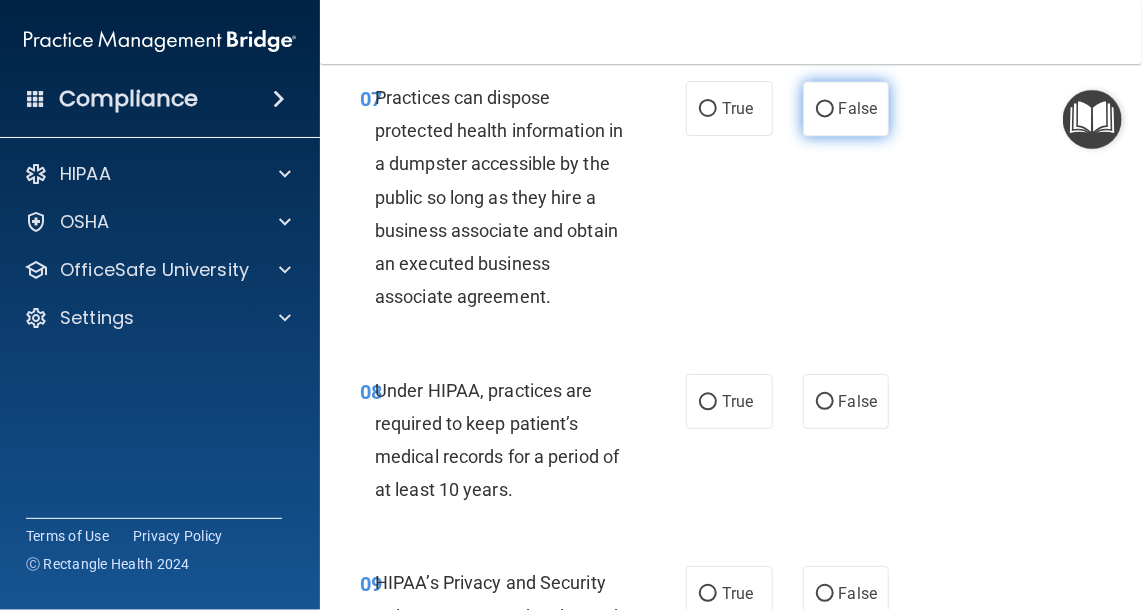 click on "False" at bounding box center (858, 108) 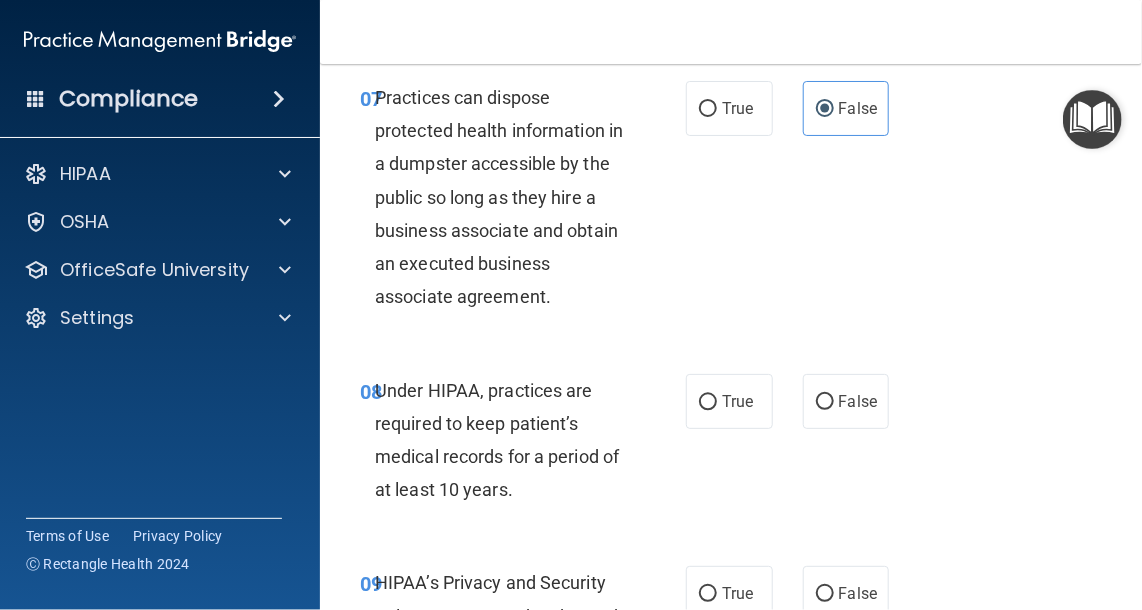 scroll, scrollTop: 1700, scrollLeft: 0, axis: vertical 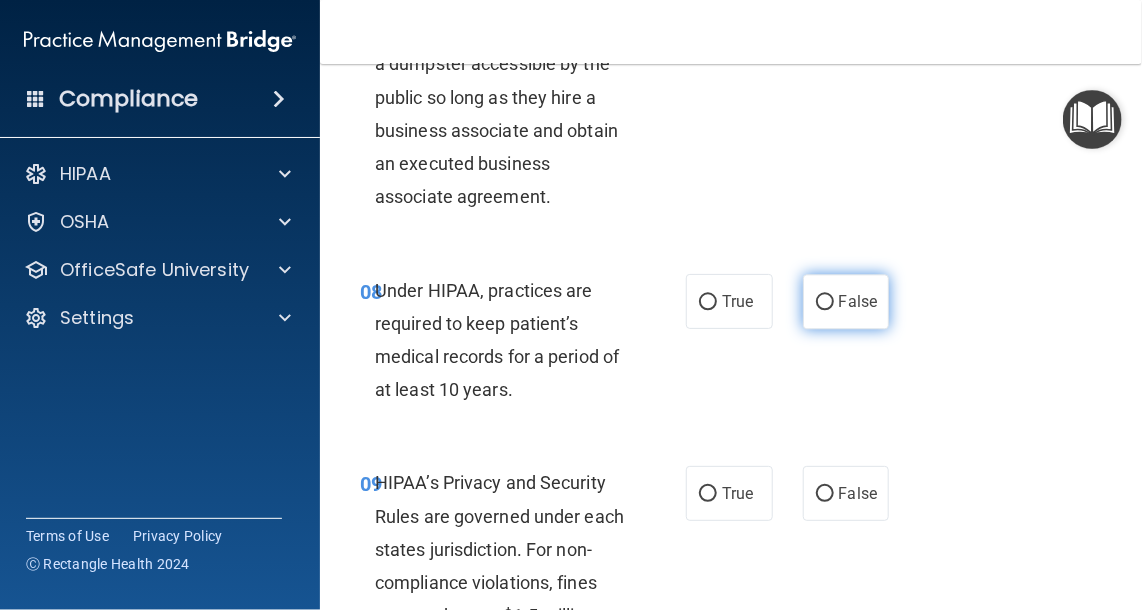 click on "False" at bounding box center [858, 301] 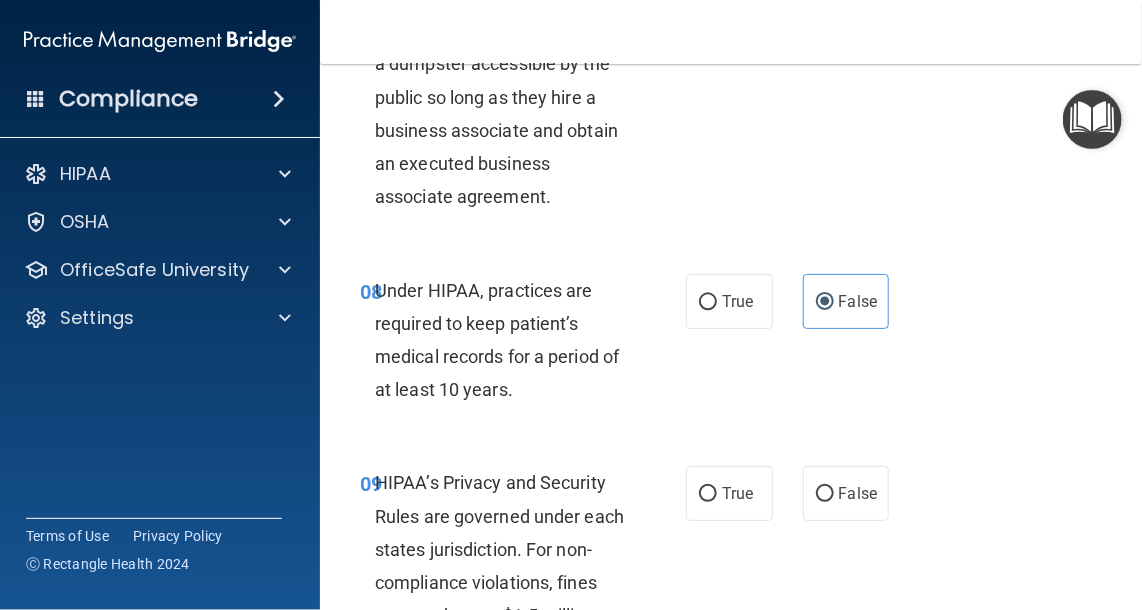 scroll, scrollTop: 1800, scrollLeft: 0, axis: vertical 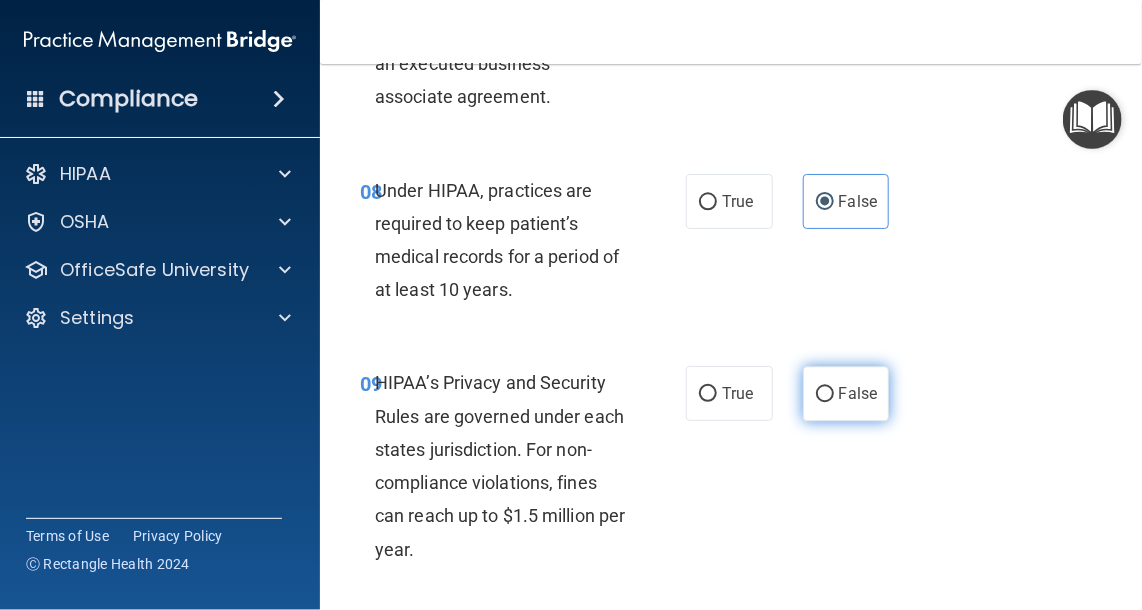 click on "False" at bounding box center [825, 394] 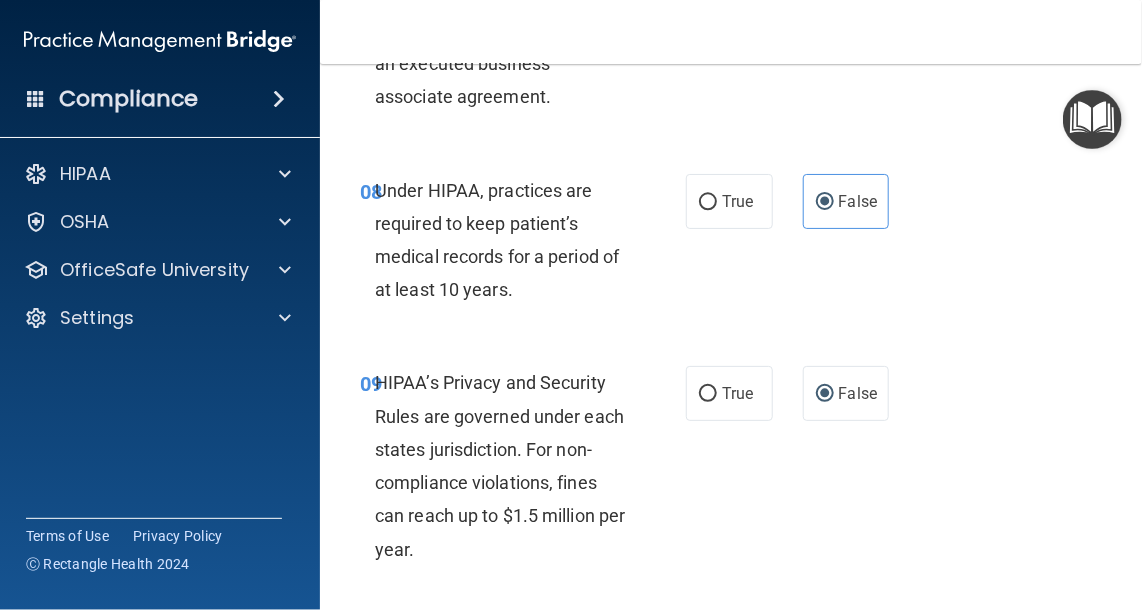 scroll, scrollTop: 2000, scrollLeft: 0, axis: vertical 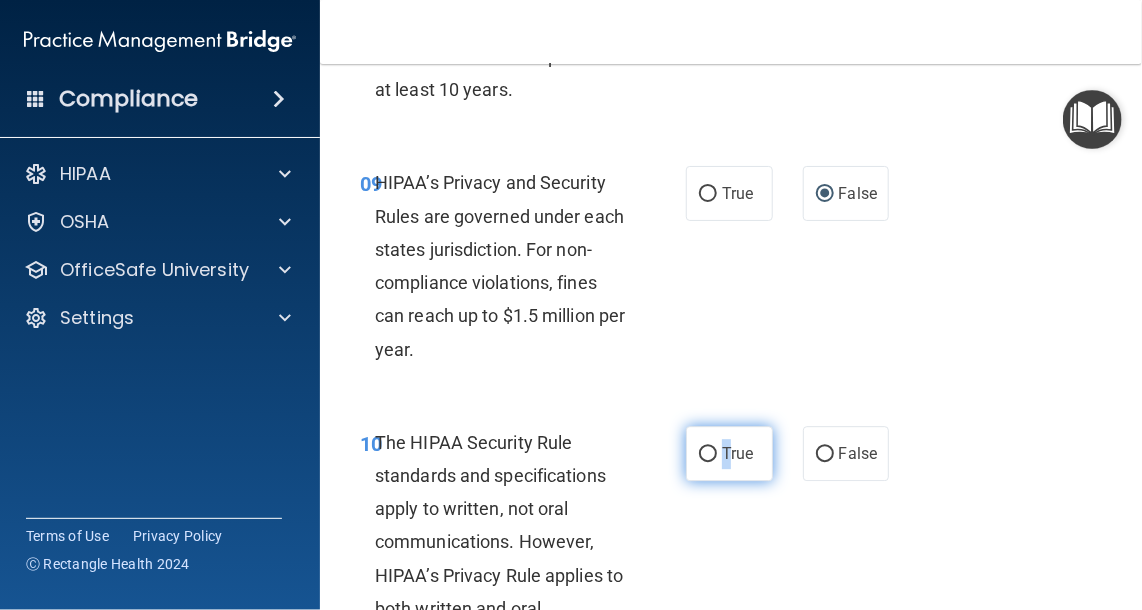 click on "True" at bounding box center (737, 453) 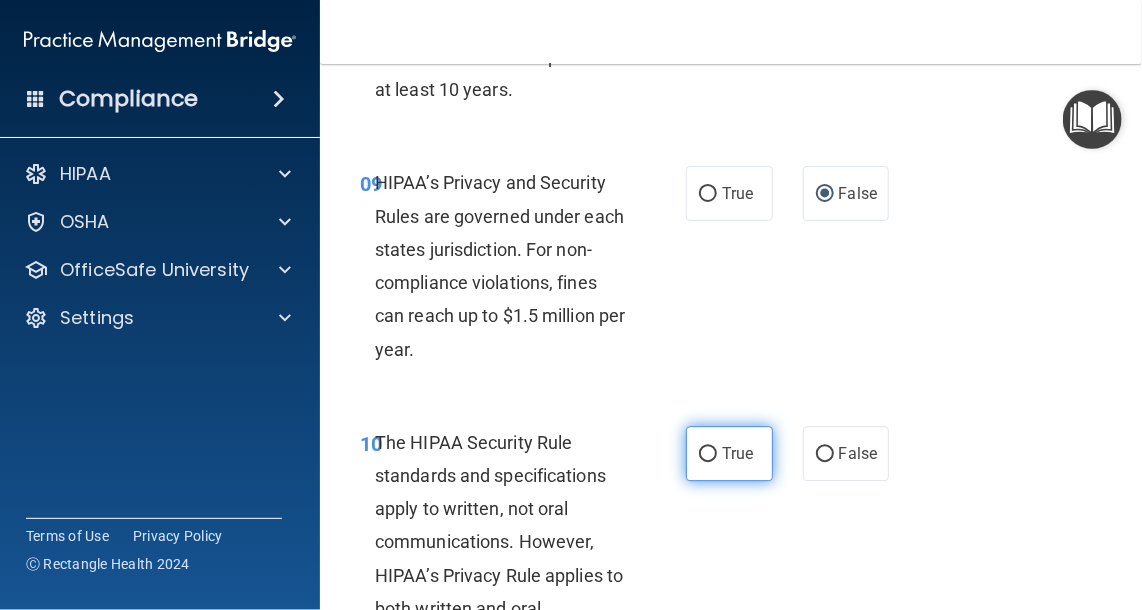 click on "True" at bounding box center [737, 453] 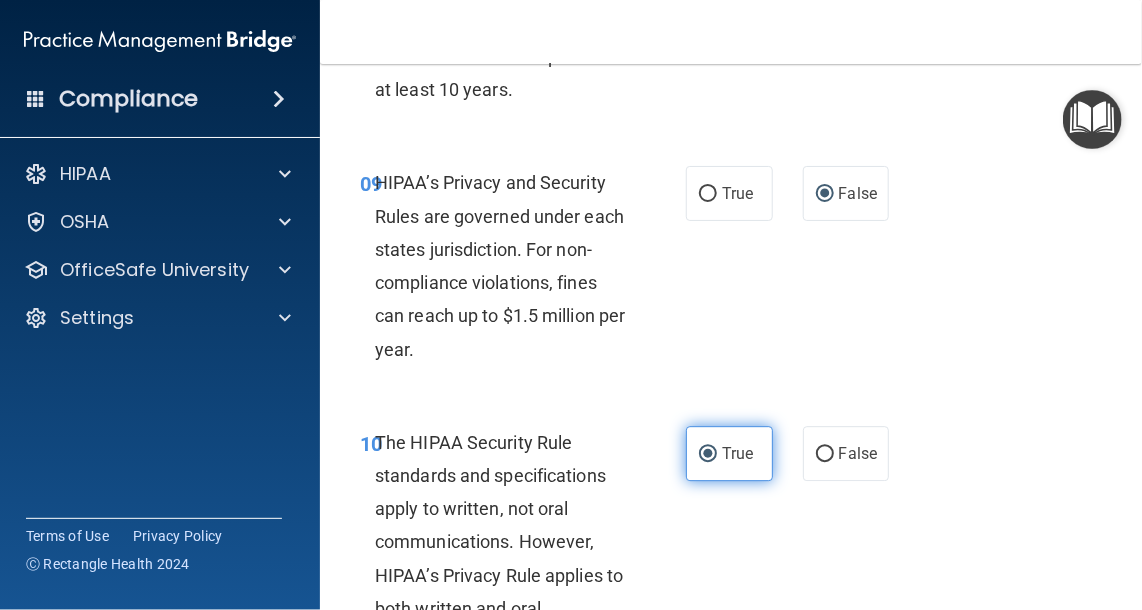 scroll, scrollTop: 2200, scrollLeft: 0, axis: vertical 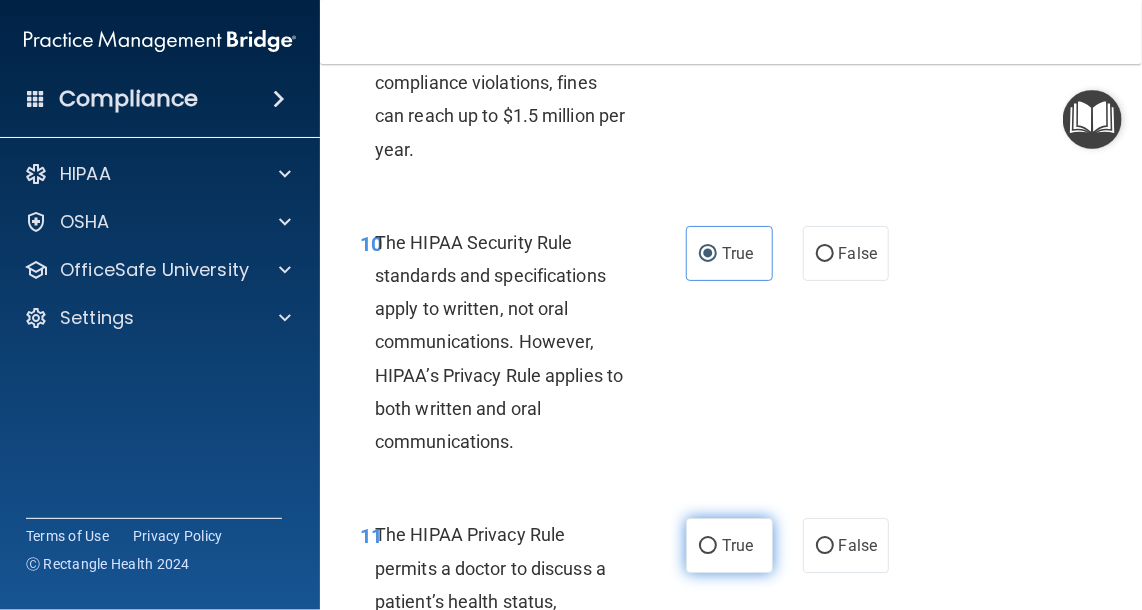 click on "True" at bounding box center (729, 545) 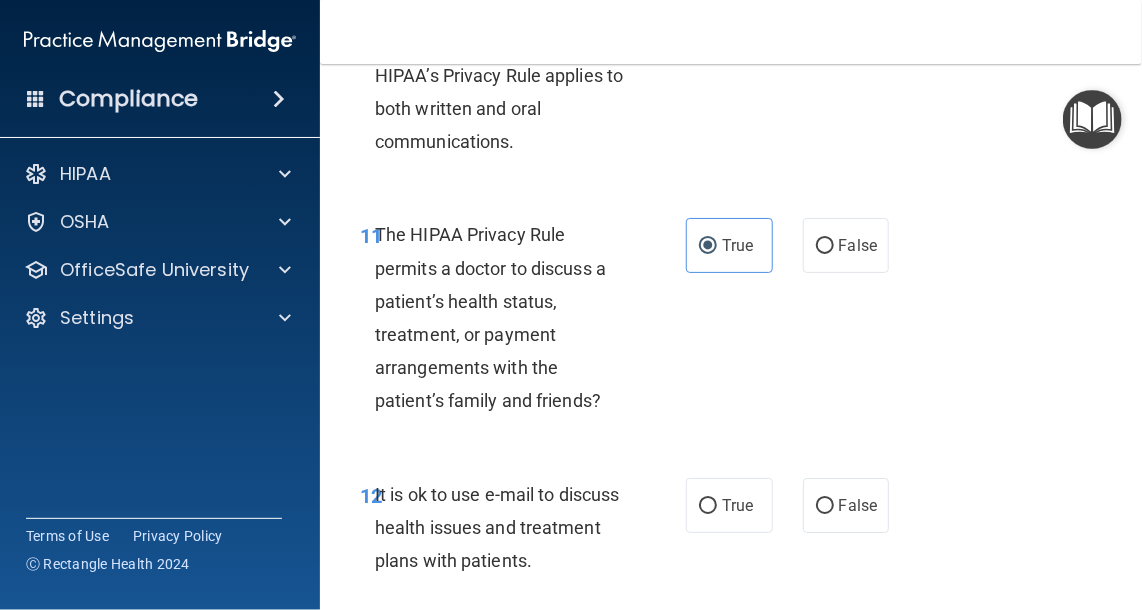 scroll, scrollTop: 2600, scrollLeft: 0, axis: vertical 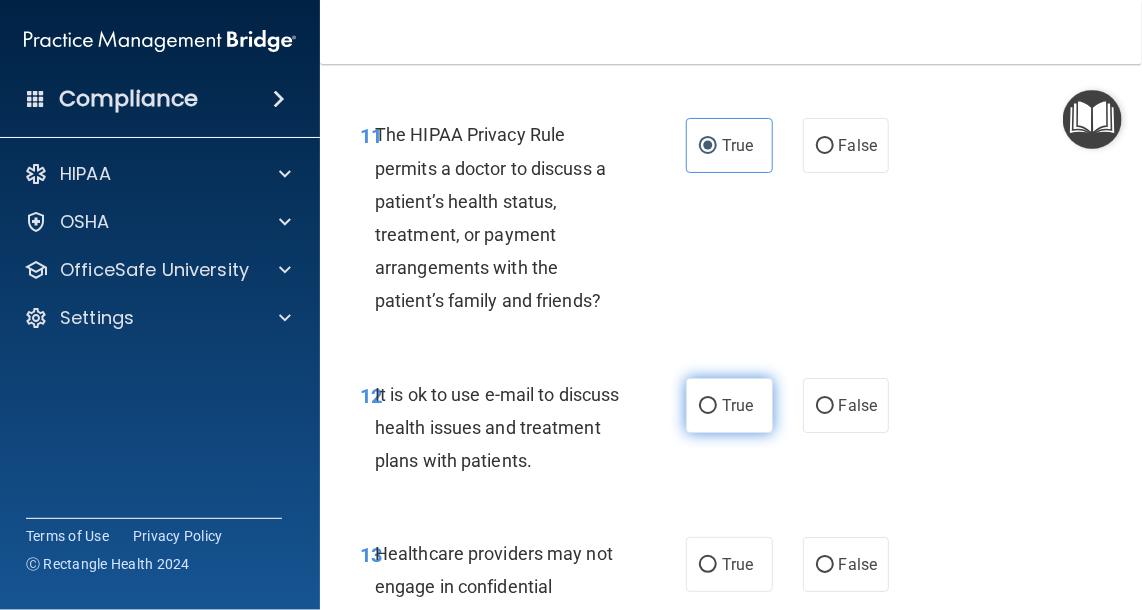 click on "True" at bounding box center [737, 405] 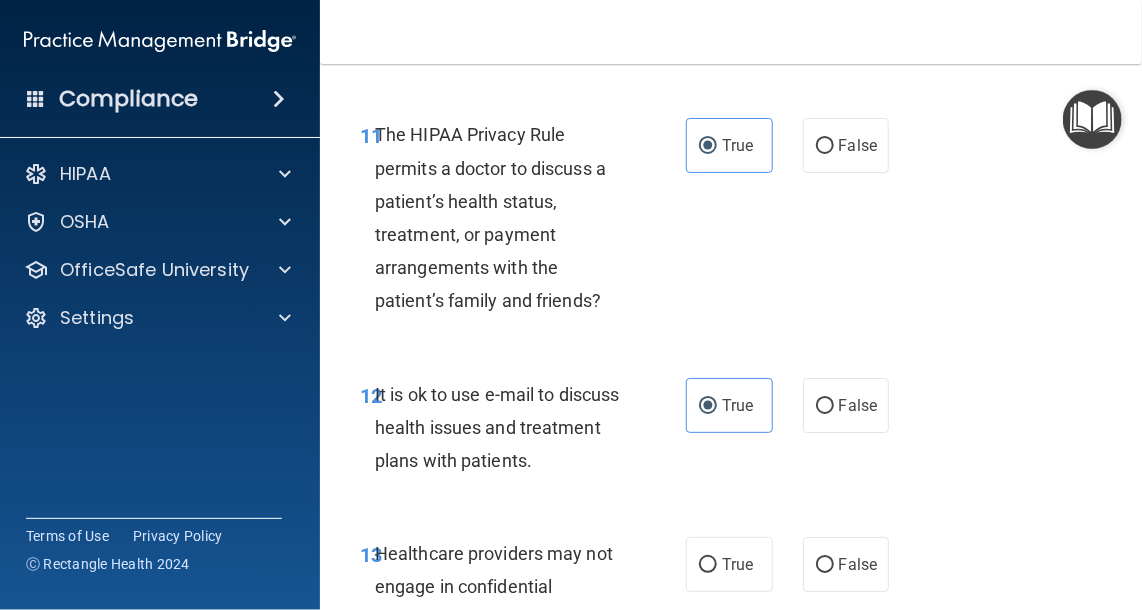 scroll, scrollTop: 2800, scrollLeft: 0, axis: vertical 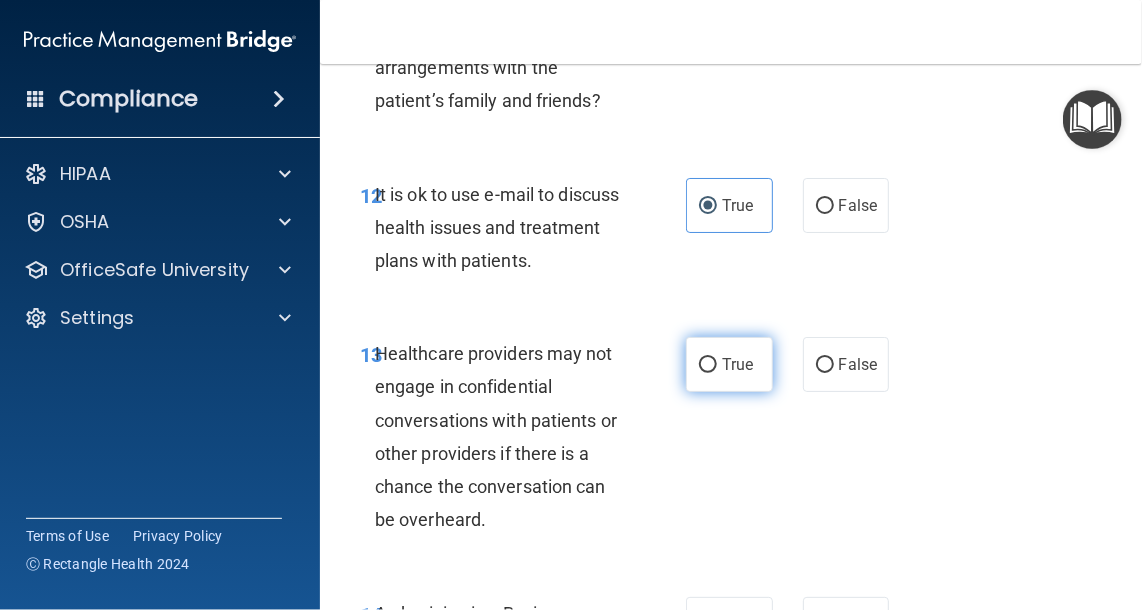 click on "True" at bounding box center [737, 364] 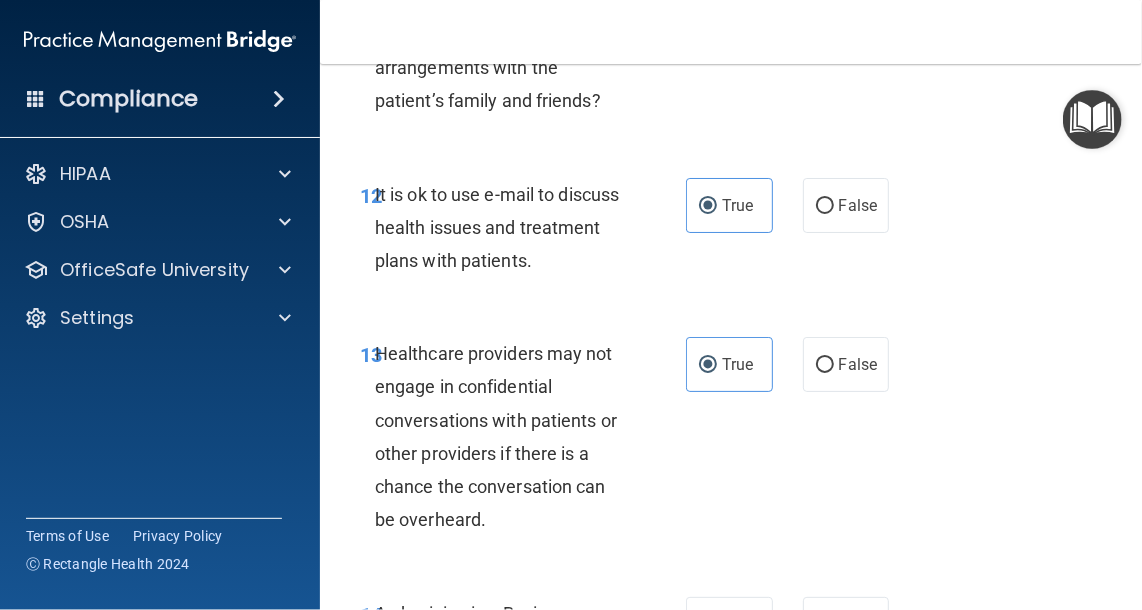 scroll, scrollTop: 3000, scrollLeft: 0, axis: vertical 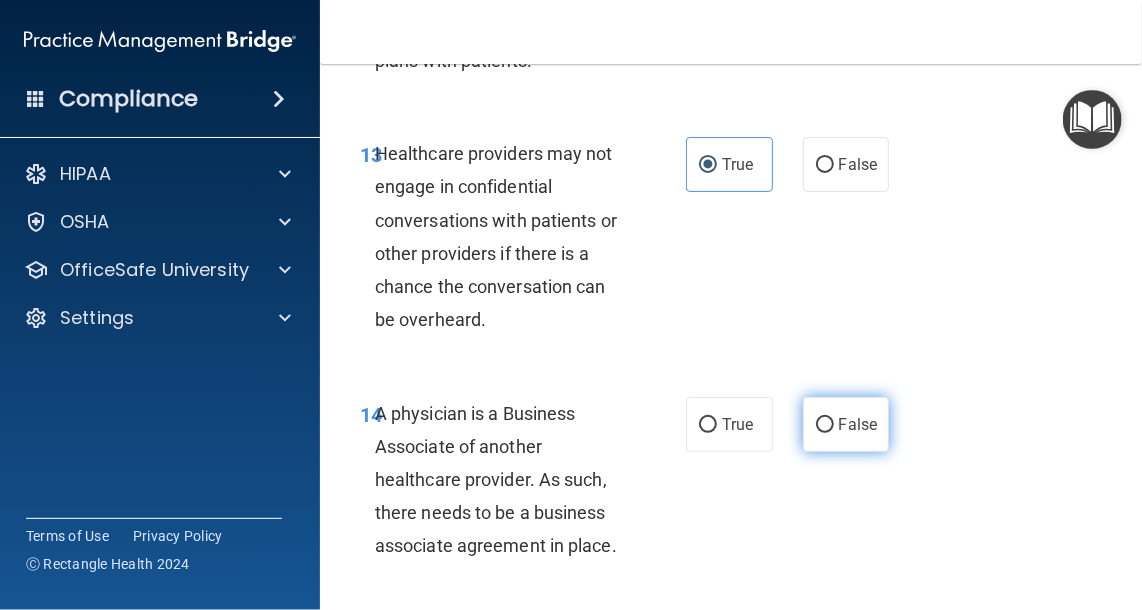 click on "False" at bounding box center (825, 425) 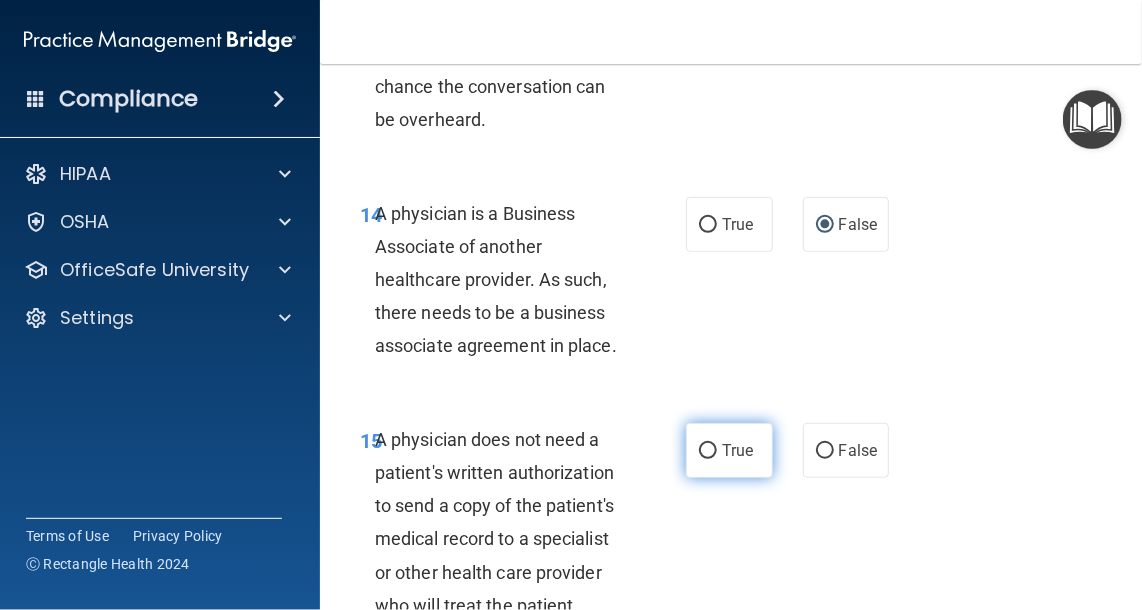 scroll, scrollTop: 3300, scrollLeft: 0, axis: vertical 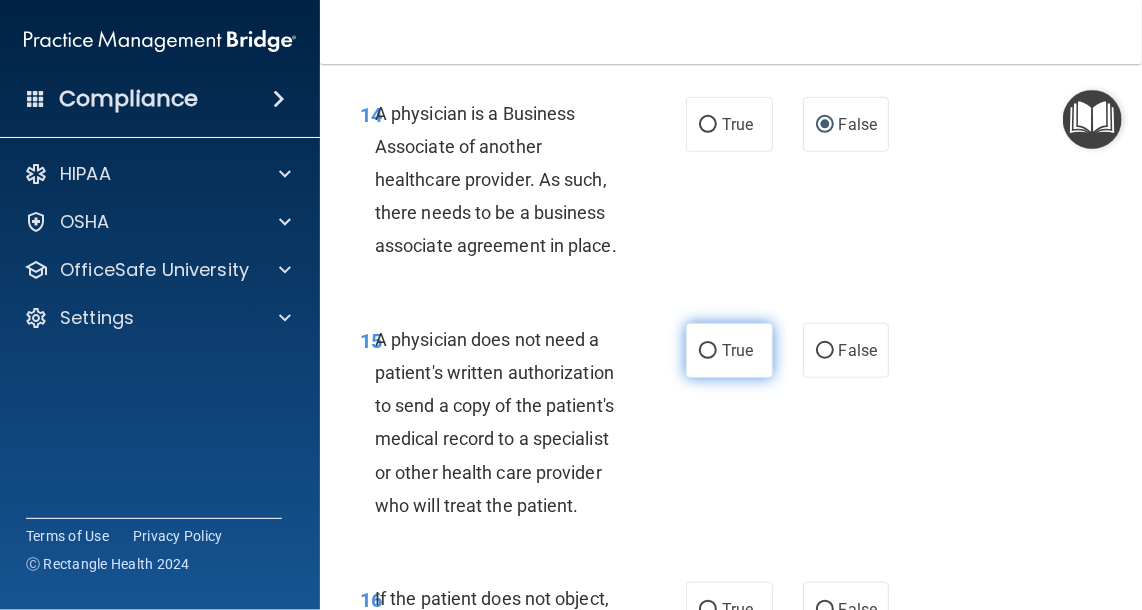 click on "True" at bounding box center [737, 350] 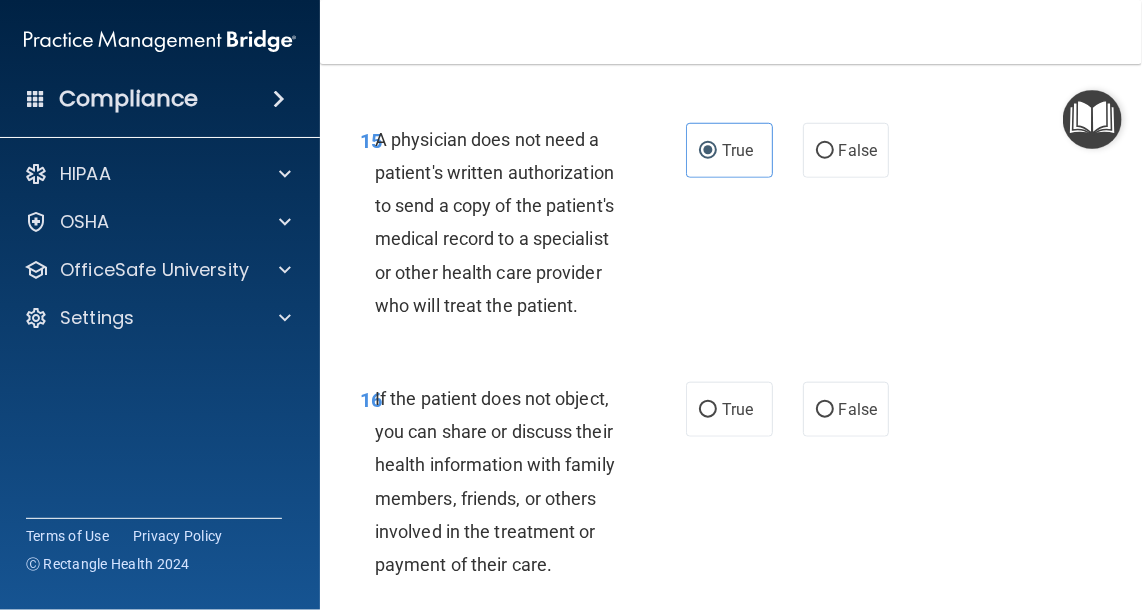 scroll, scrollTop: 3600, scrollLeft: 0, axis: vertical 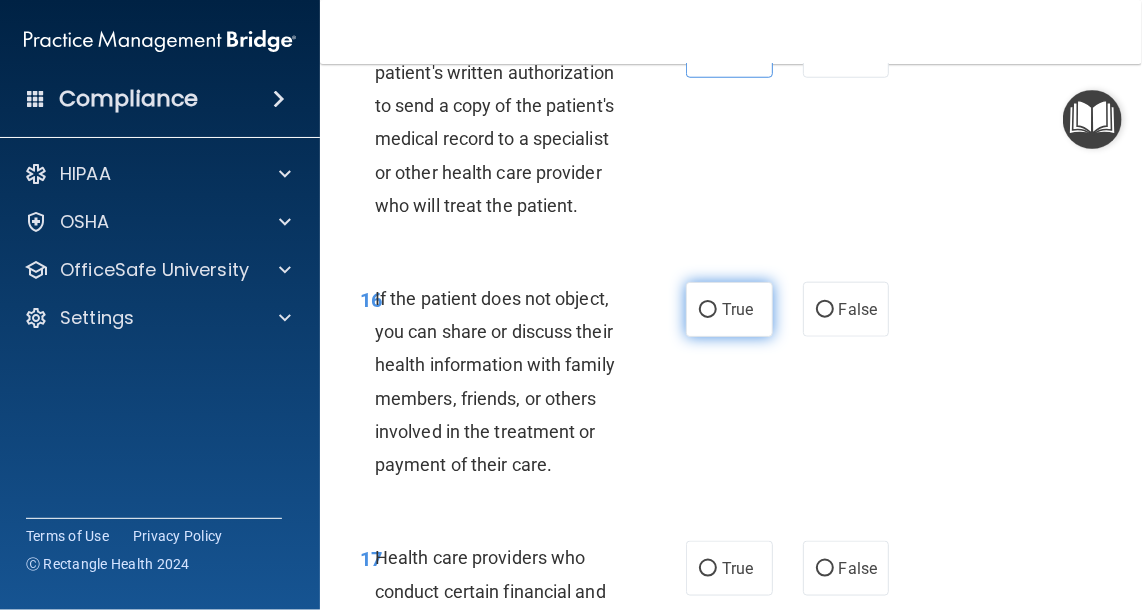 click on "True" at bounding box center (729, 309) 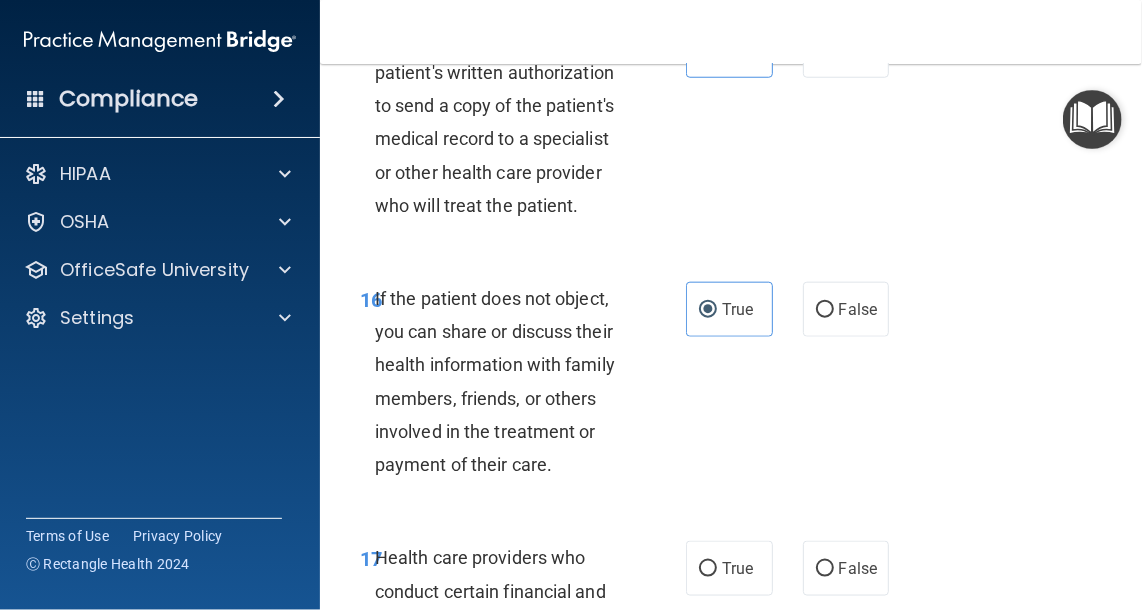 scroll, scrollTop: 3900, scrollLeft: 0, axis: vertical 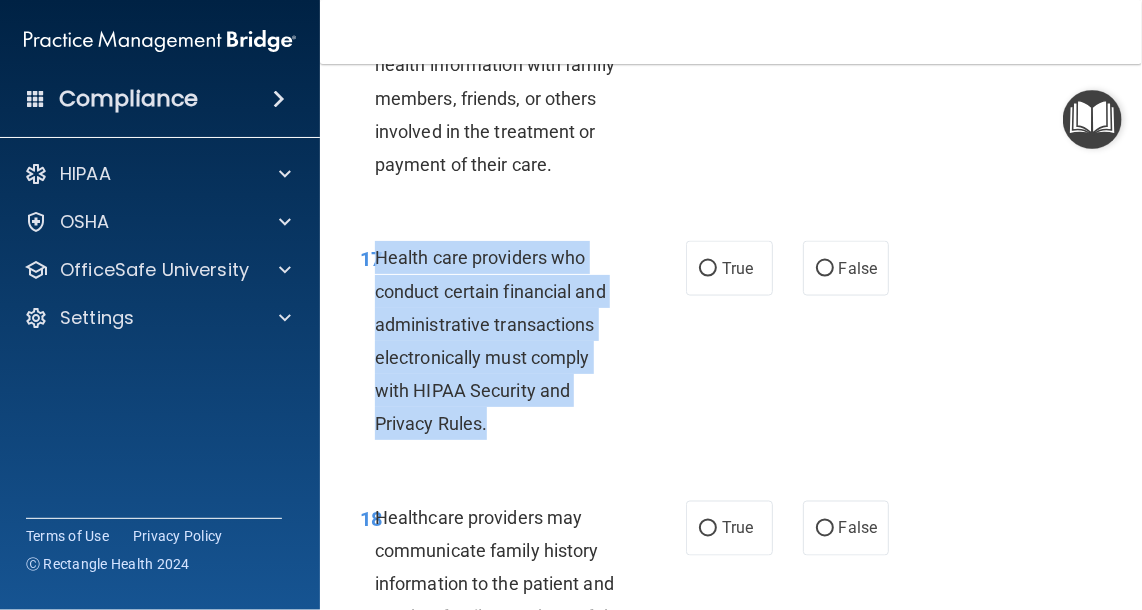 drag, startPoint x: 501, startPoint y: 430, endPoint x: 376, endPoint y: 259, distance: 211.81596 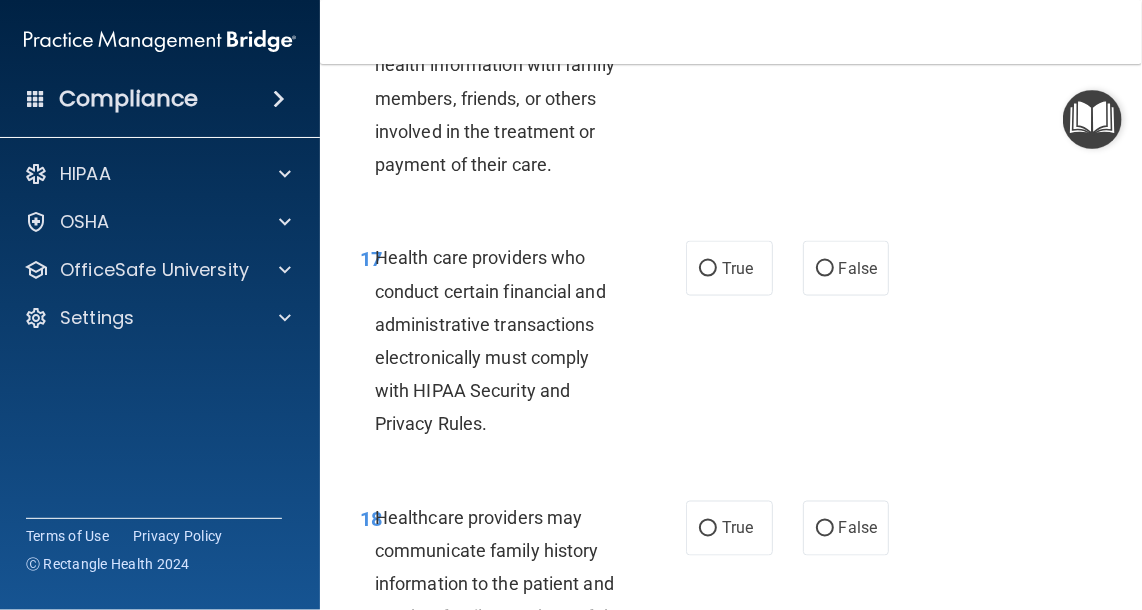 click on "Compliance
HIPAA
Documents and Policies                 Report an Incident               Business Associates               Emergency Planning               Resources                 HIPAA Risk Assessment
OSHA
Documents               Safety Data Sheets               Self-Assessment                Injury and Illness Report                Resources
PCI
PCI Compliance                Merchant Savings Calculator
OfficeSafe University
HIPAA Training                   OSHA Training                   Continuing Education
Settings
My Account               My Users" at bounding box center [160, 305] 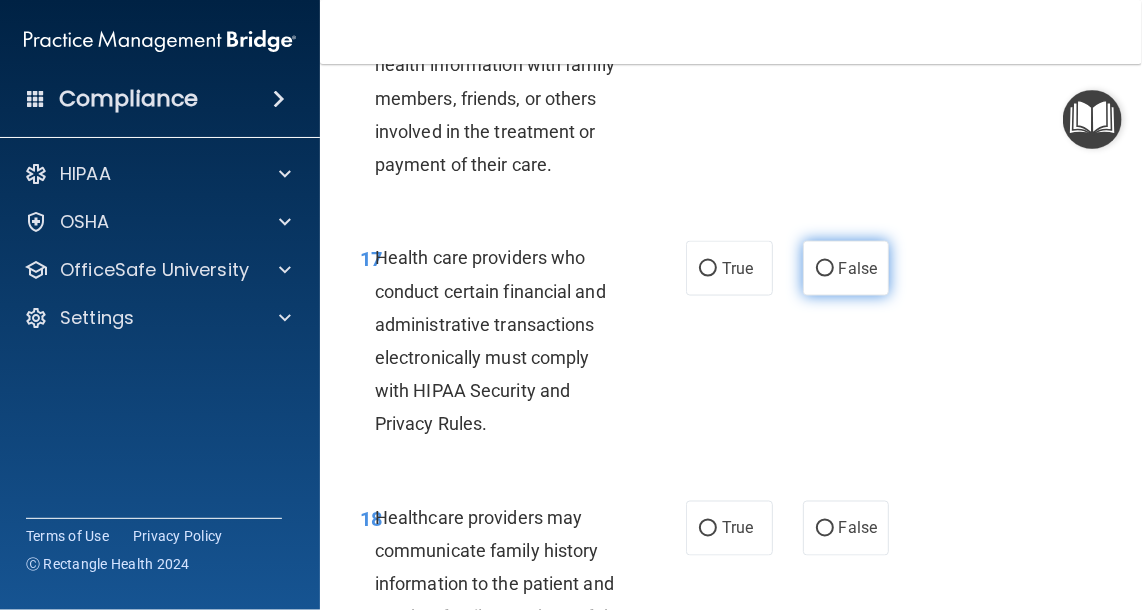 click on "False" at bounding box center [825, 269] 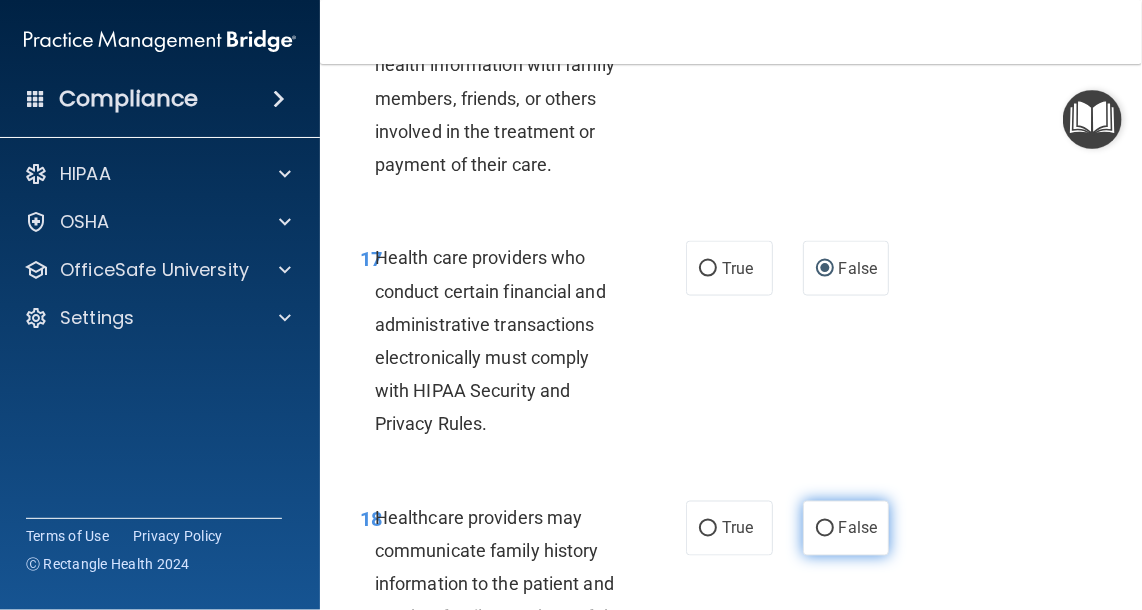 scroll, scrollTop: 4000, scrollLeft: 0, axis: vertical 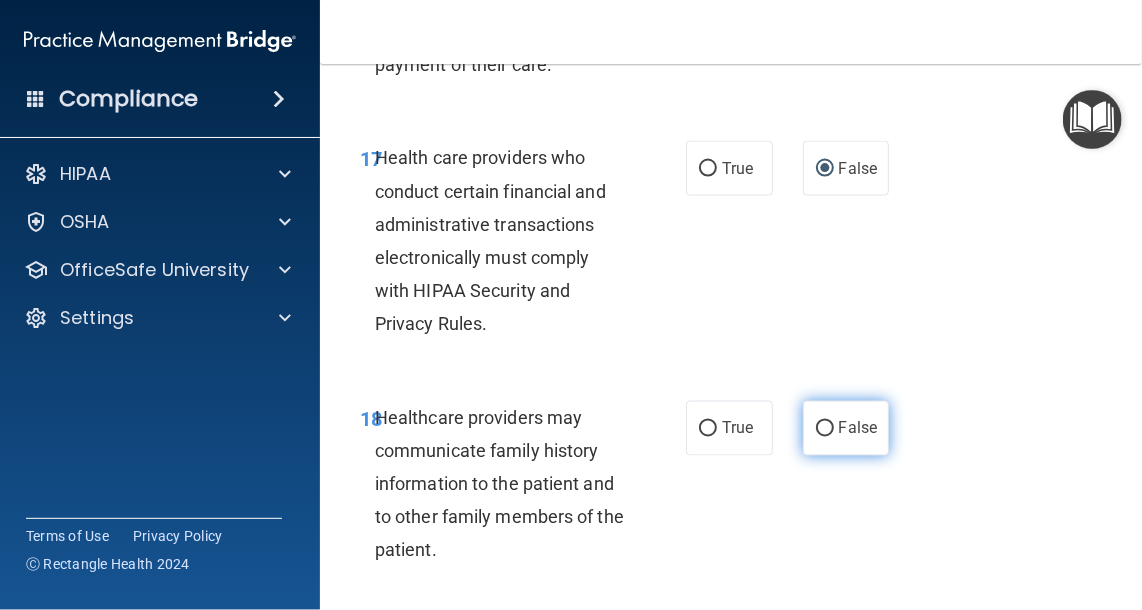 click on "False" at bounding box center (846, 428) 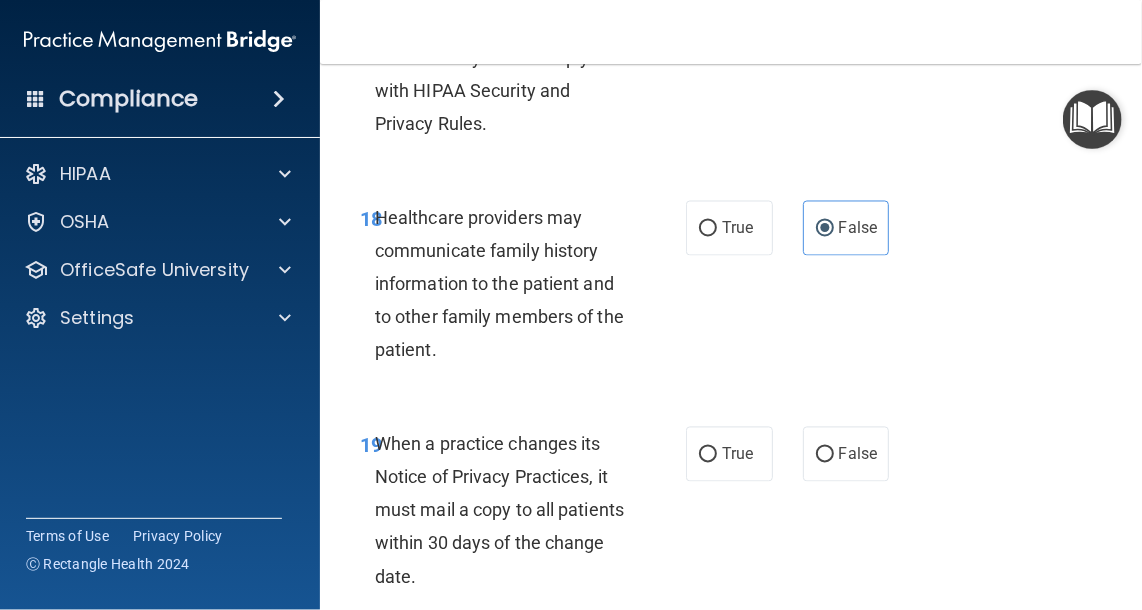 scroll, scrollTop: 4300, scrollLeft: 0, axis: vertical 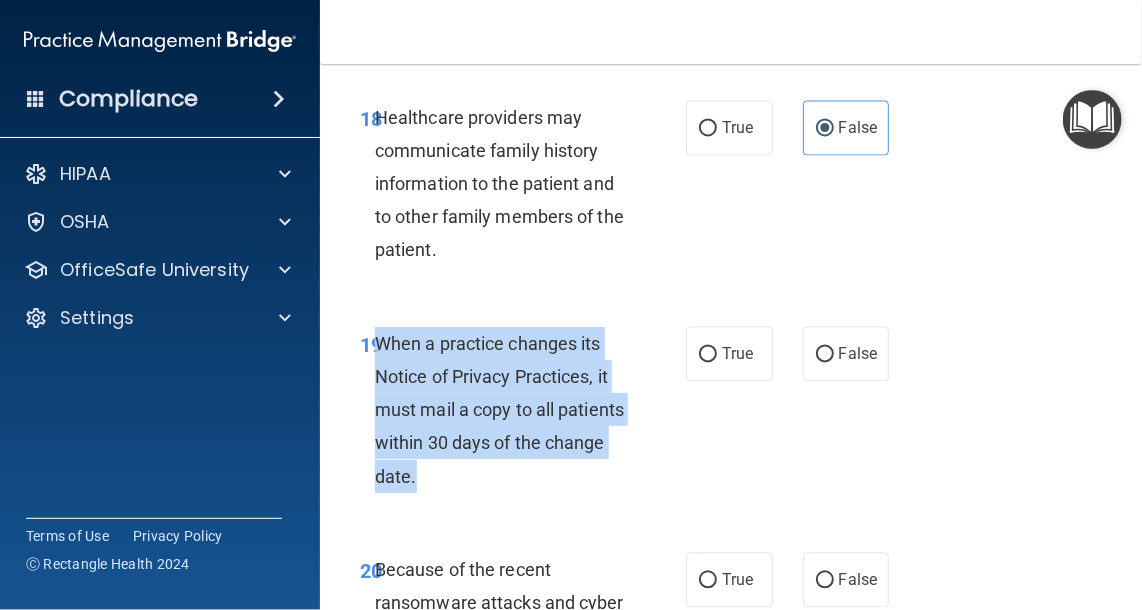 drag, startPoint x: 504, startPoint y: 486, endPoint x: 376, endPoint y: 341, distance: 193.41406 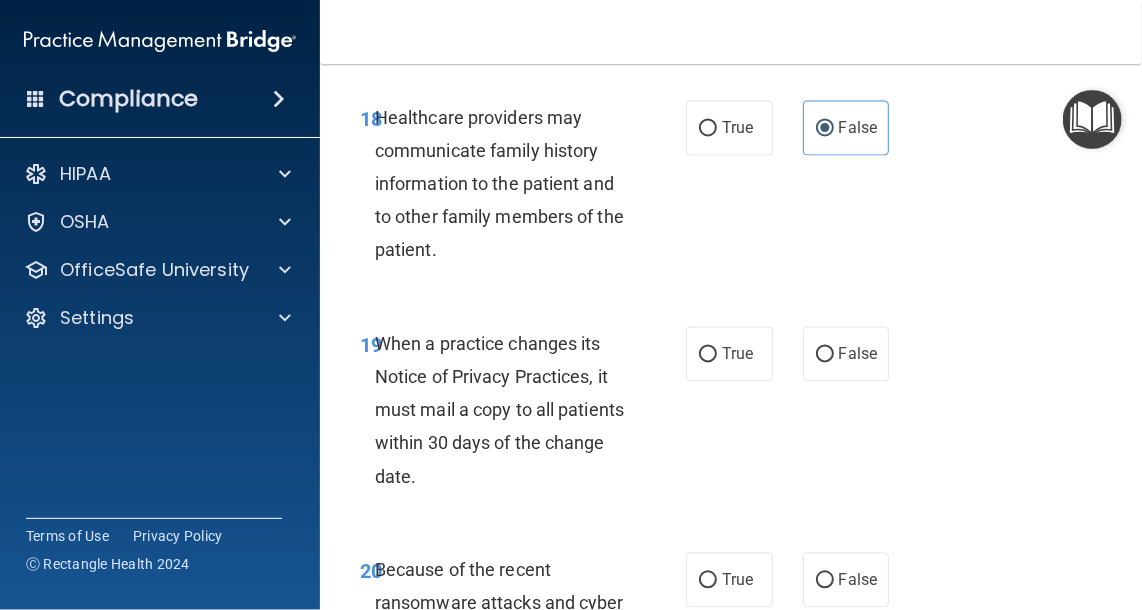 click on "Compliance
HIPAA
Documents and Policies                 Report an Incident               Business Associates               Emergency Planning               Resources                 HIPAA Risk Assessment
OSHA
Documents               Safety Data Sheets               Self-Assessment                Injury and Illness Report                Resources
PCI
PCI Compliance                Merchant Savings Calculator
OfficeSafe University
HIPAA Training                   OSHA Training                   Continuing Education
Settings
My Account               My Users" at bounding box center (160, 305) 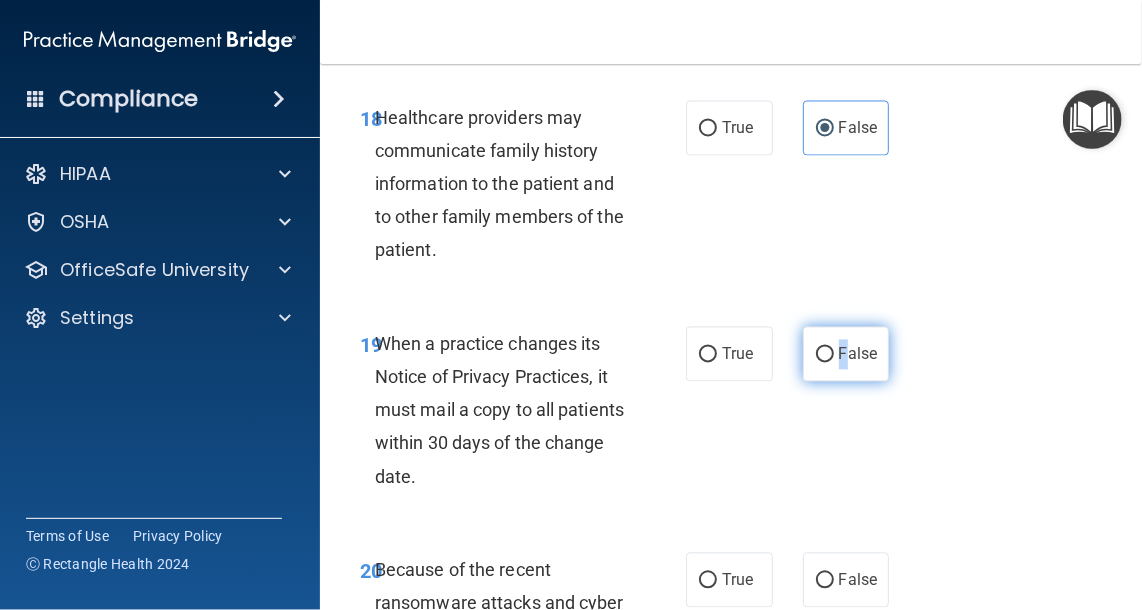 click on "False" at bounding box center (858, 354) 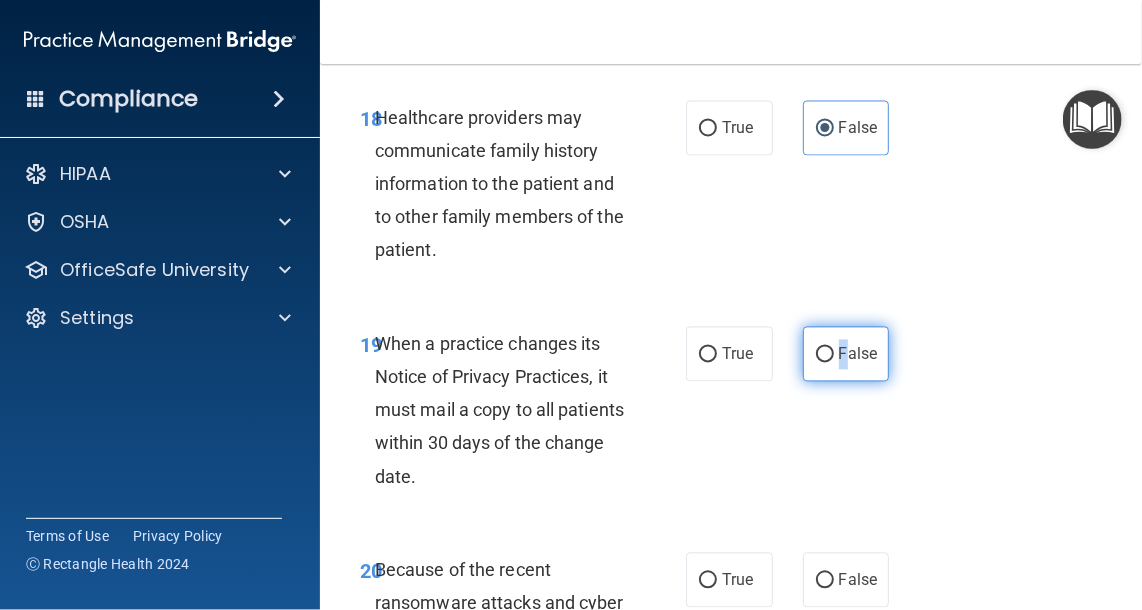 click on "False" at bounding box center [858, 354] 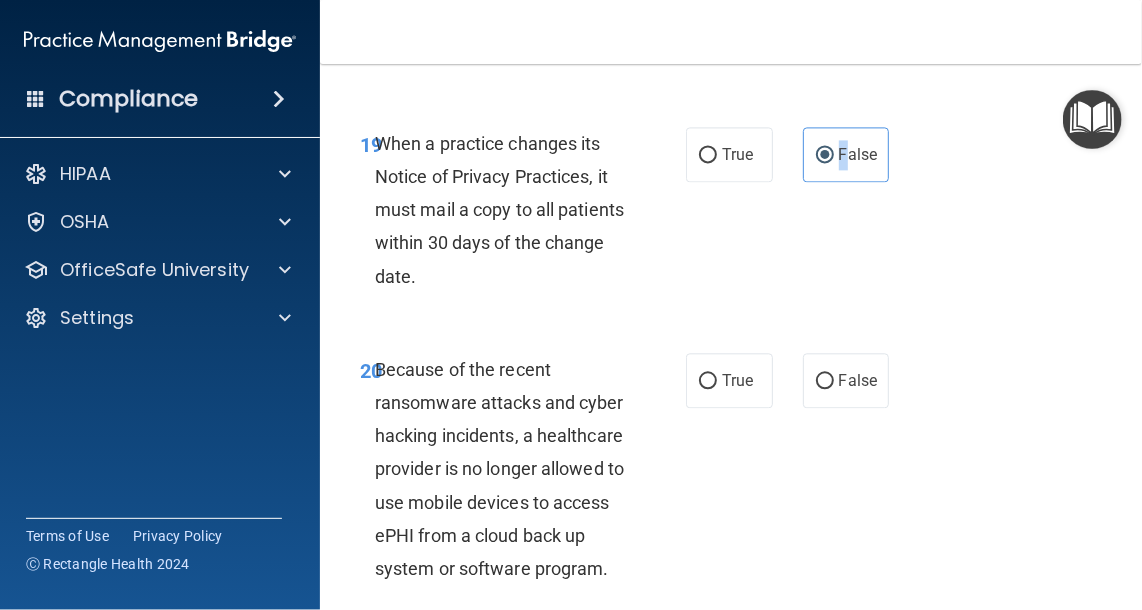 scroll, scrollTop: 4600, scrollLeft: 0, axis: vertical 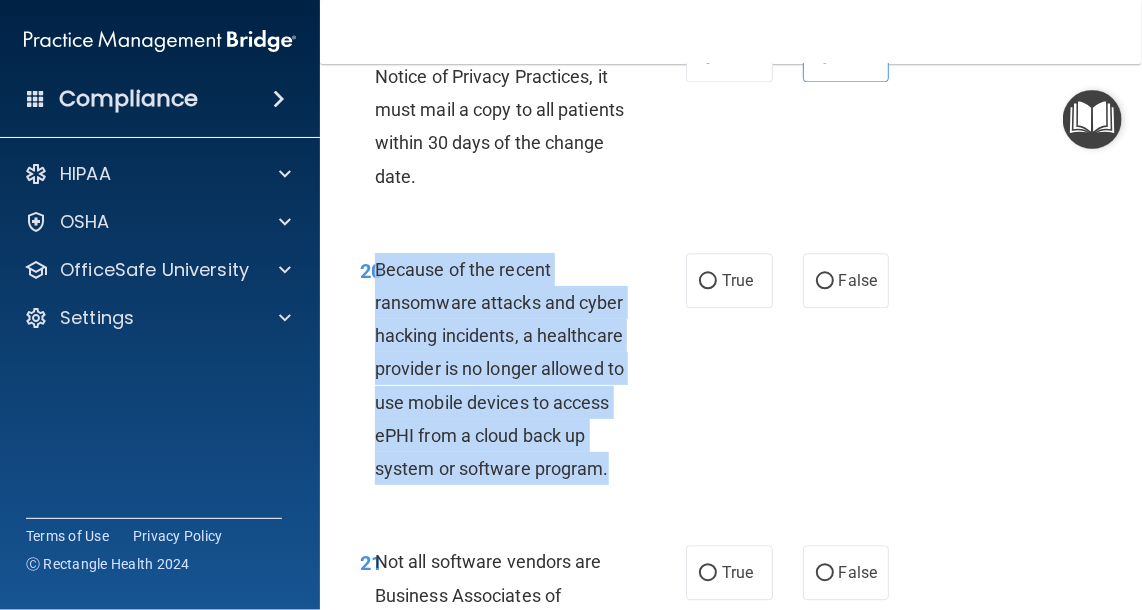drag, startPoint x: 535, startPoint y: 503, endPoint x: 374, endPoint y: 282, distance: 273.42642 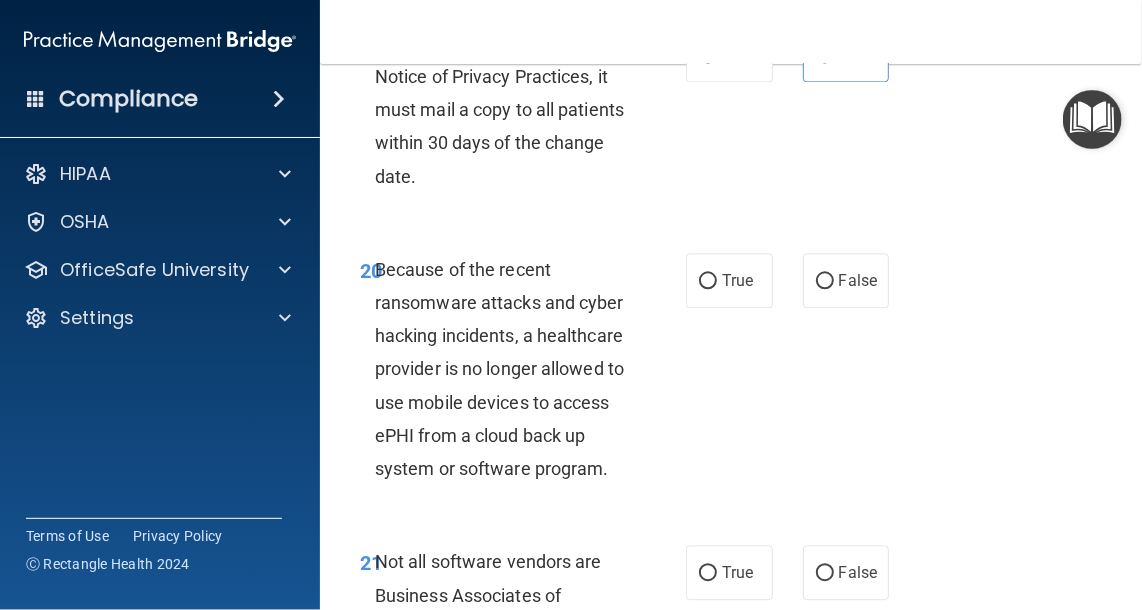 click on "Compliance
HIPAA
Documents and Policies                 Report an Incident               Business Associates               Emergency Planning               Resources                 HIPAA Risk Assessment
OSHA
Documents               Safety Data Sheets               Self-Assessment                Injury and Illness Report                Resources
PCI
PCI Compliance                Merchant Savings Calculator
OfficeSafe University
HIPAA Training                   OSHA Training                   Continuing Education
Settings
My Account               My Users" at bounding box center (160, 305) 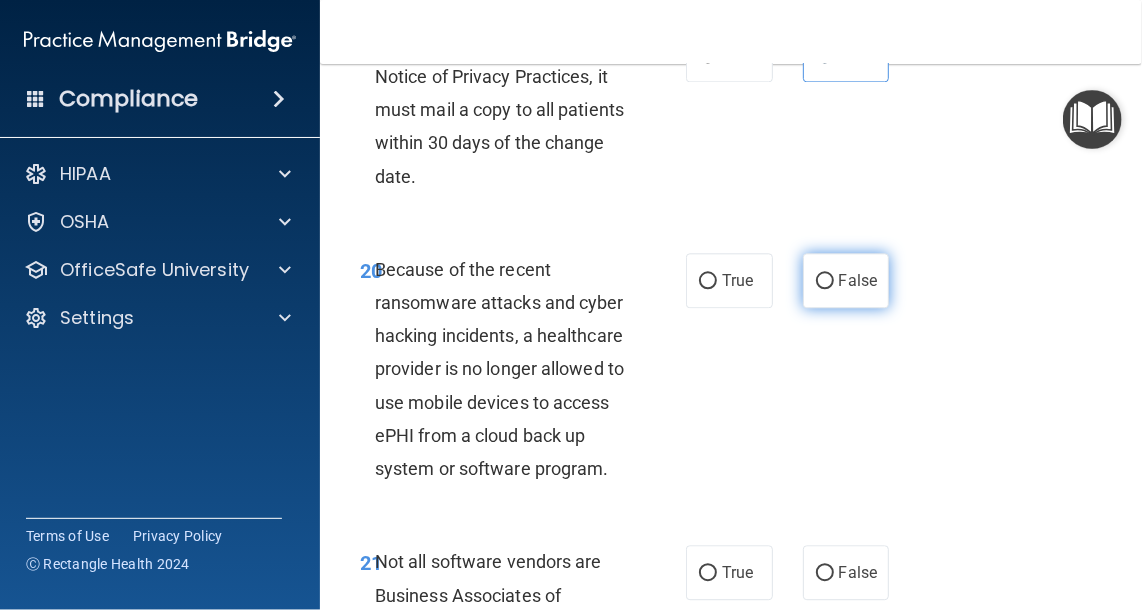 click on "False" at bounding box center [858, 280] 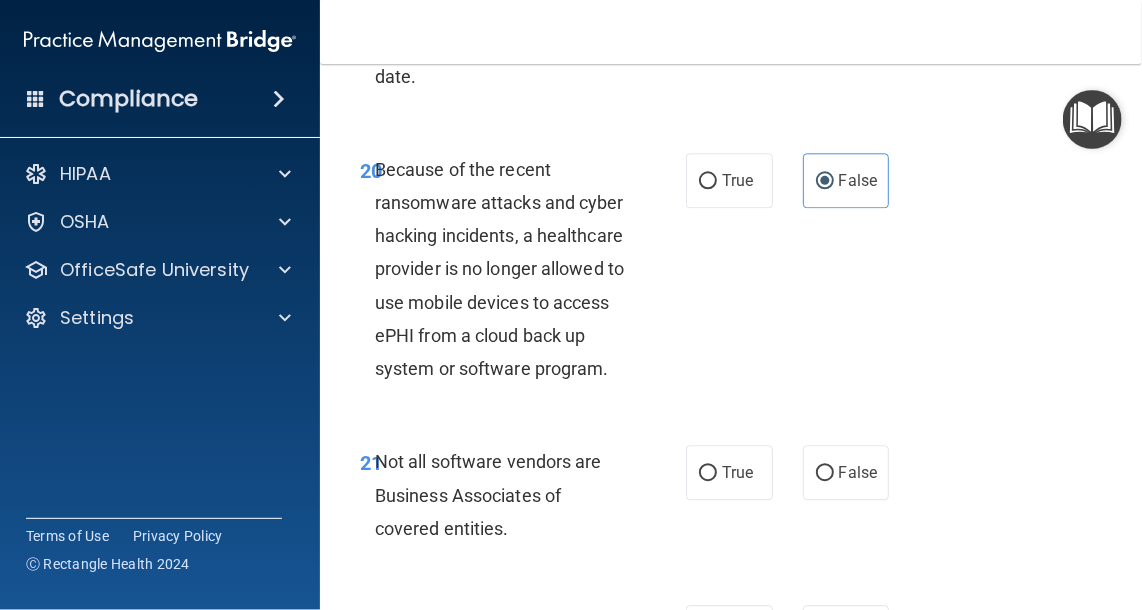 scroll, scrollTop: 4900, scrollLeft: 0, axis: vertical 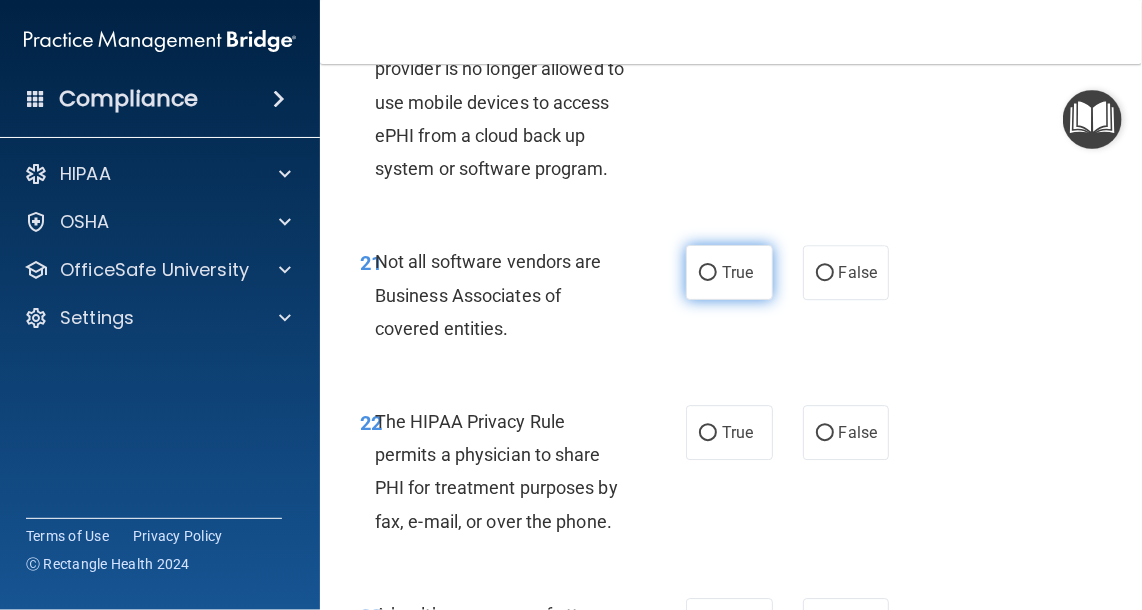 click on "True" at bounding box center [729, 272] 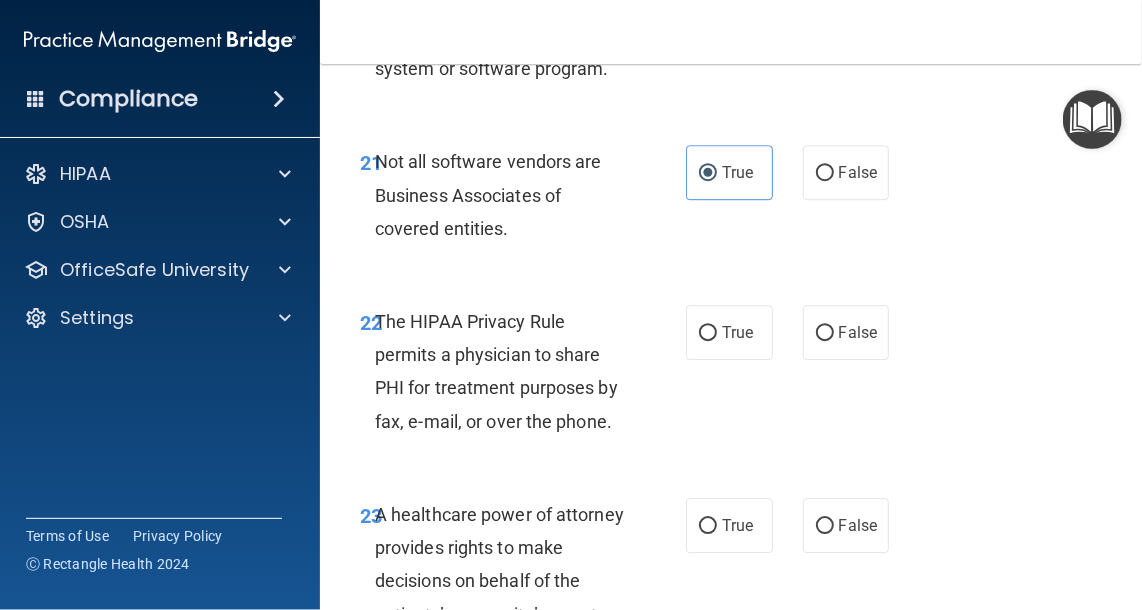 scroll, scrollTop: 5100, scrollLeft: 0, axis: vertical 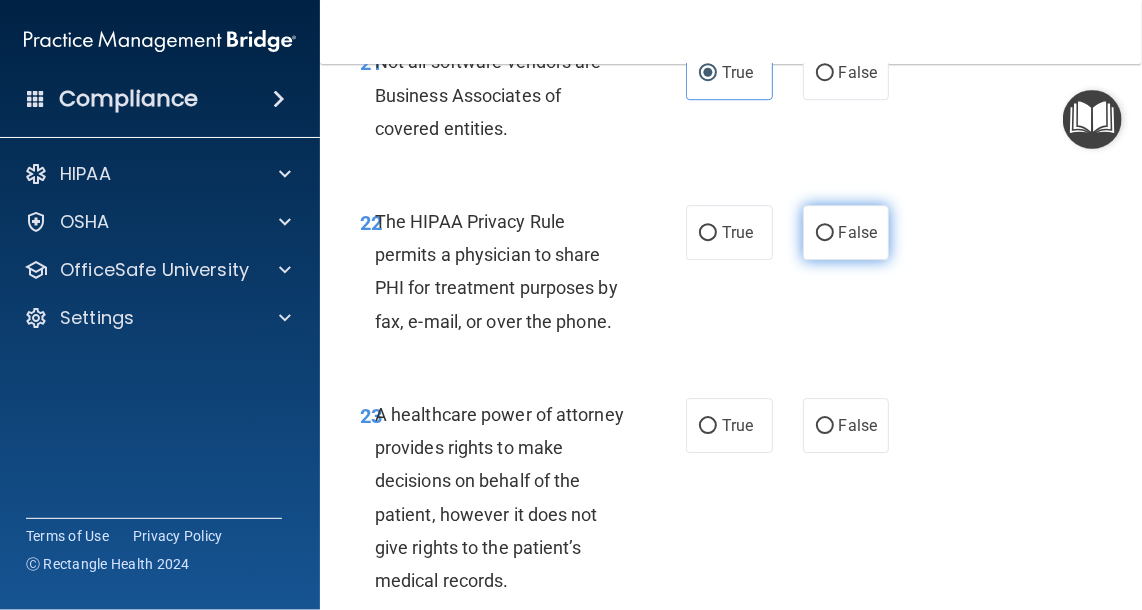 click on "False" at bounding box center [858, 232] 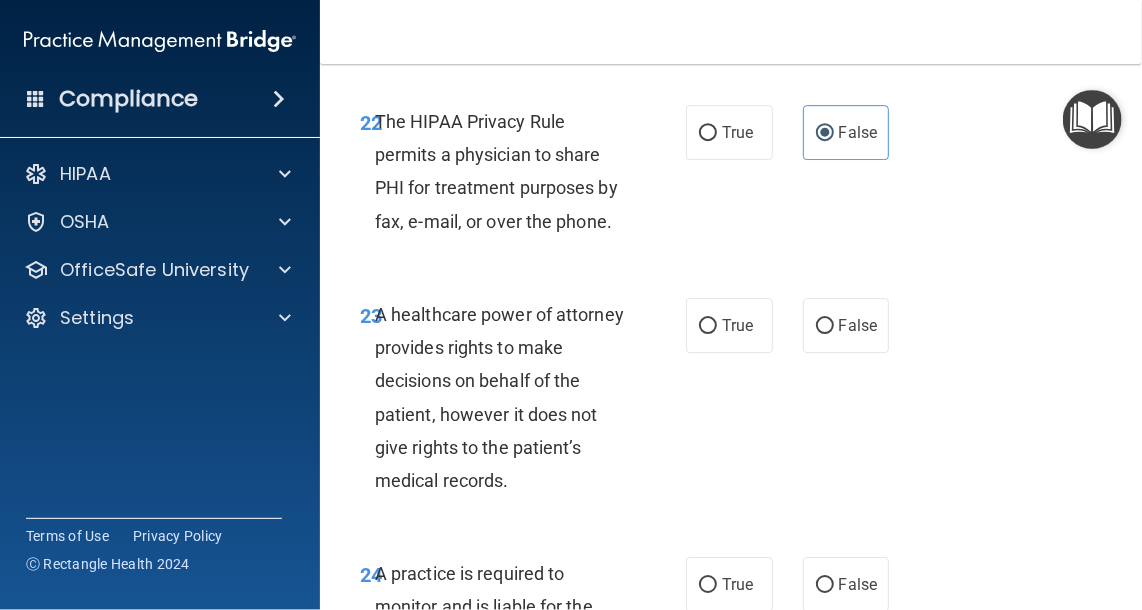 scroll, scrollTop: 5300, scrollLeft: 0, axis: vertical 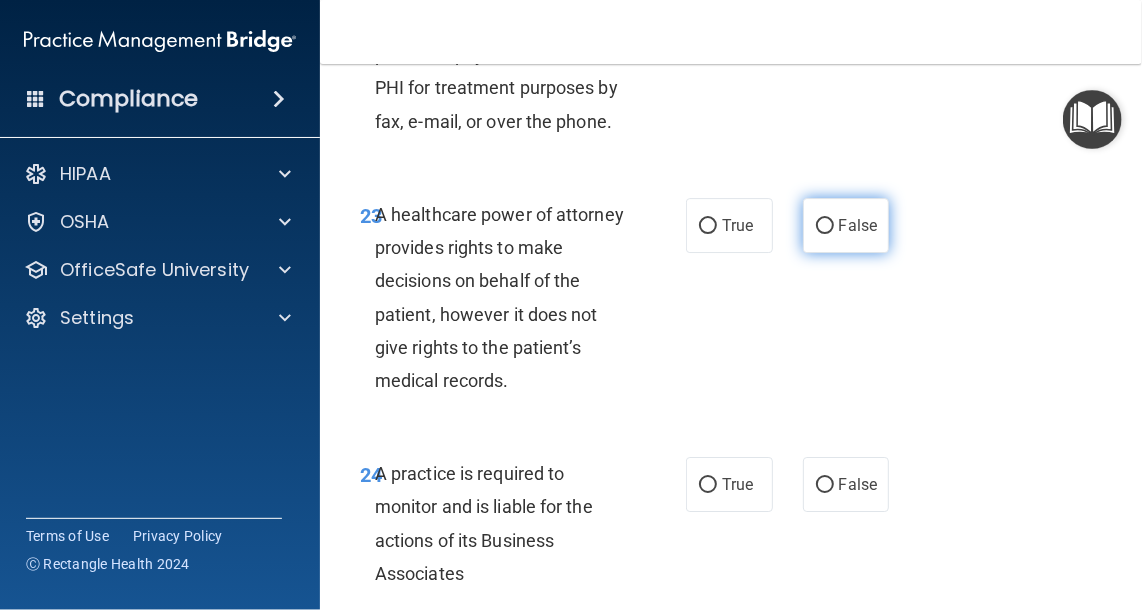 click on "False" at bounding box center [825, 226] 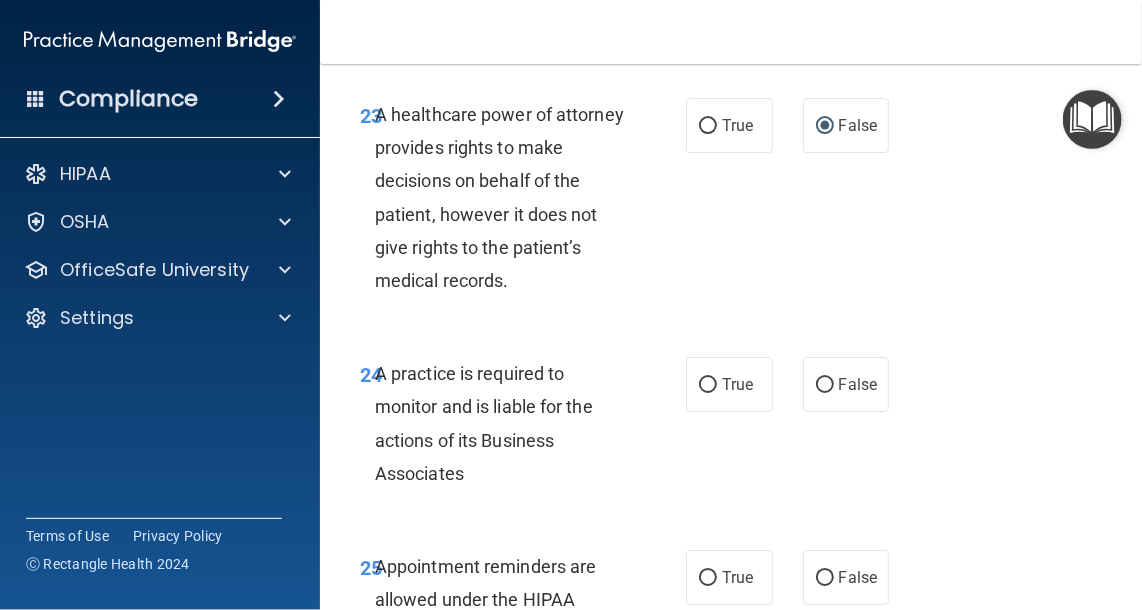 scroll, scrollTop: 5300, scrollLeft: 0, axis: vertical 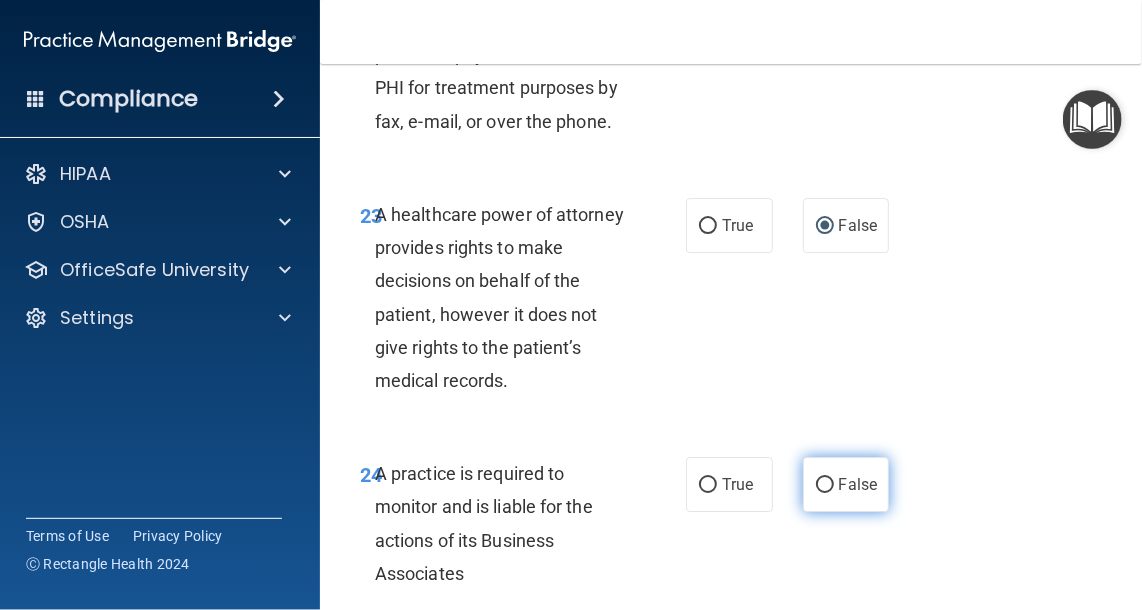 click on "False" at bounding box center (858, 484) 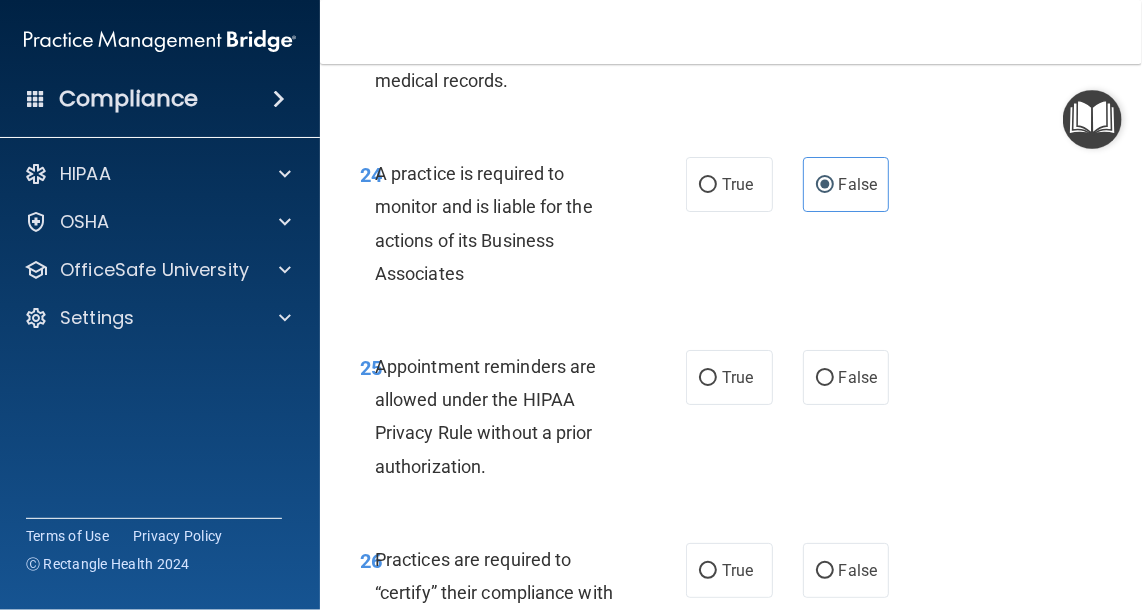 scroll, scrollTop: 5700, scrollLeft: 0, axis: vertical 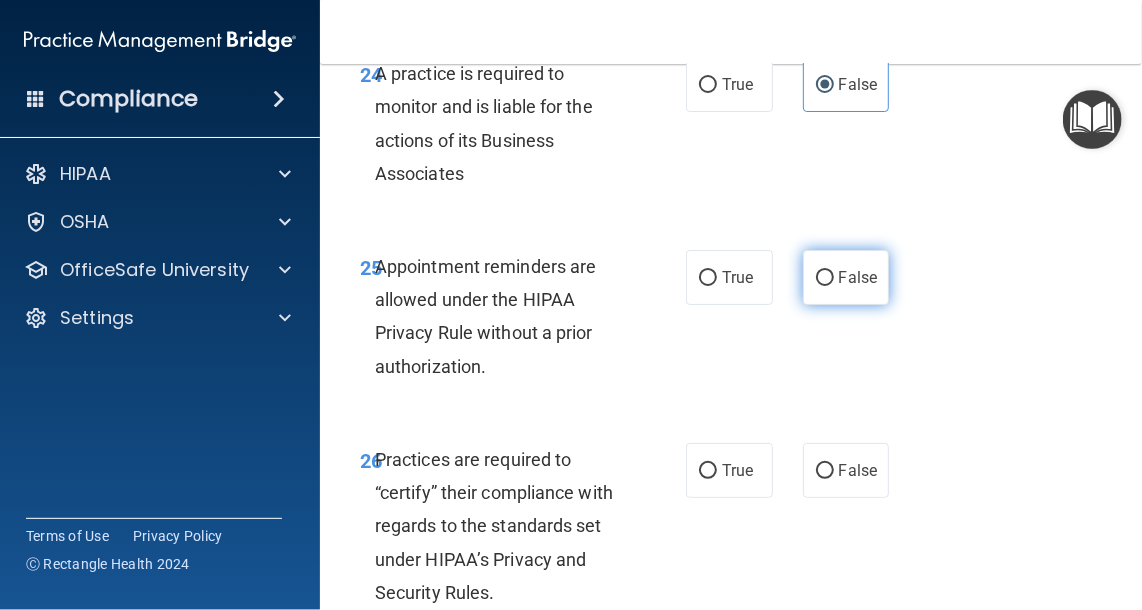 click on "False" at bounding box center [858, 277] 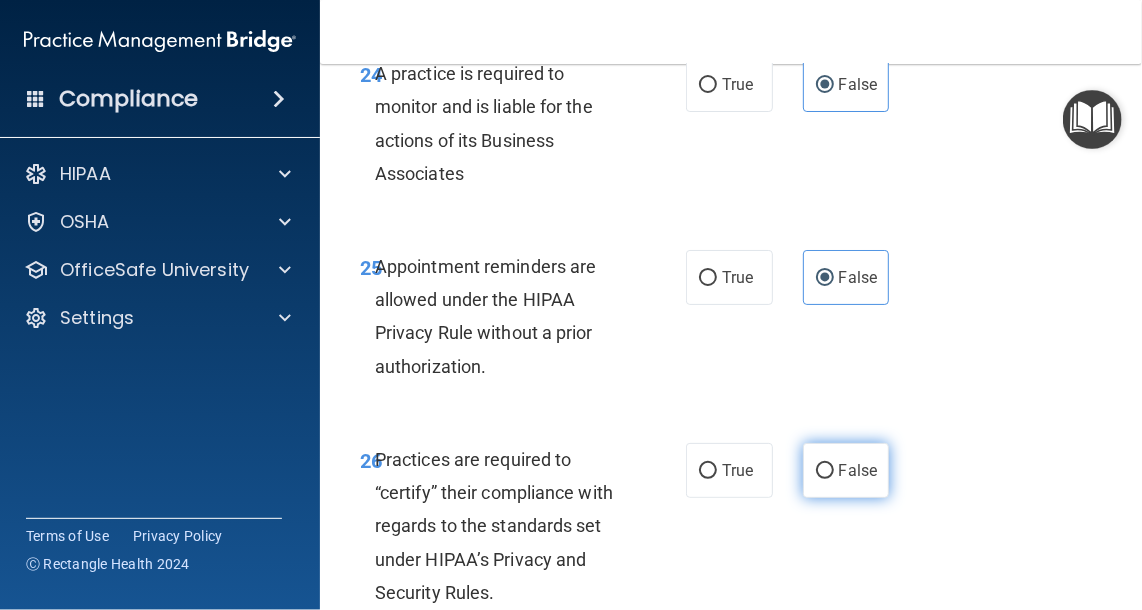 click on "False" at bounding box center [858, 470] 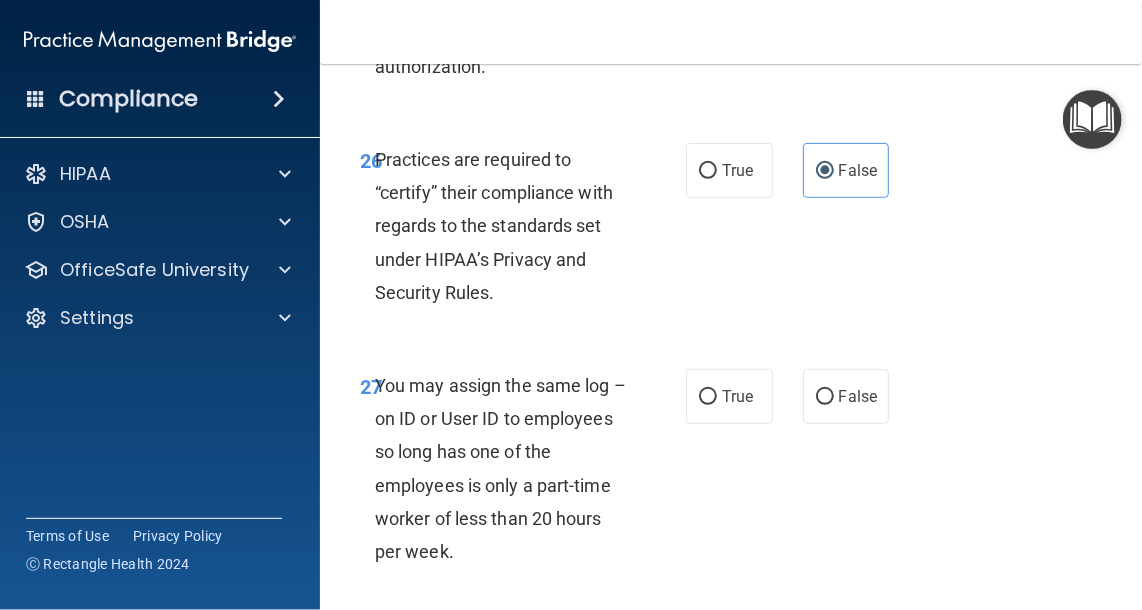 scroll, scrollTop: 6100, scrollLeft: 0, axis: vertical 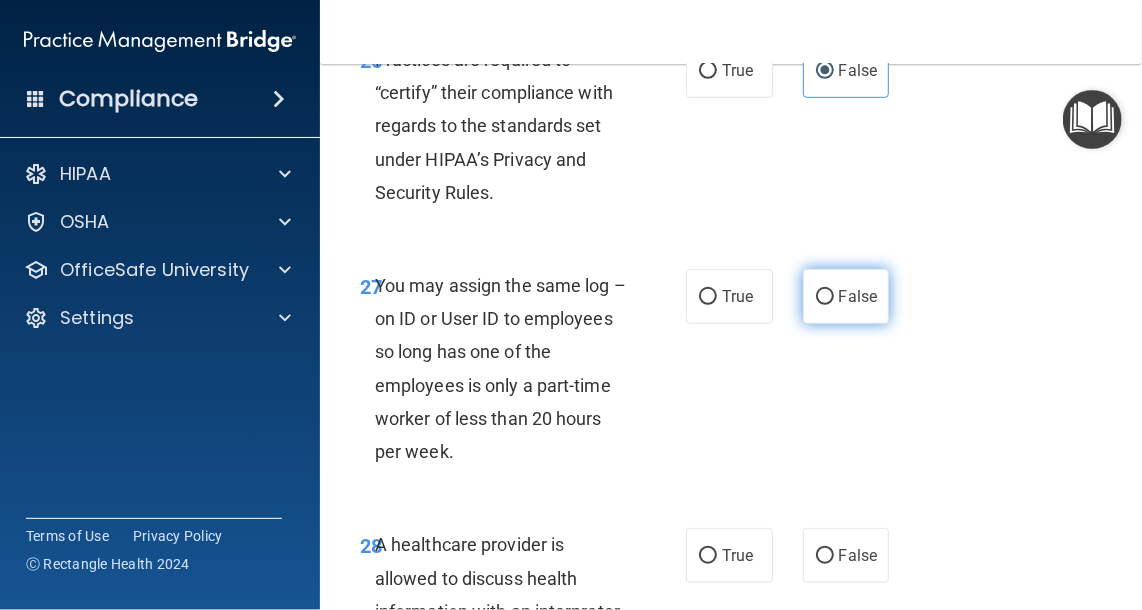 click on "False" at bounding box center (858, 296) 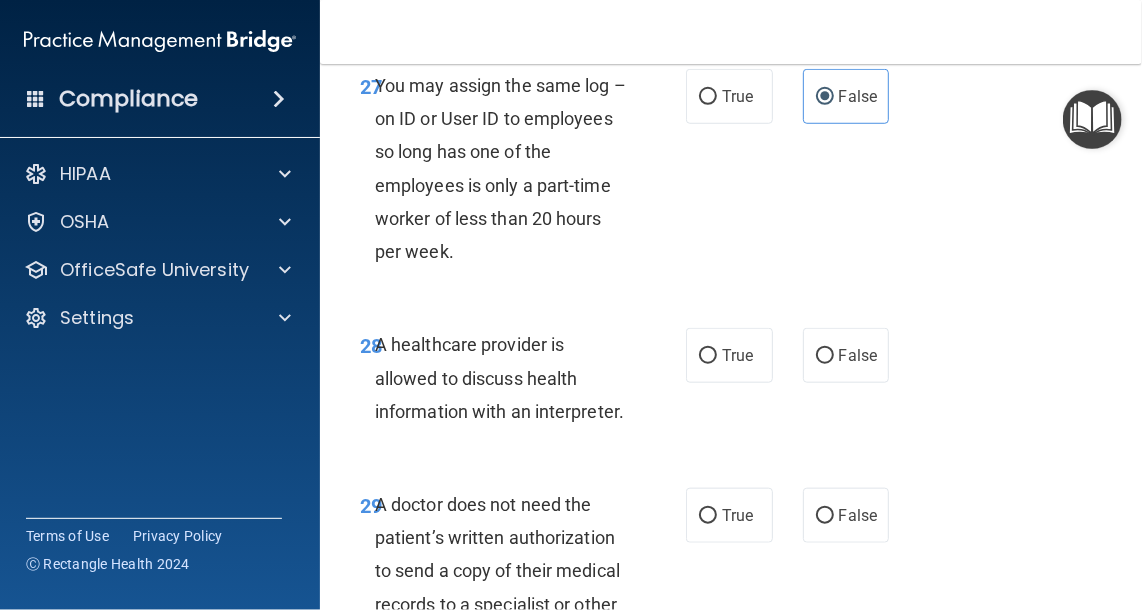 scroll, scrollTop: 6400, scrollLeft: 0, axis: vertical 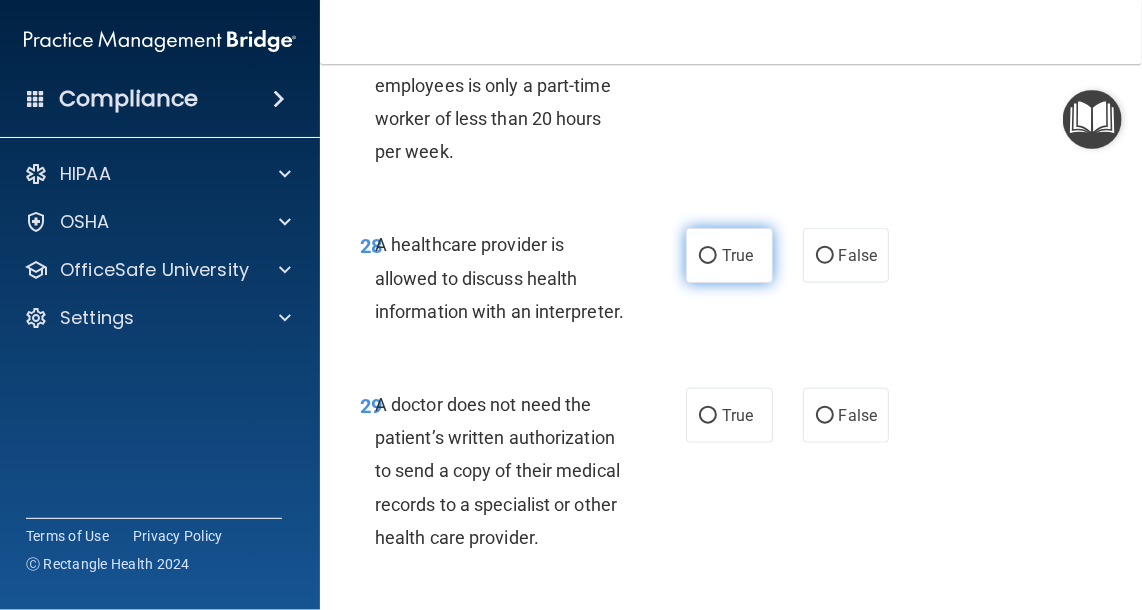 click on "True" at bounding box center [737, 255] 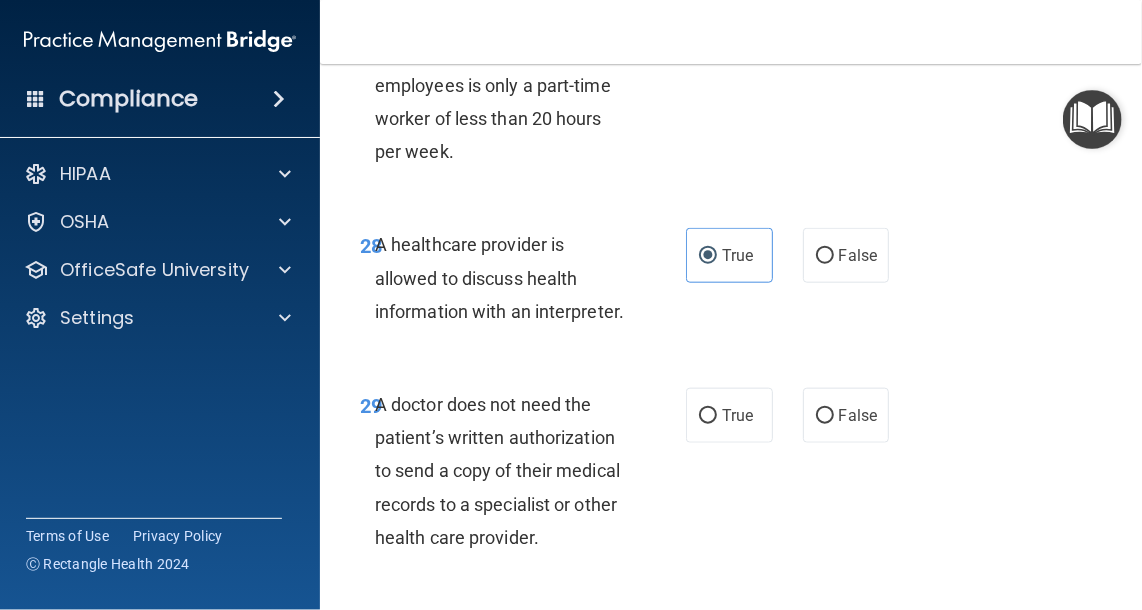 scroll, scrollTop: 6600, scrollLeft: 0, axis: vertical 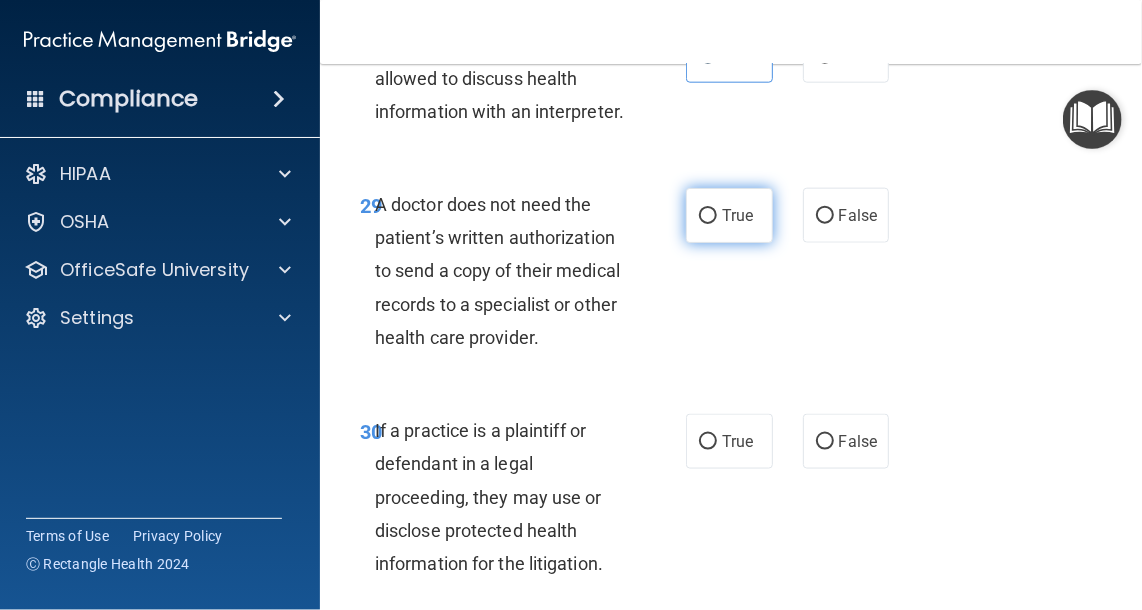 click on "True" at bounding box center (737, 215) 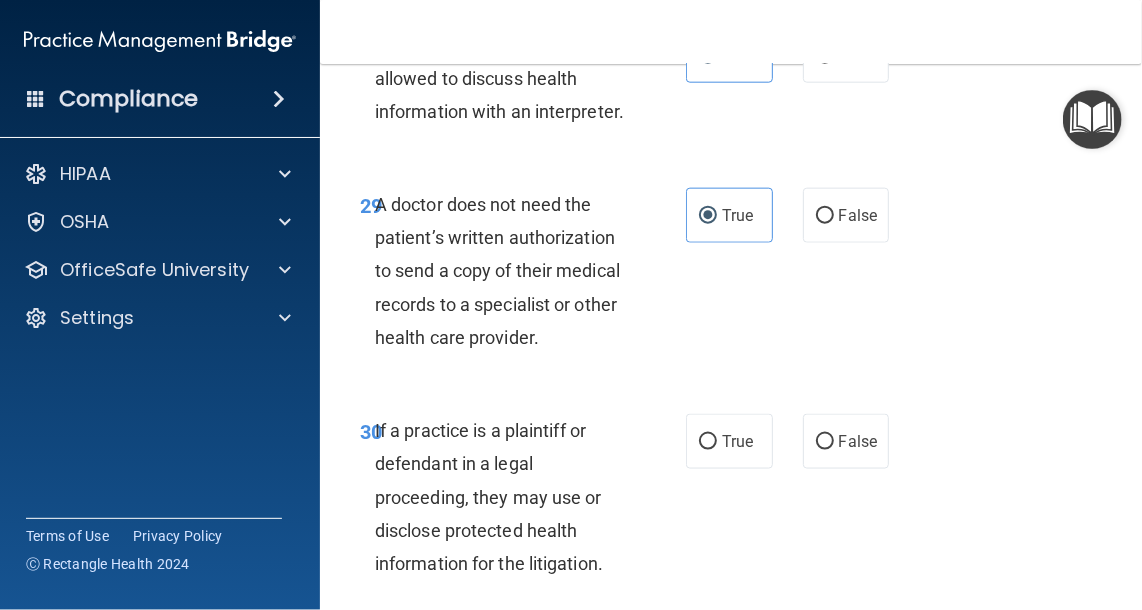 scroll, scrollTop: 6800, scrollLeft: 0, axis: vertical 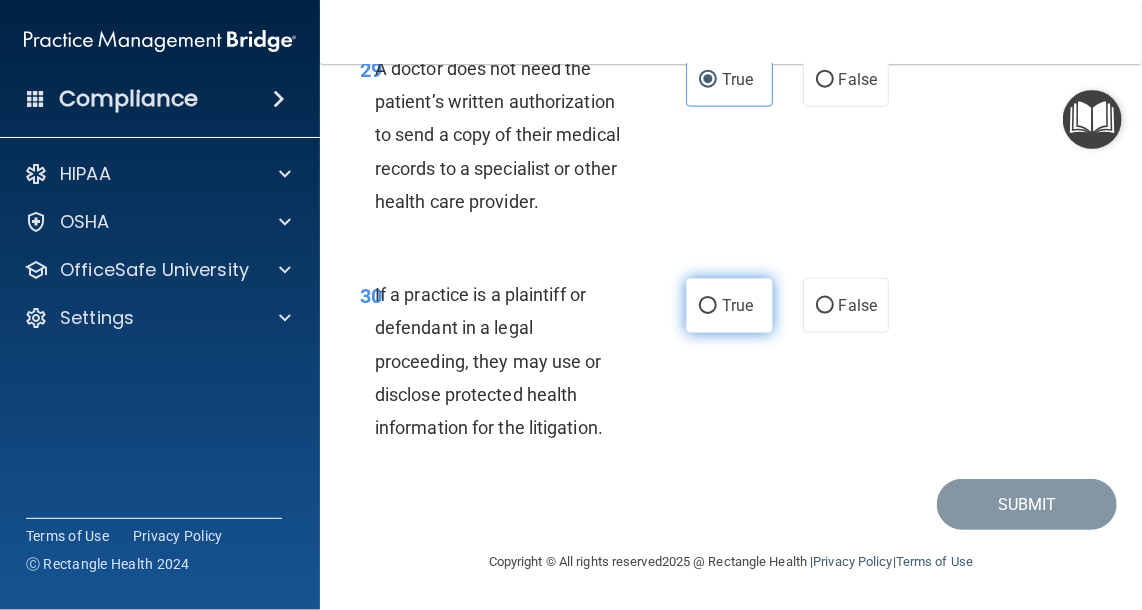 click on "True" at bounding box center [737, 305] 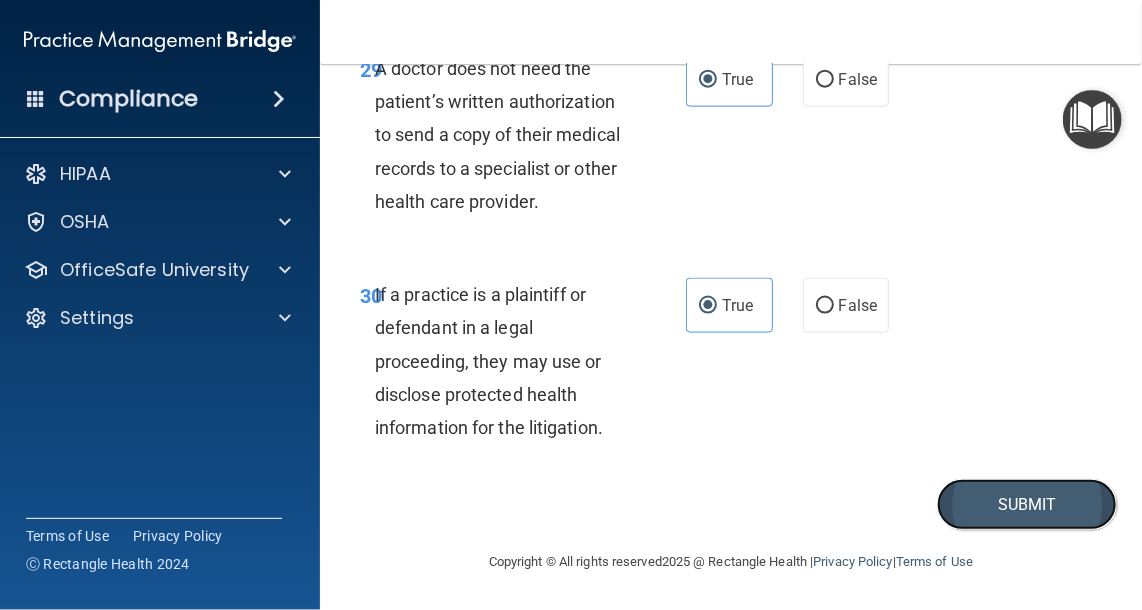 click on "Submit" at bounding box center (1027, 504) 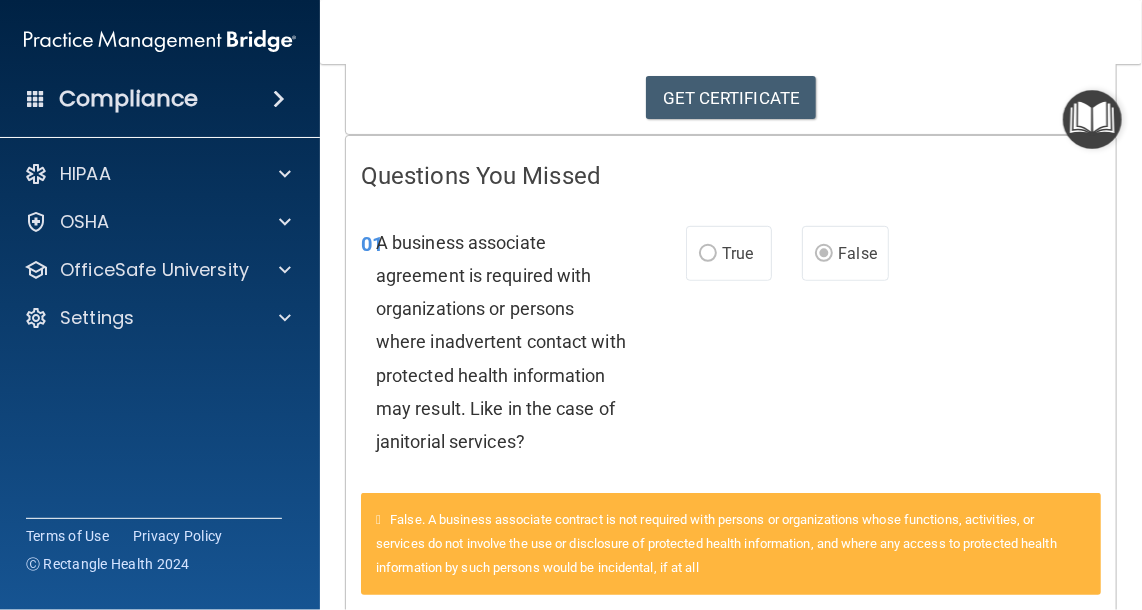 scroll, scrollTop: 0, scrollLeft: 0, axis: both 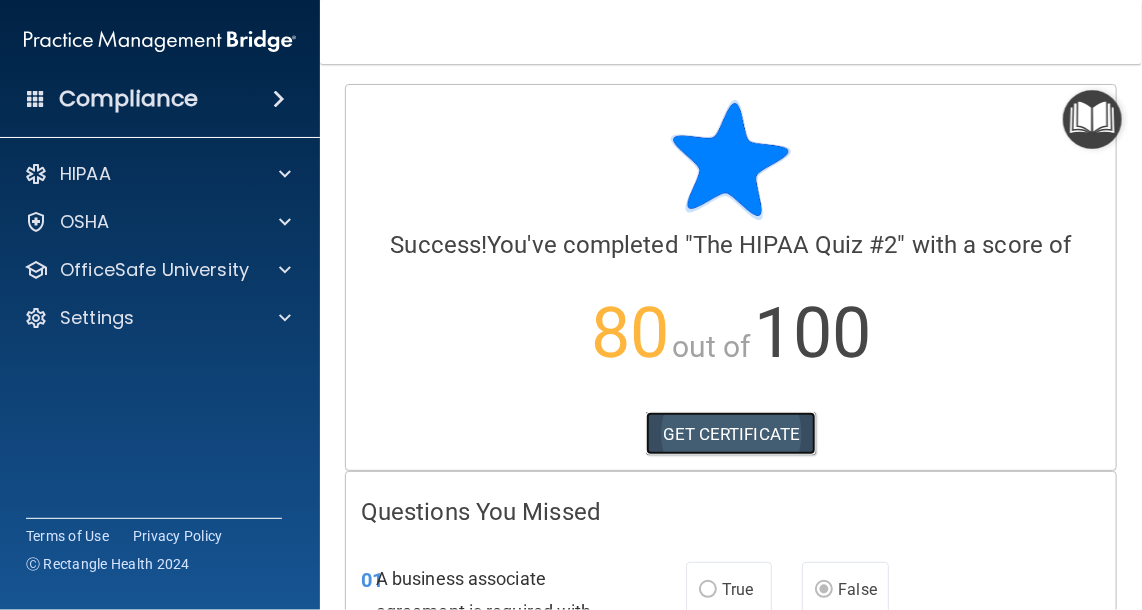 click on "GET CERTIFICATE" at bounding box center [731, 434] 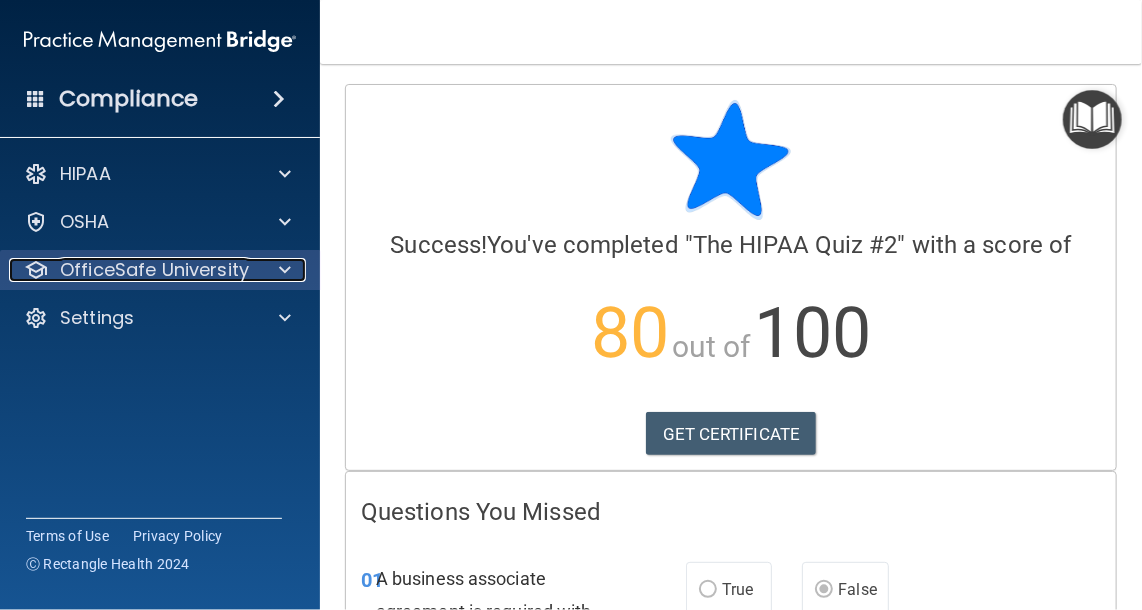 click on "OfficeSafe University" at bounding box center (154, 270) 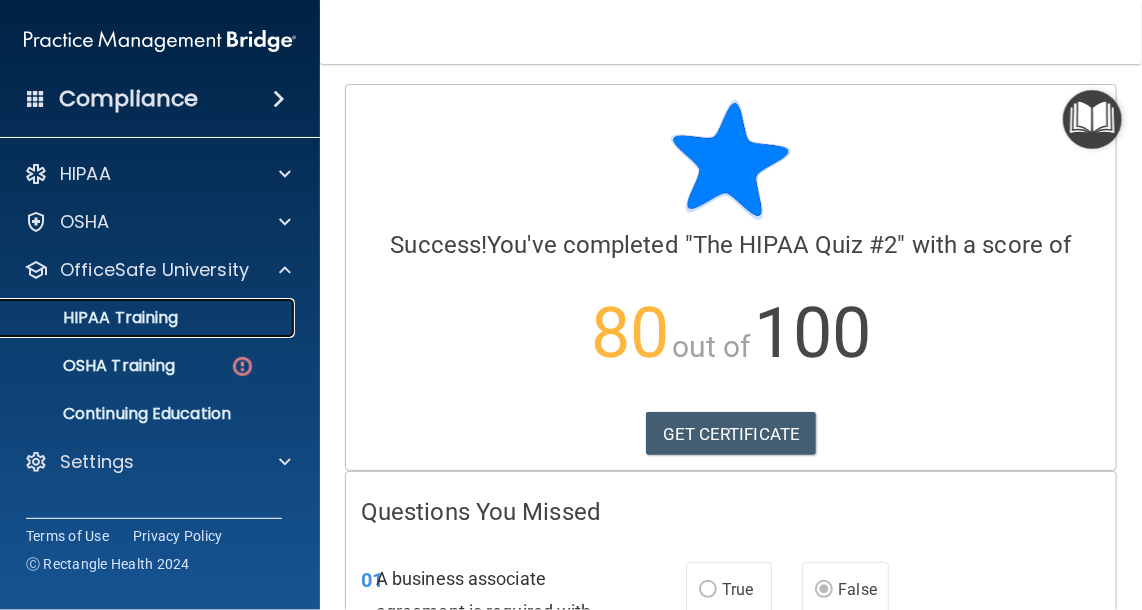 click on "HIPAA Training" at bounding box center [149, 318] 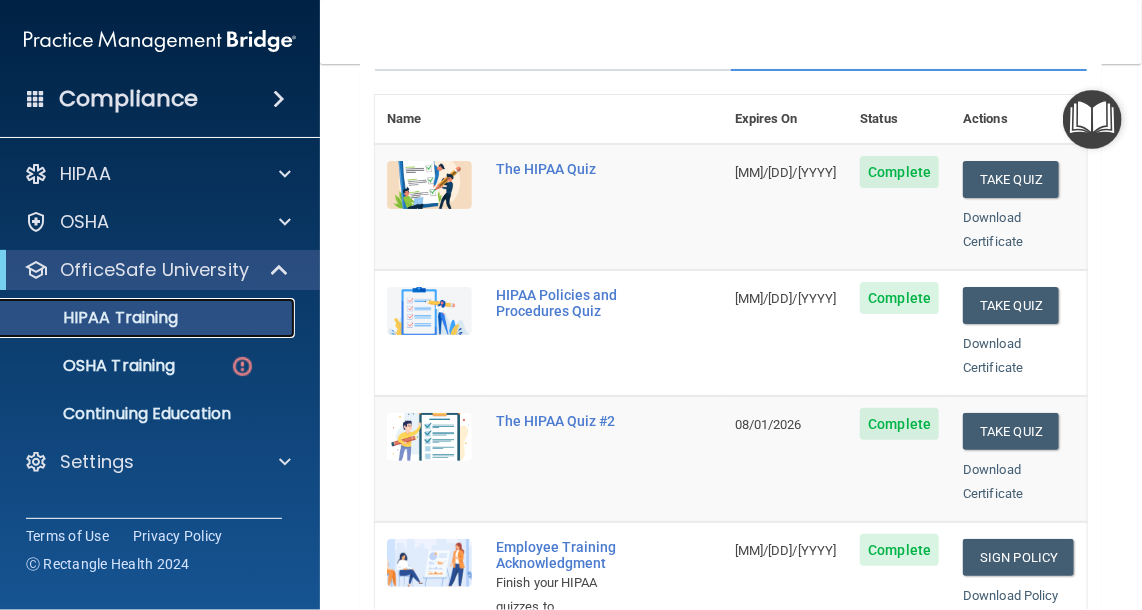 scroll, scrollTop: 0, scrollLeft: 0, axis: both 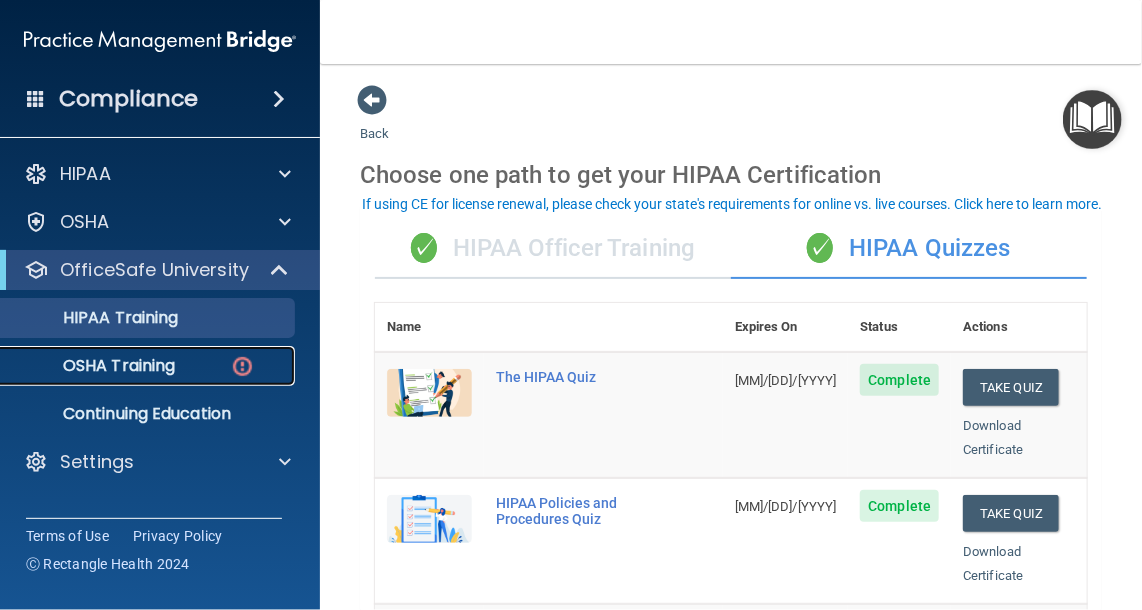 click on "OSHA Training" at bounding box center [94, 366] 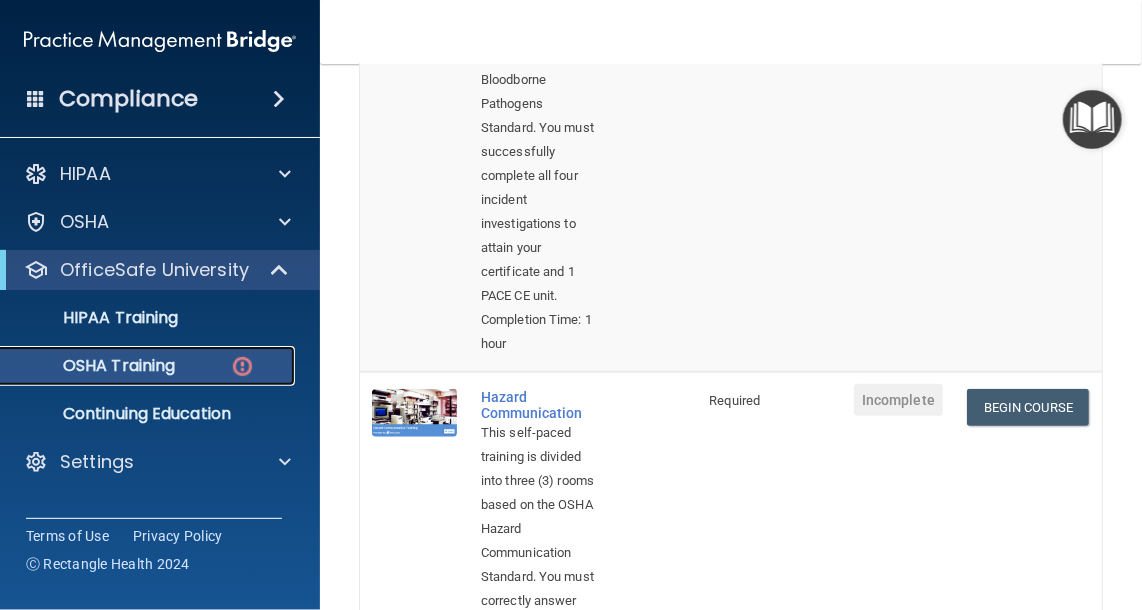 scroll, scrollTop: 0, scrollLeft: 0, axis: both 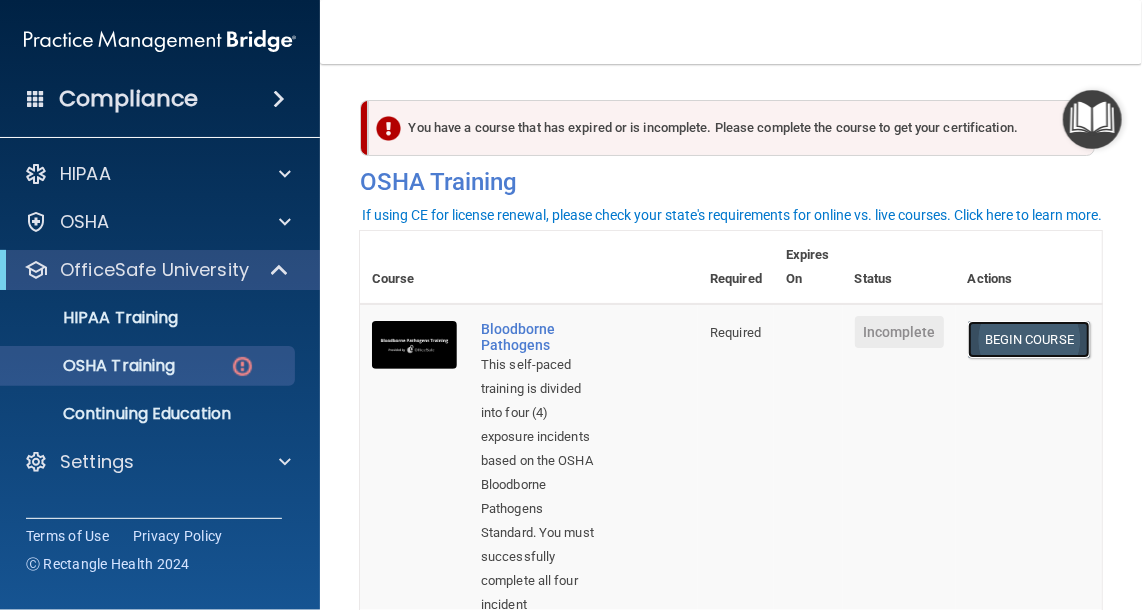 click on "Begin Course" at bounding box center (1029, 339) 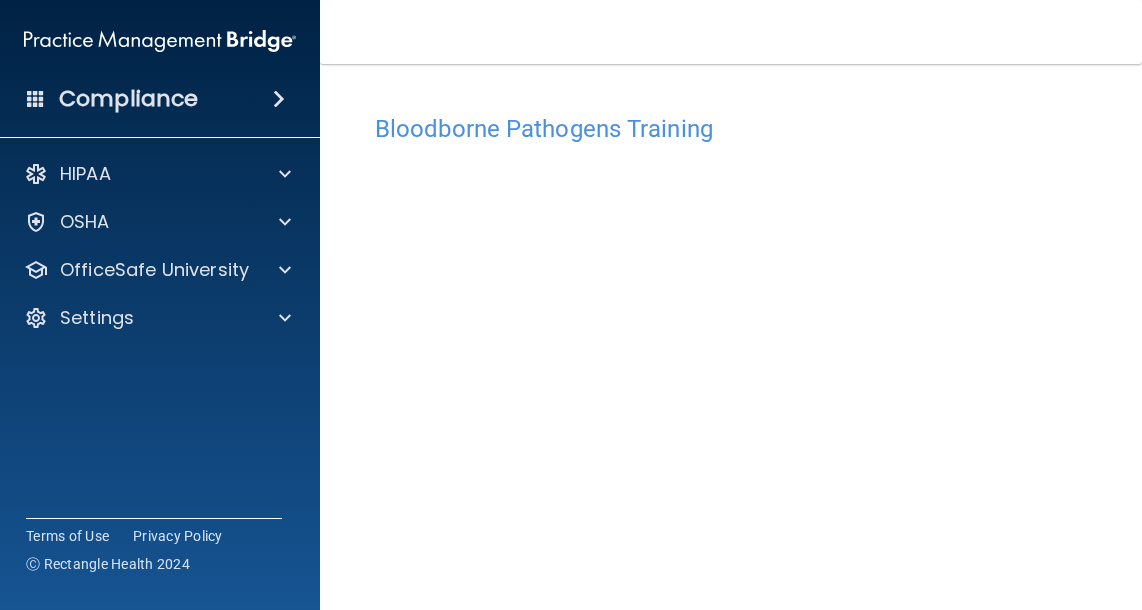 scroll, scrollTop: 0, scrollLeft: 0, axis: both 